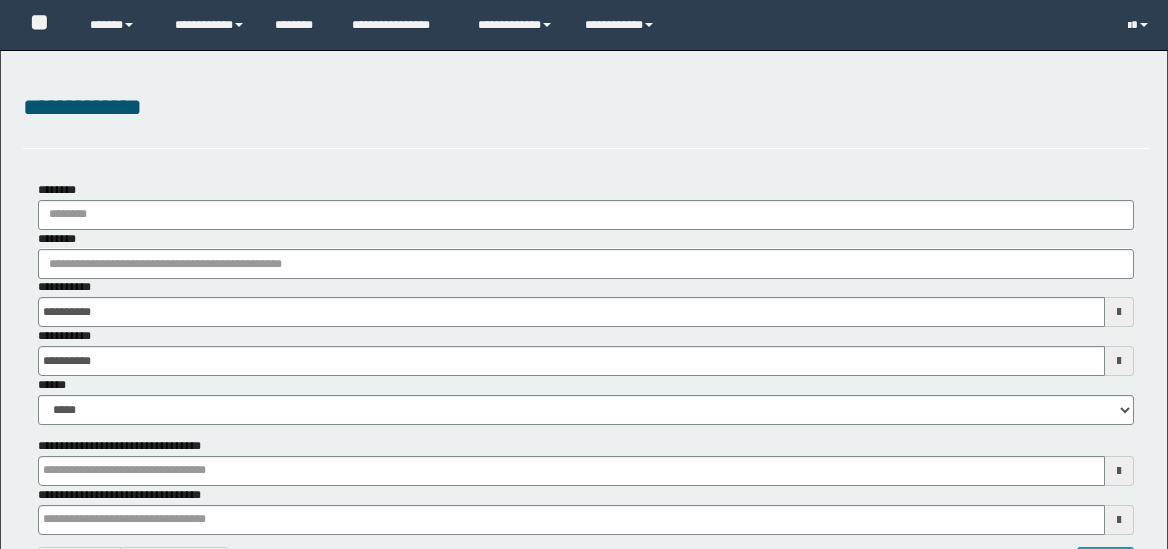 scroll, scrollTop: 0, scrollLeft: 0, axis: both 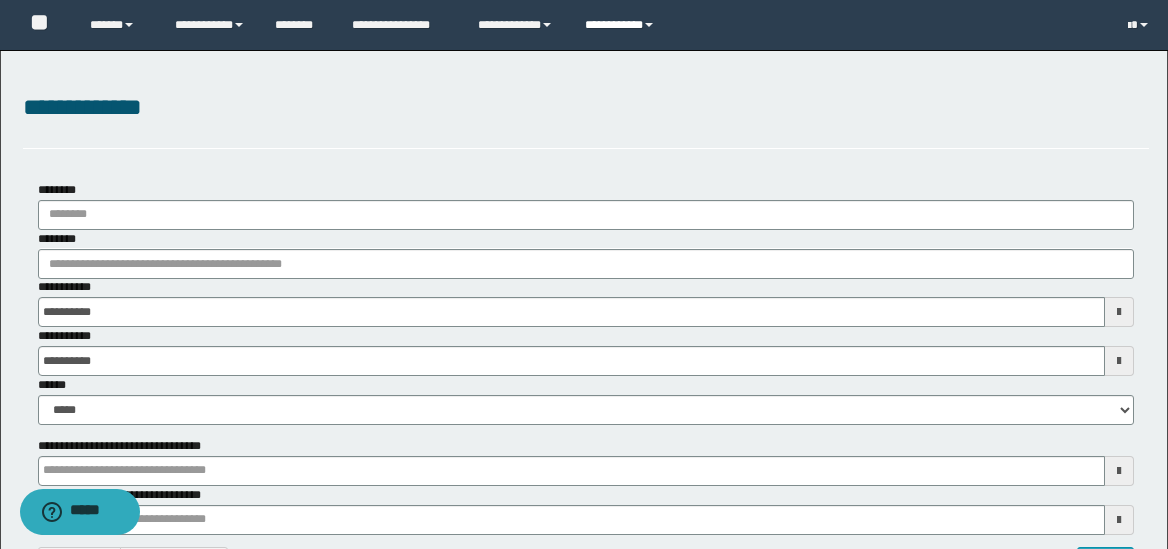 click on "**********" at bounding box center [622, 25] 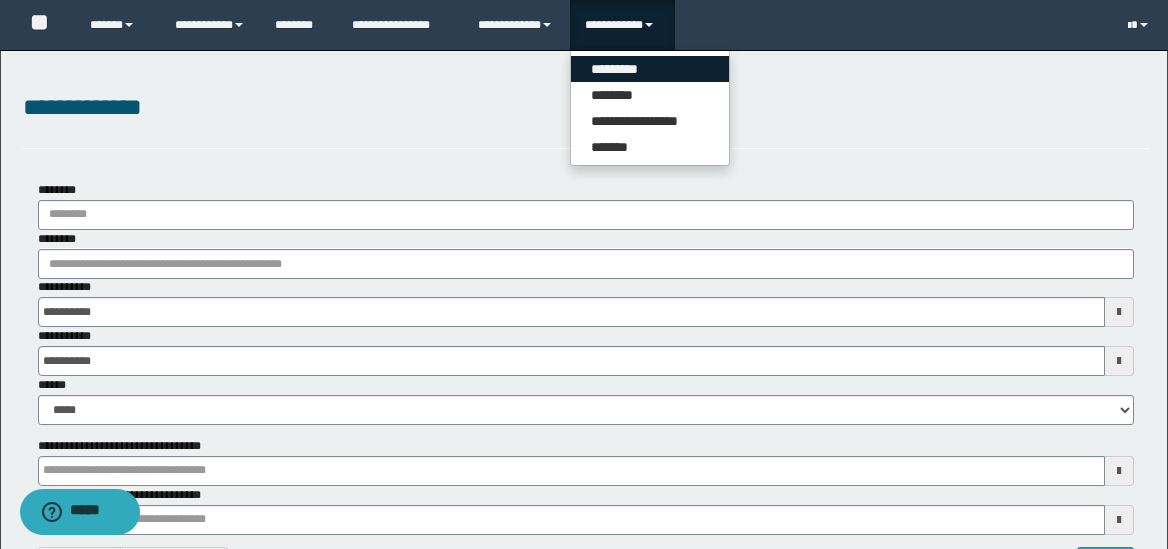click on "*********" at bounding box center [650, 69] 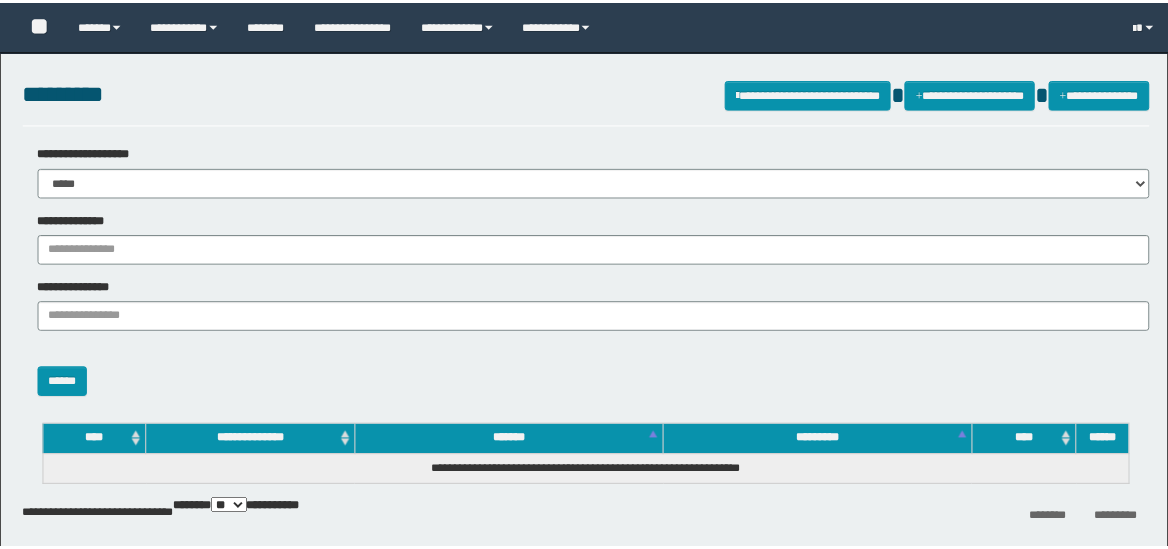 scroll, scrollTop: 0, scrollLeft: 0, axis: both 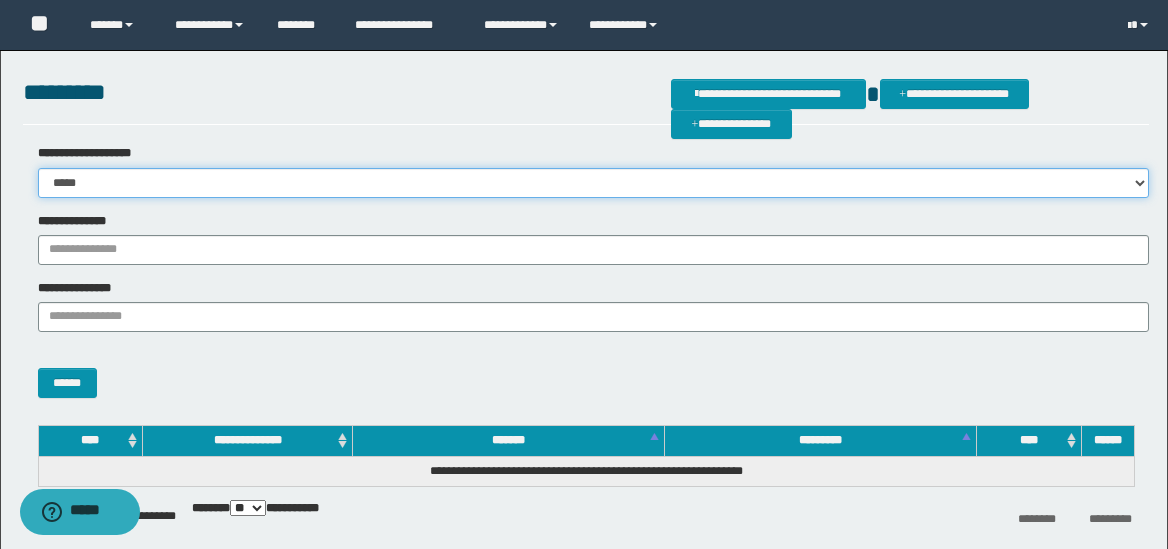 drag, startPoint x: 257, startPoint y: 174, endPoint x: 193, endPoint y: 191, distance: 66.21933 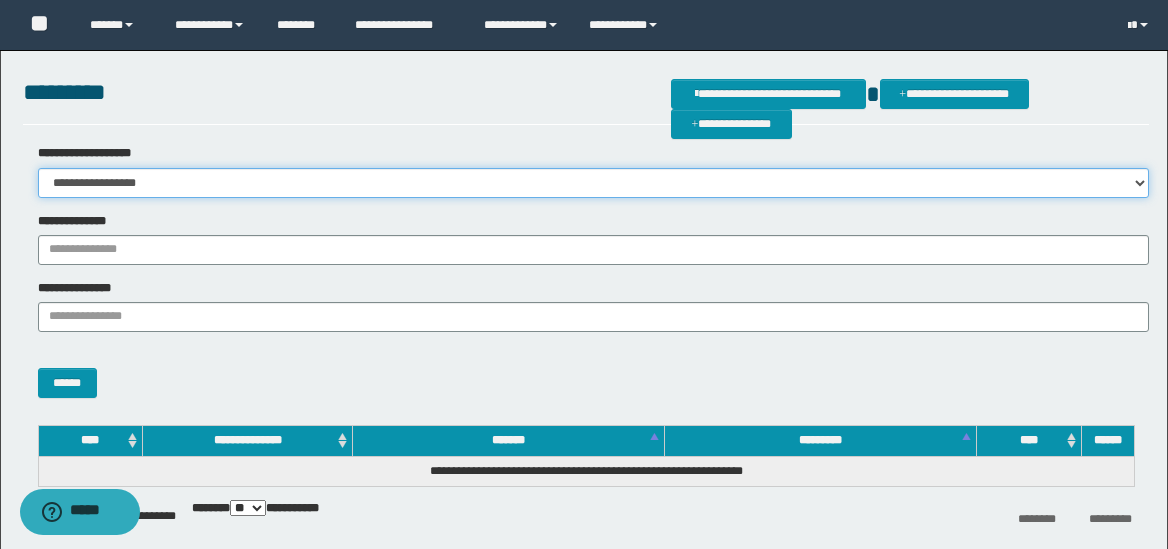 click on "**********" at bounding box center (593, 183) 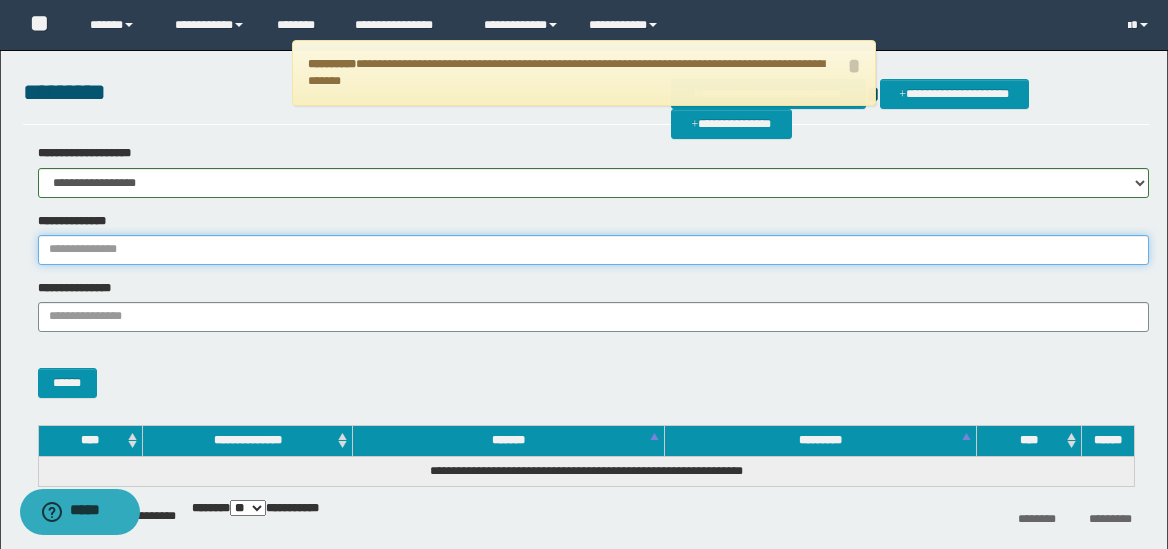 click on "**********" at bounding box center [593, 250] 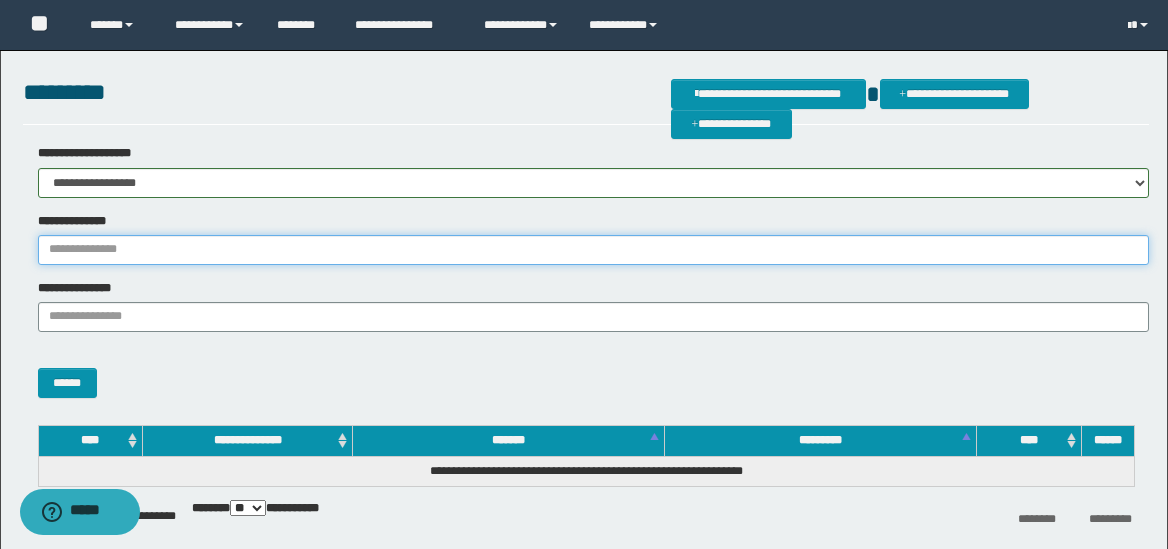 paste on "********" 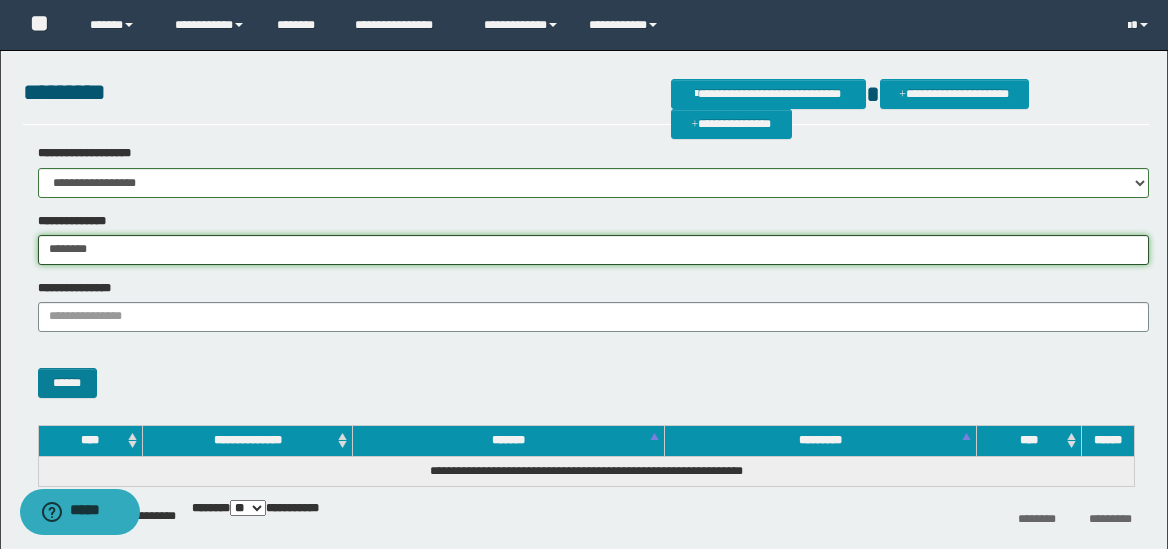 type on "********" 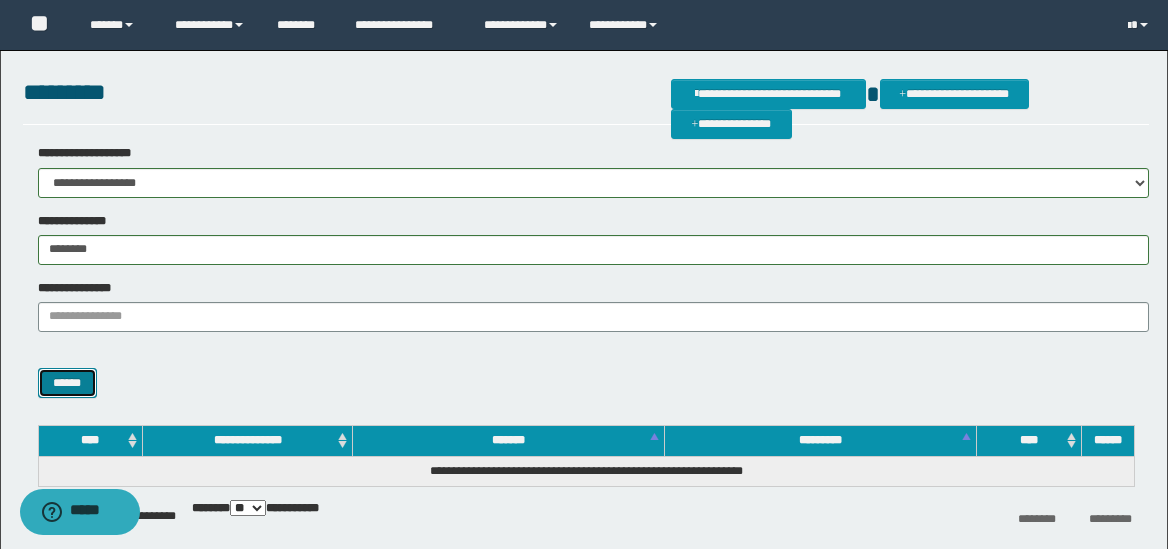 click on "******" at bounding box center [67, 383] 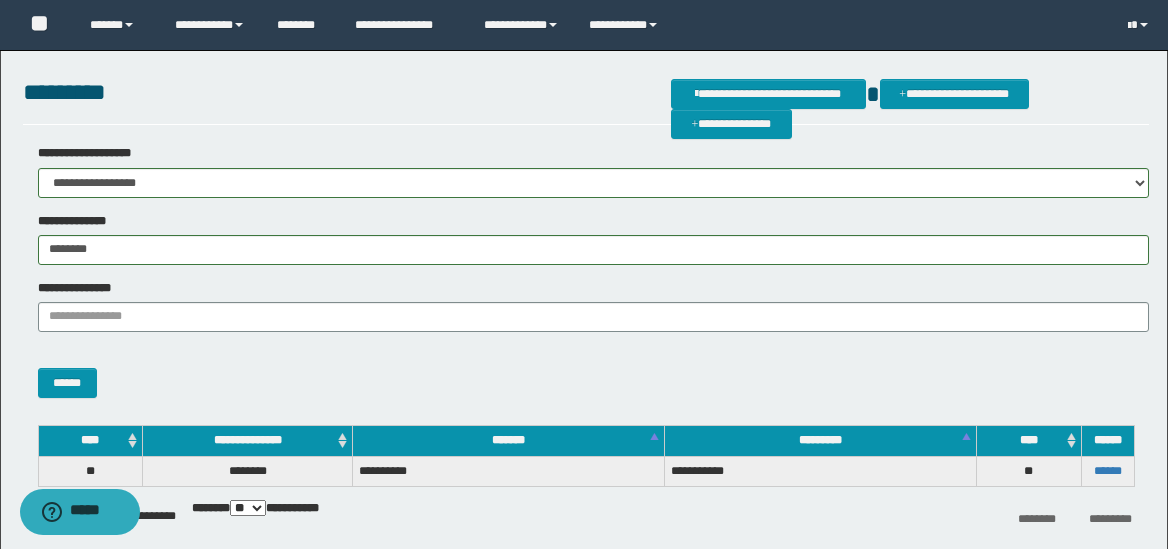 click on "******" at bounding box center [1107, 471] 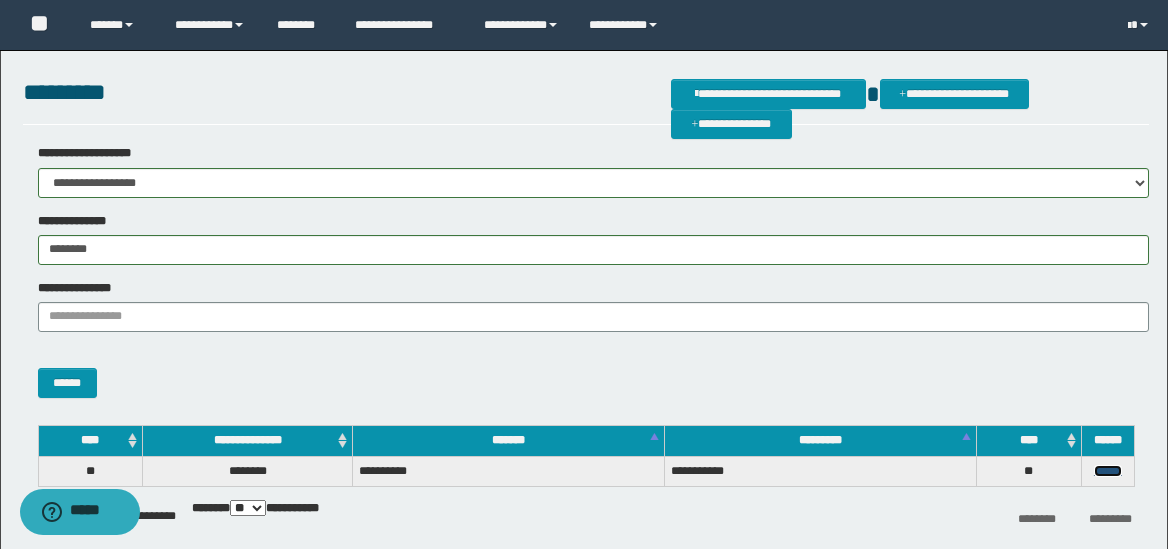 click on "******" at bounding box center (1108, 471) 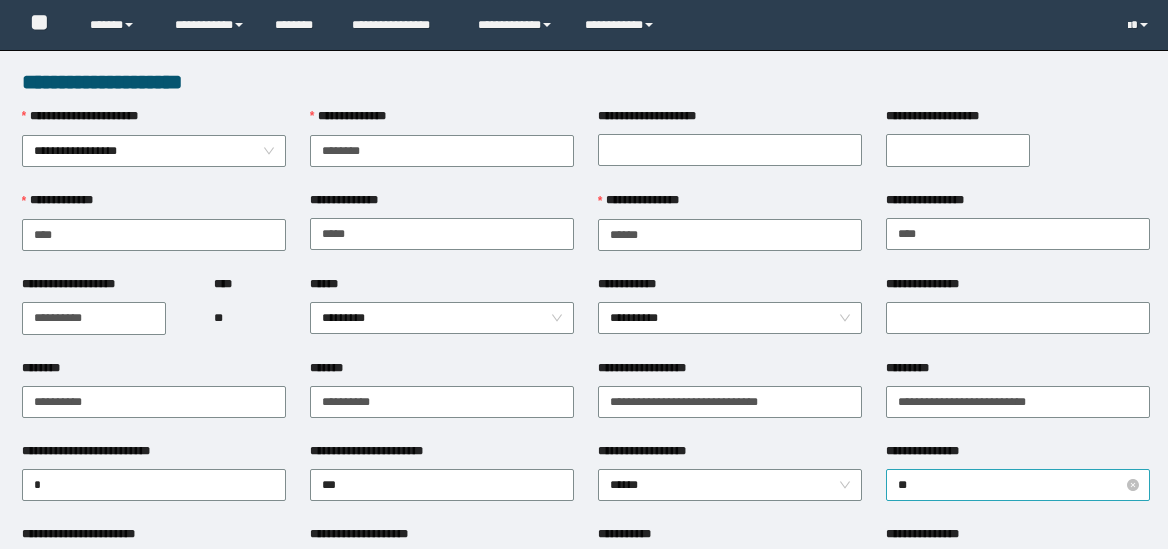 scroll, scrollTop: 0, scrollLeft: 0, axis: both 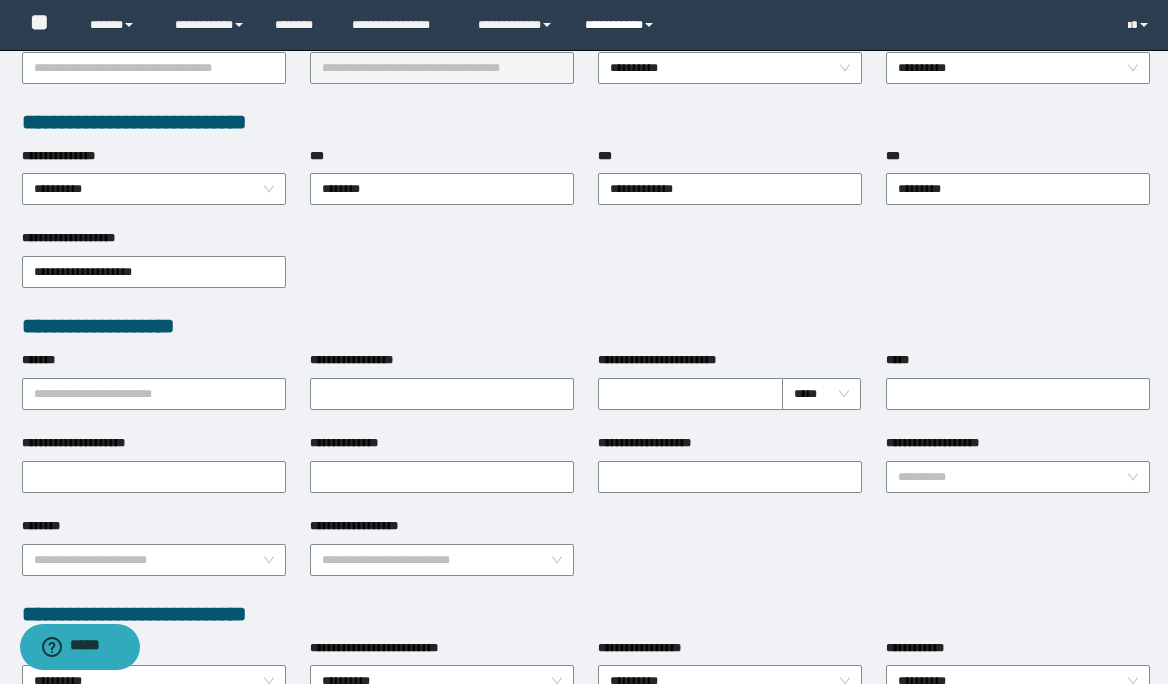 click on "**********" at bounding box center [622, 25] 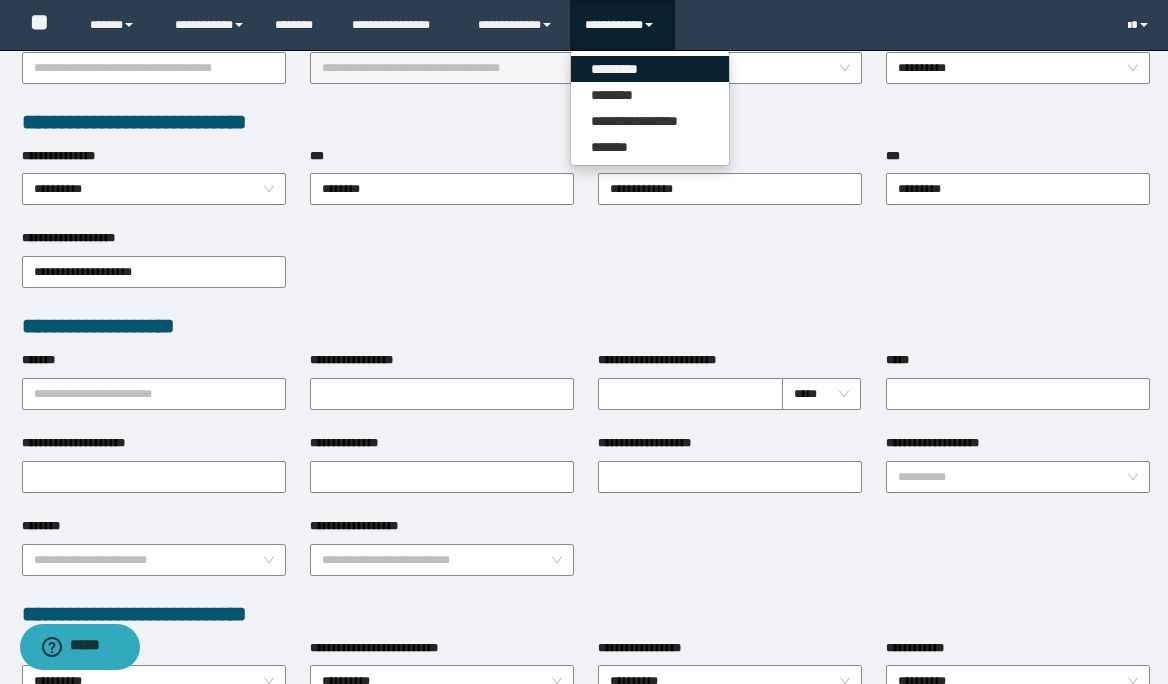 click on "*********" at bounding box center [650, 69] 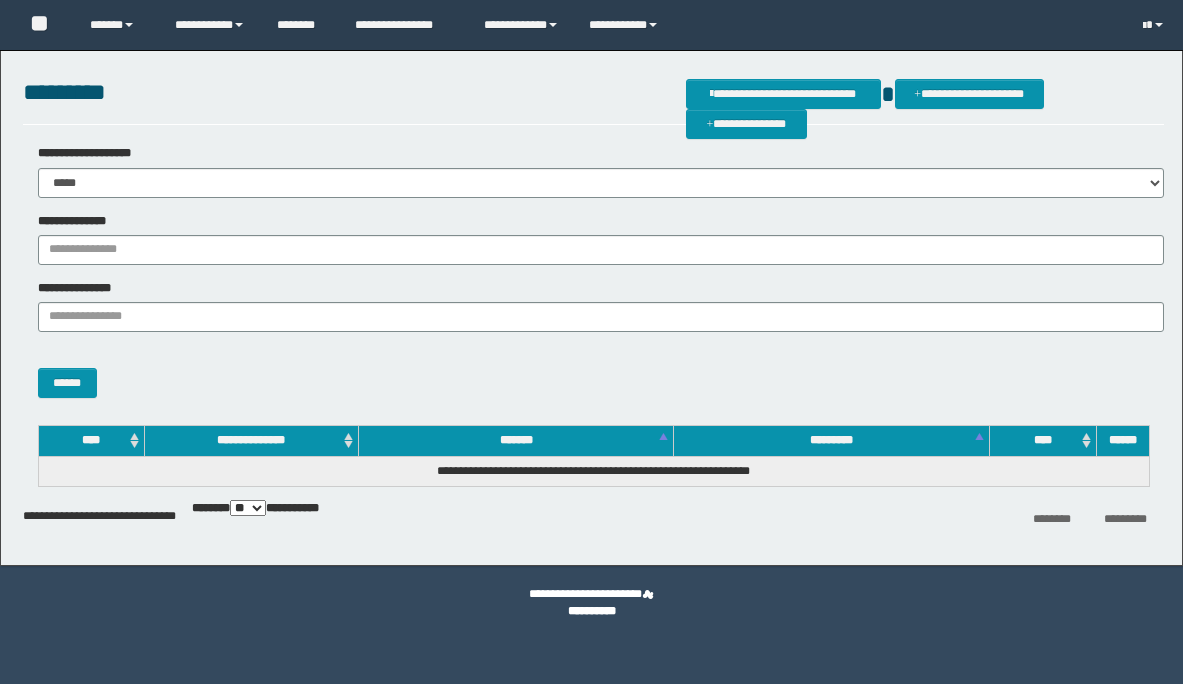 scroll, scrollTop: 0, scrollLeft: 0, axis: both 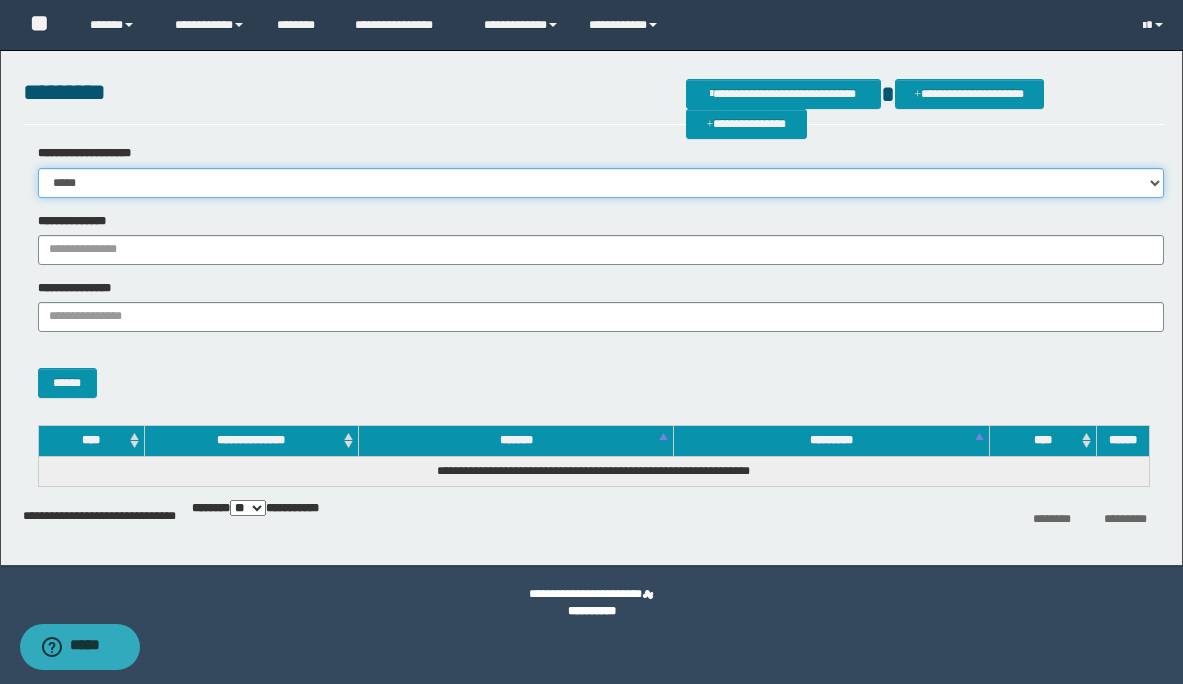click on "**********" at bounding box center [601, 183] 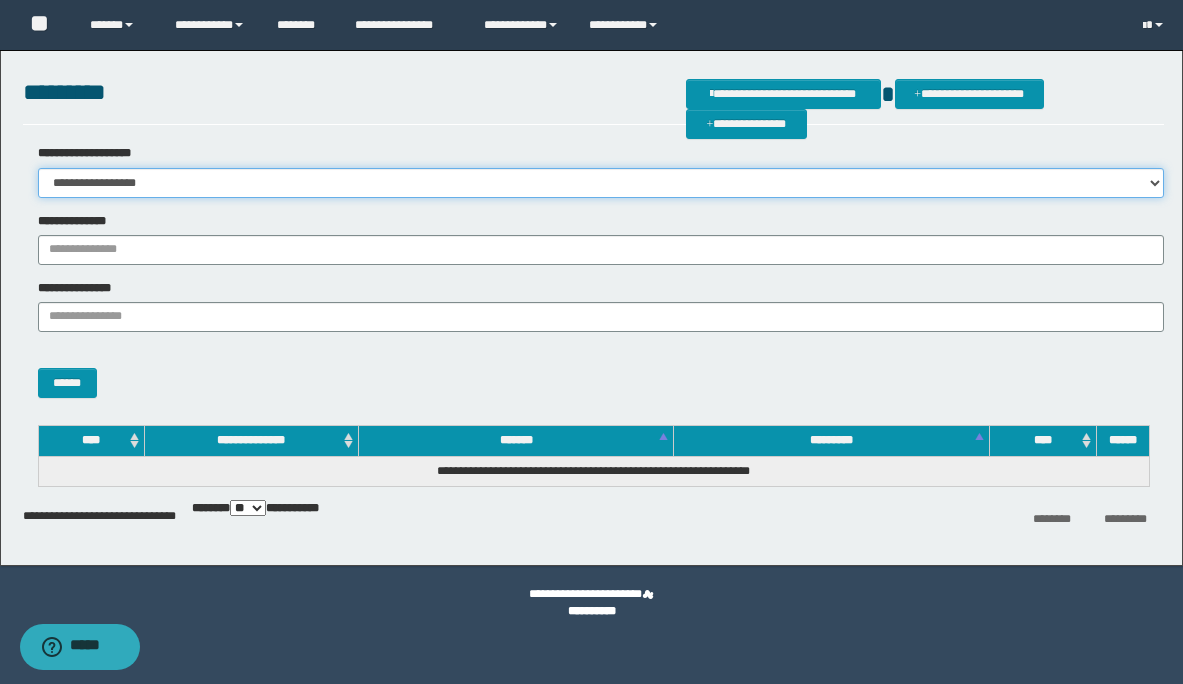 click on "**********" at bounding box center [601, 183] 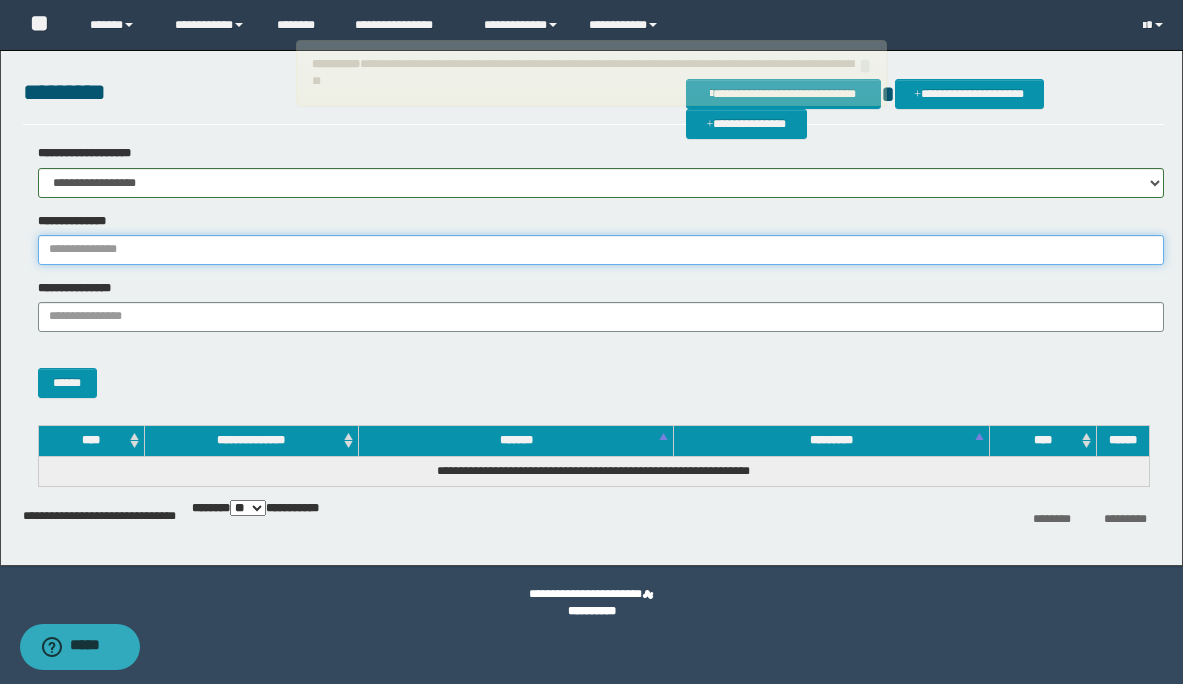 click on "**********" at bounding box center (601, 250) 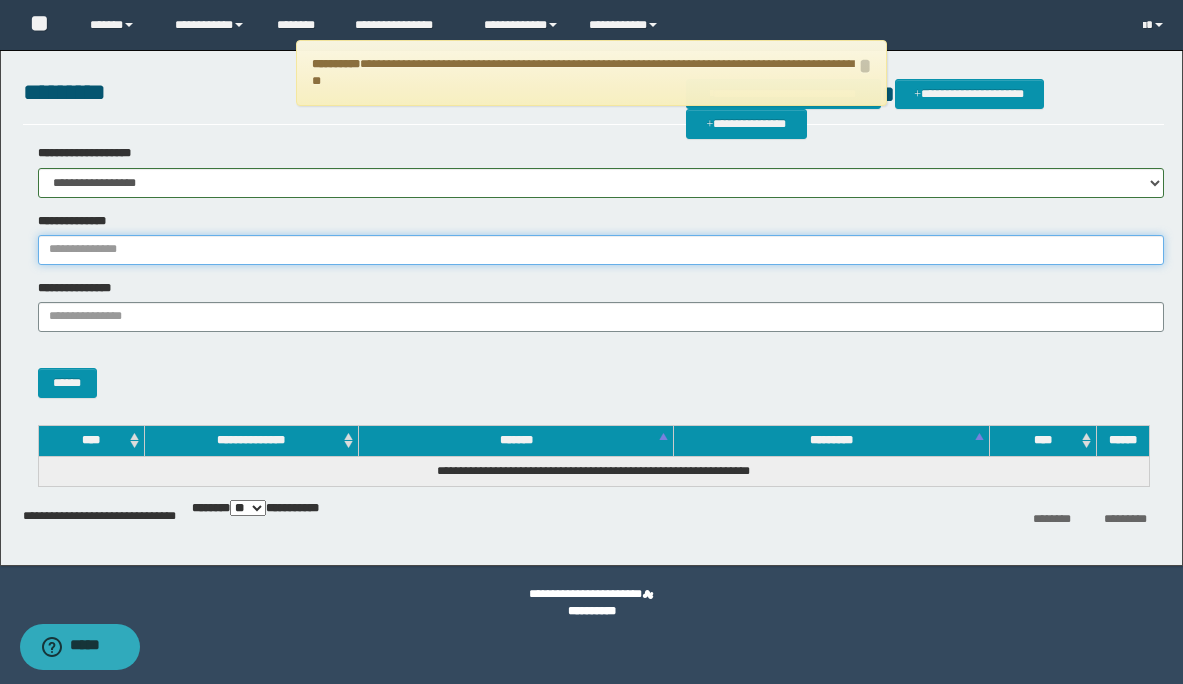 paste on "**********" 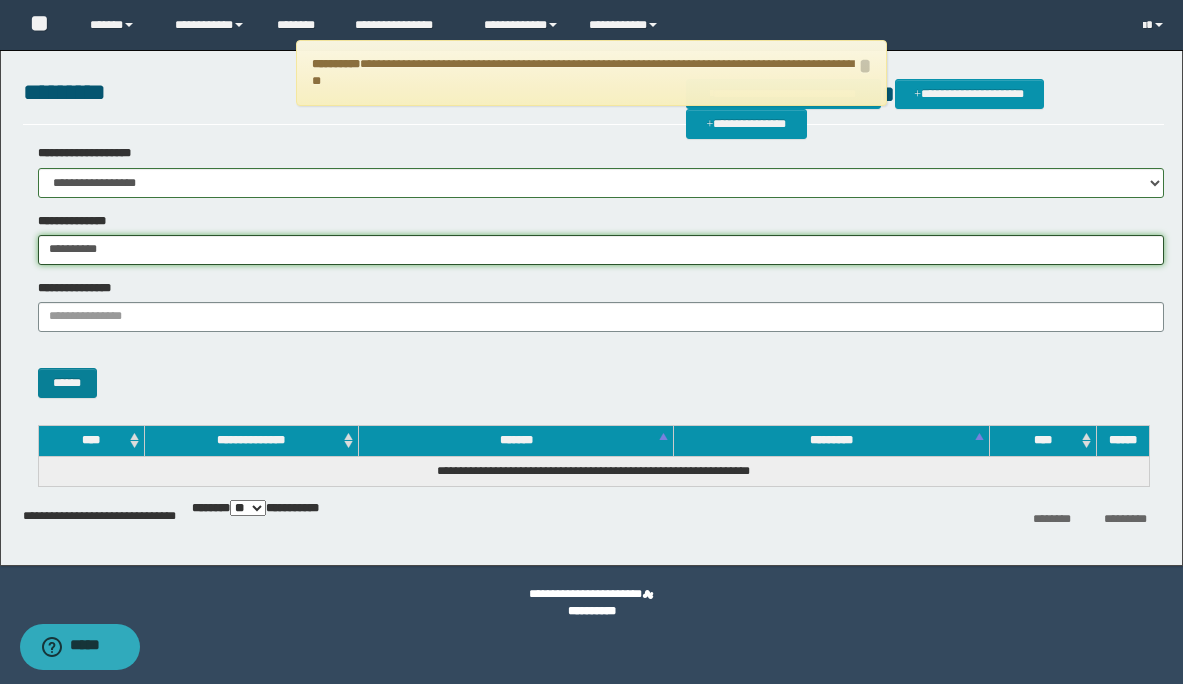 type on "**********" 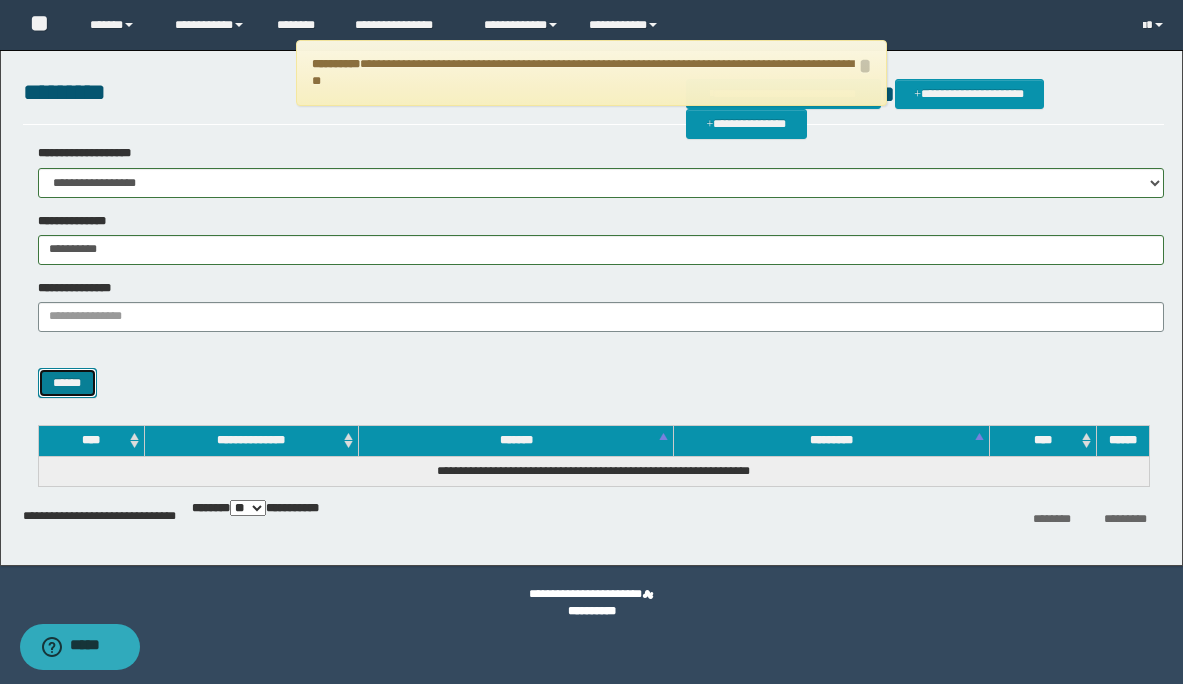 click on "******" at bounding box center (67, 383) 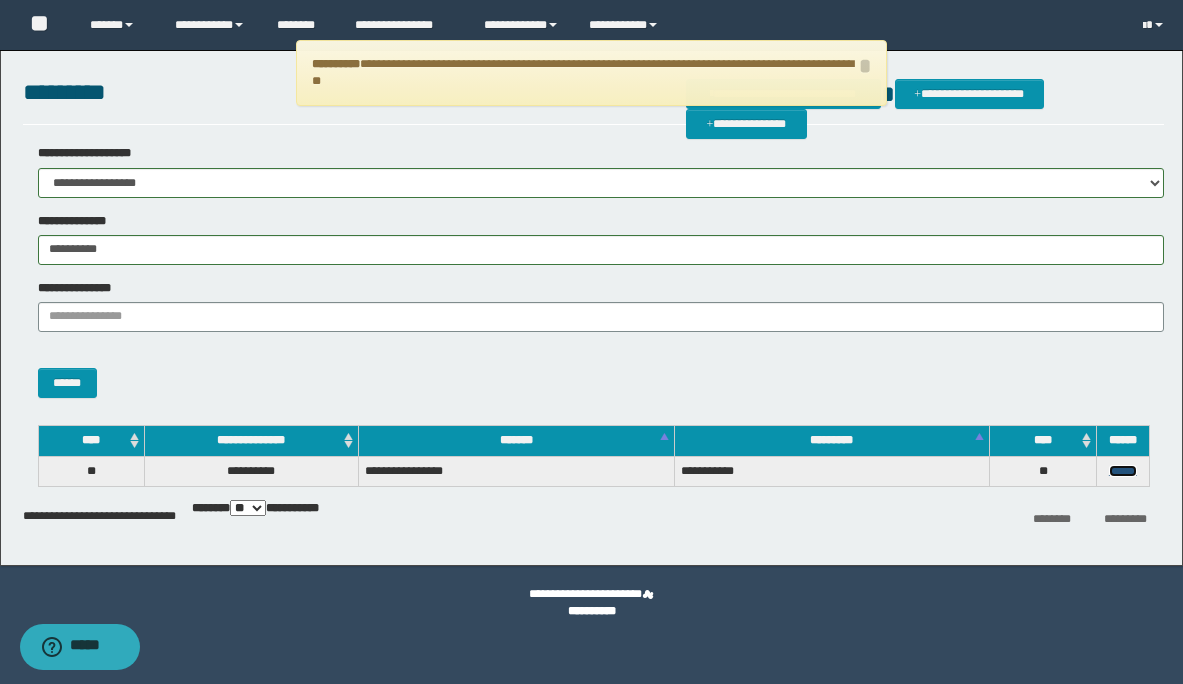 drag, startPoint x: 1119, startPoint y: 472, endPoint x: 1051, endPoint y: 467, distance: 68.18358 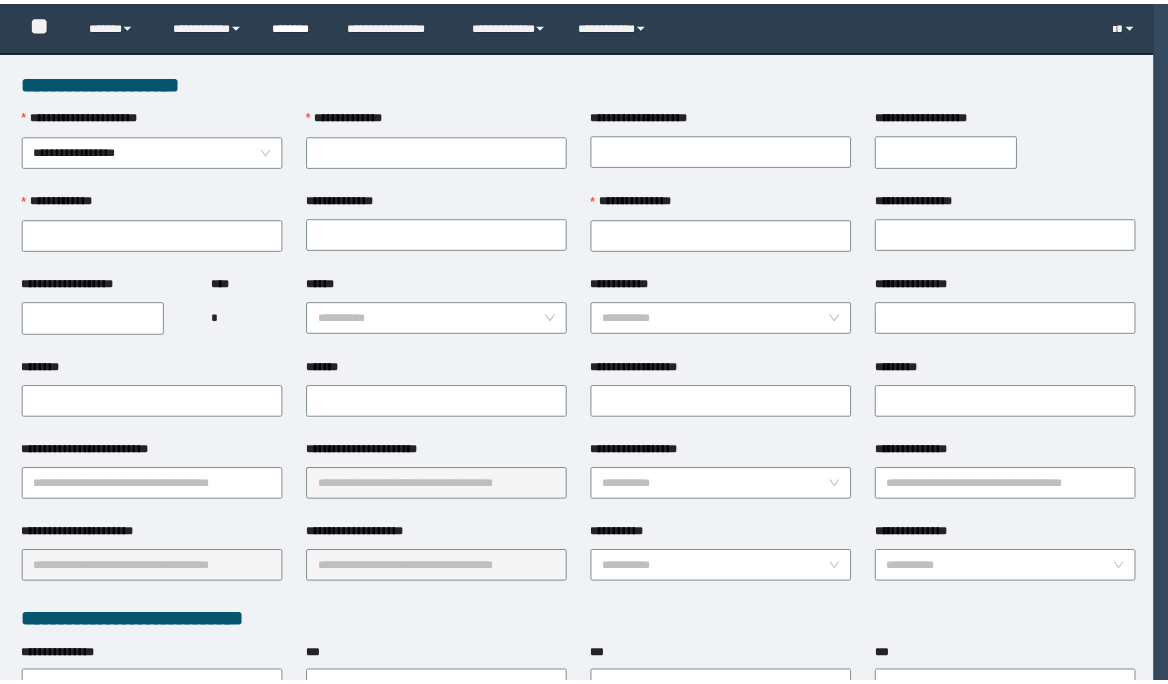 scroll, scrollTop: 0, scrollLeft: 0, axis: both 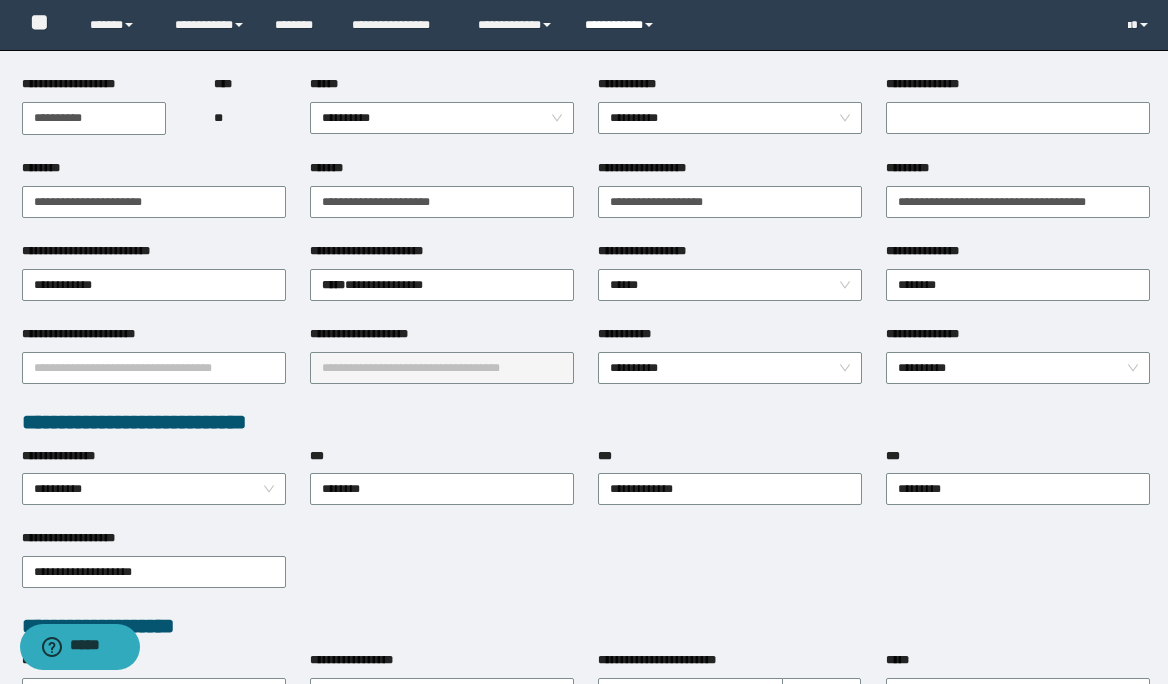 click on "**********" at bounding box center [622, 25] 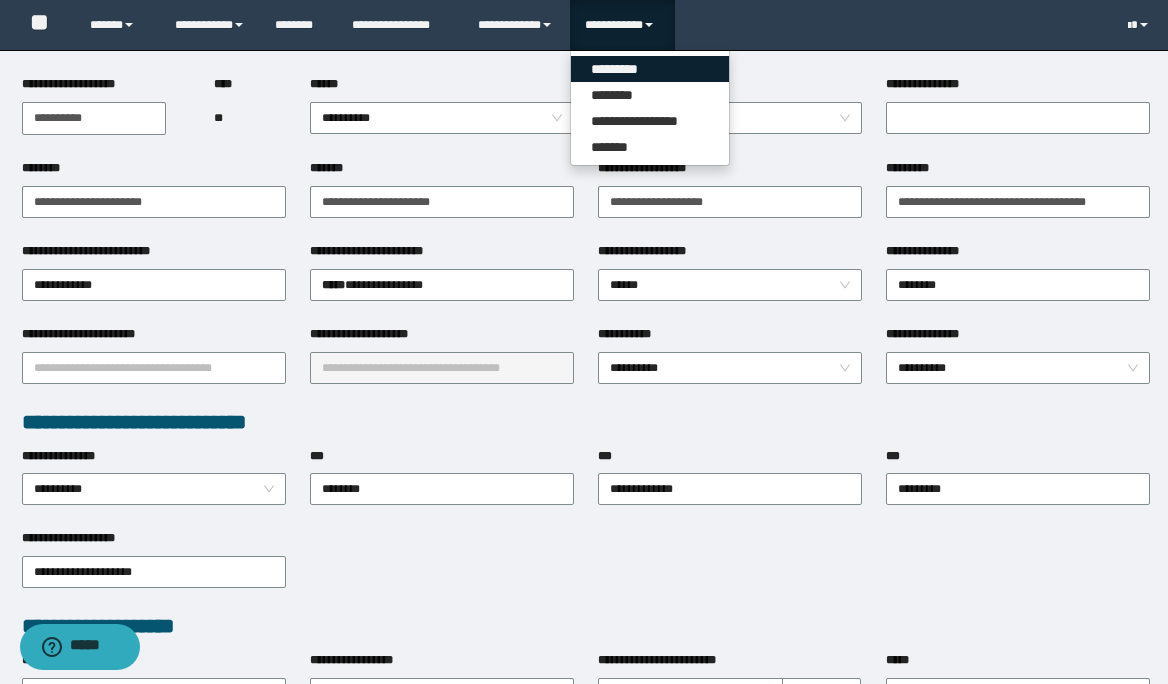 click on "*********" at bounding box center [650, 69] 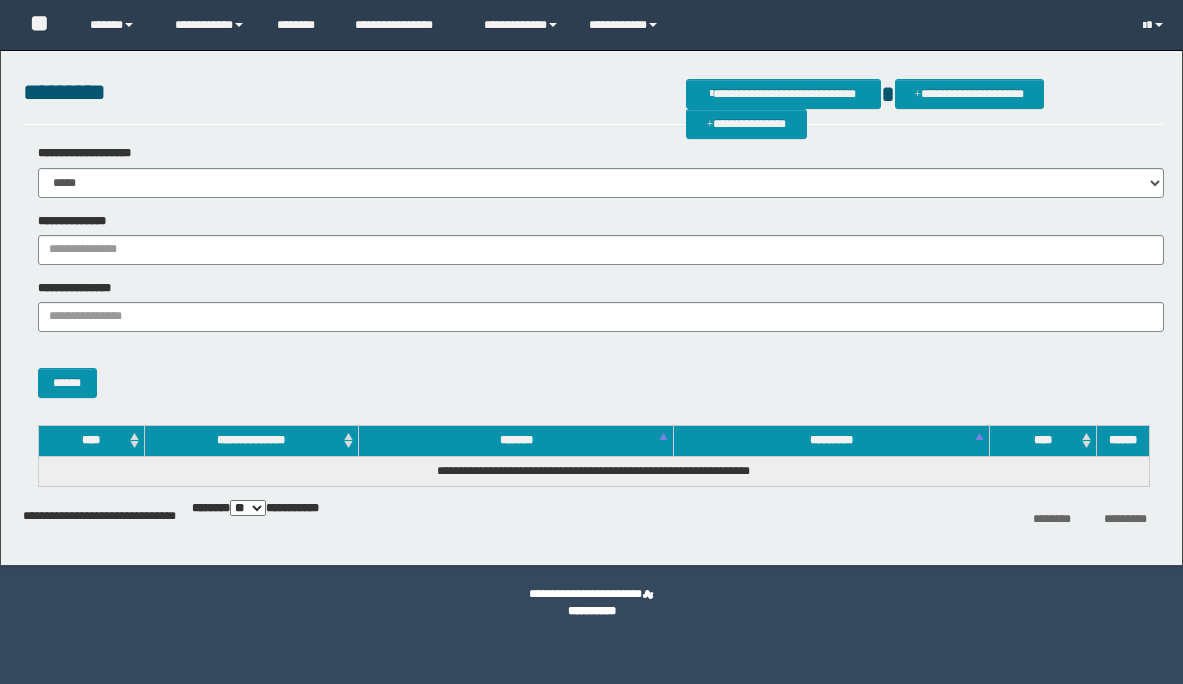 scroll, scrollTop: 0, scrollLeft: 0, axis: both 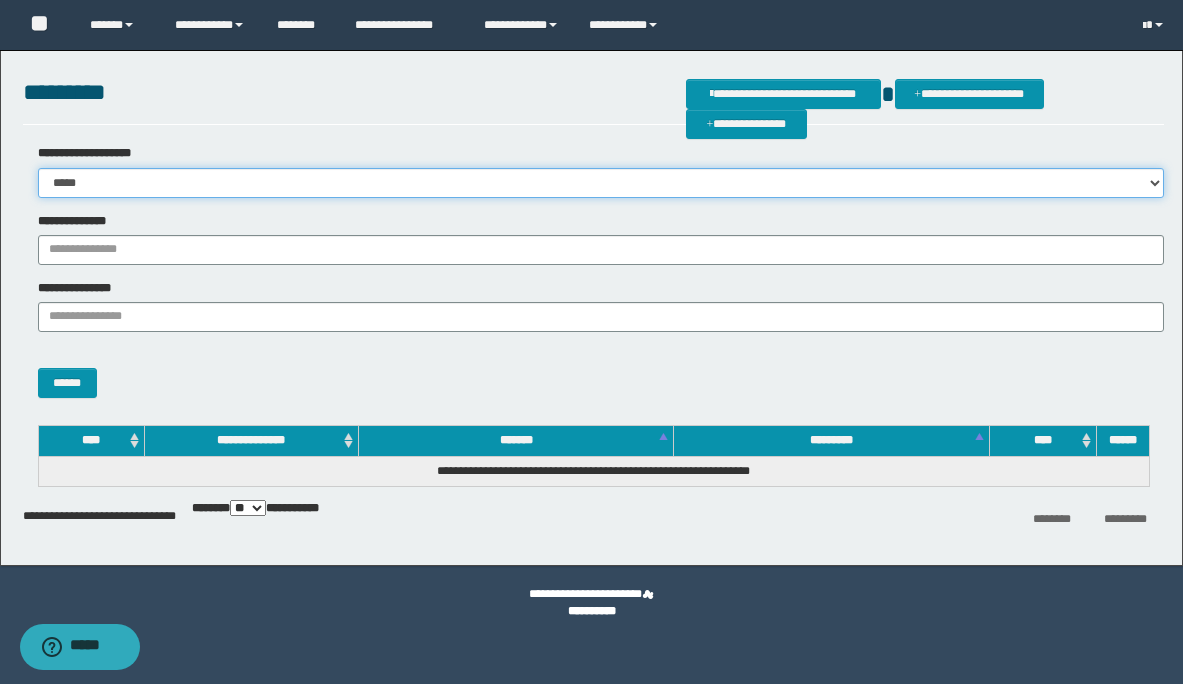 click on "**********" at bounding box center [601, 183] 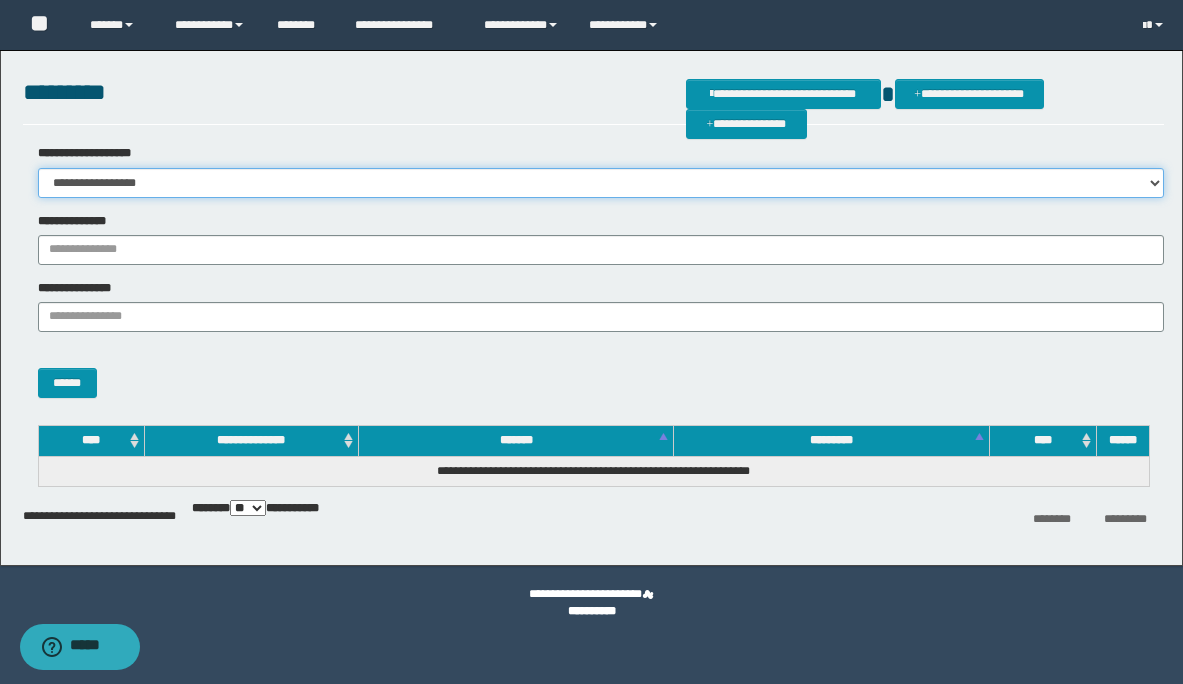 click on "**********" at bounding box center (601, 183) 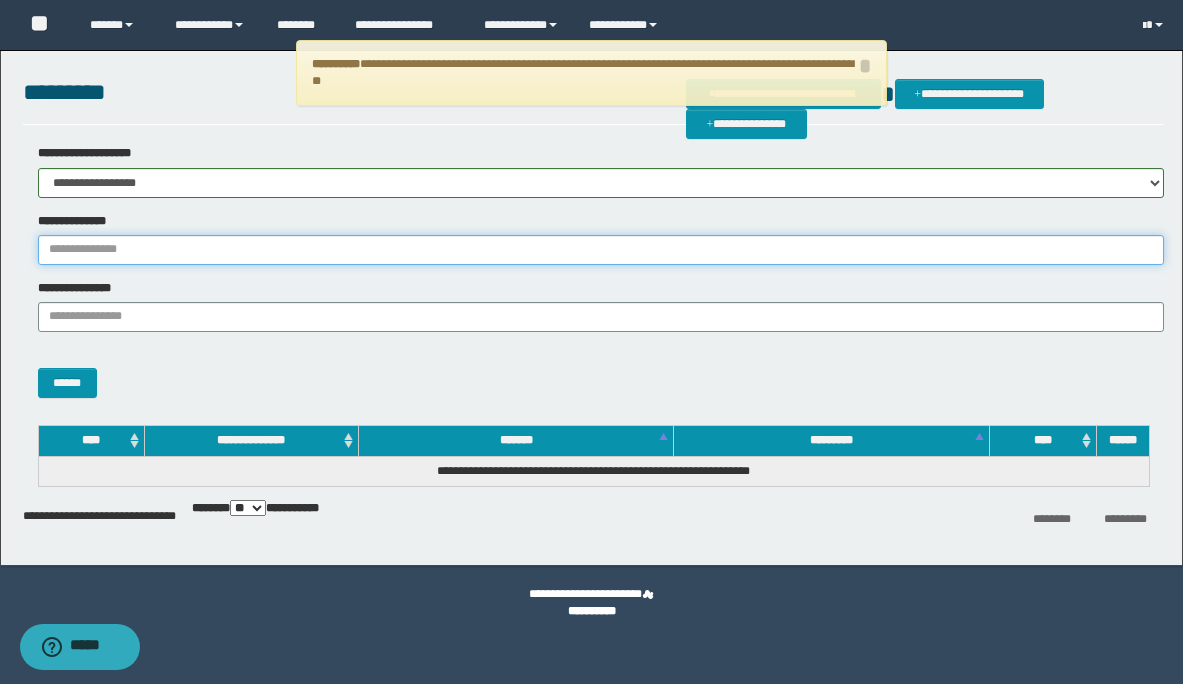 click on "**********" at bounding box center [601, 250] 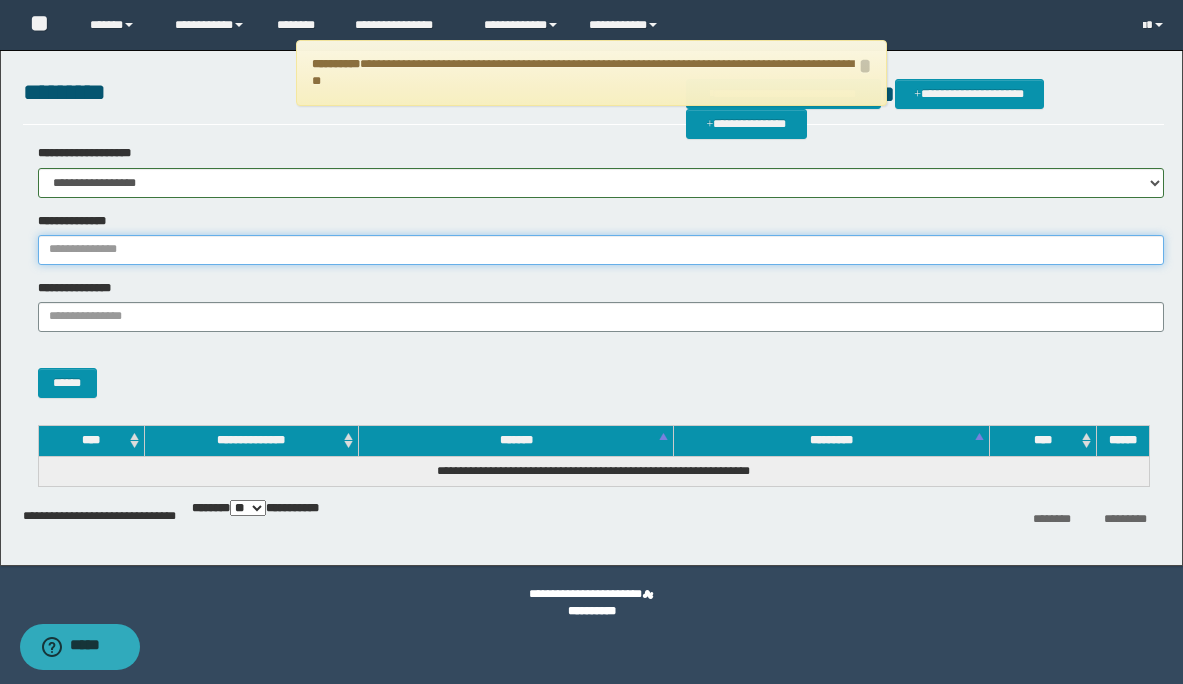 paste on "**********" 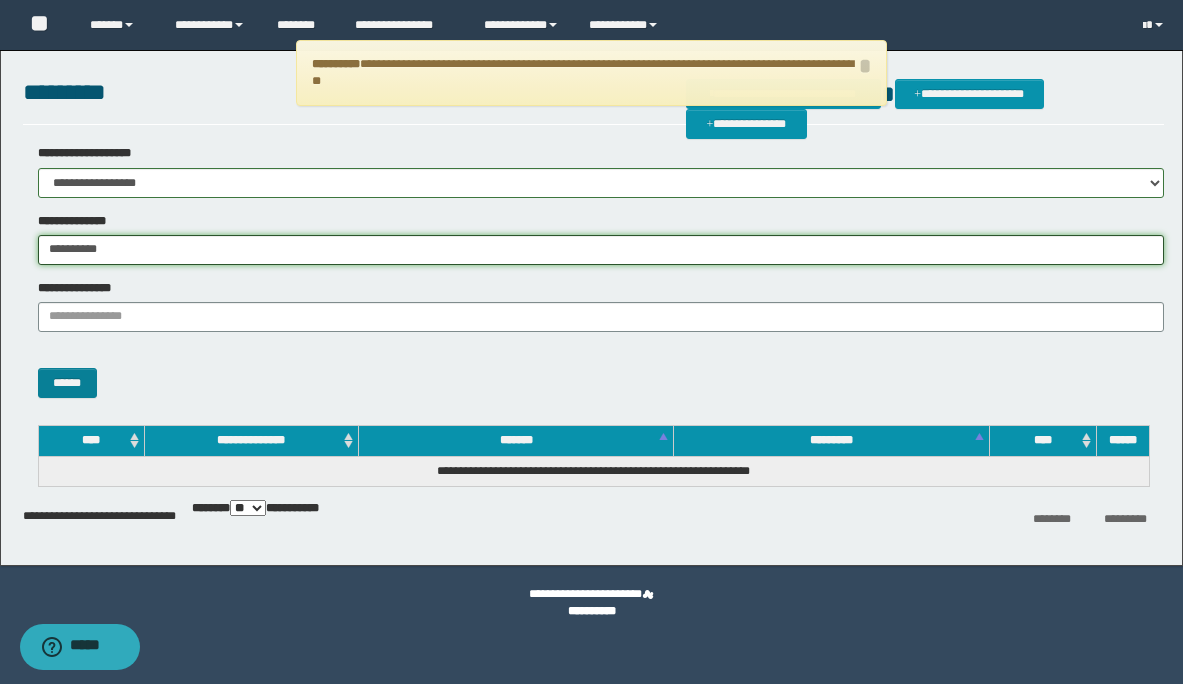type on "**********" 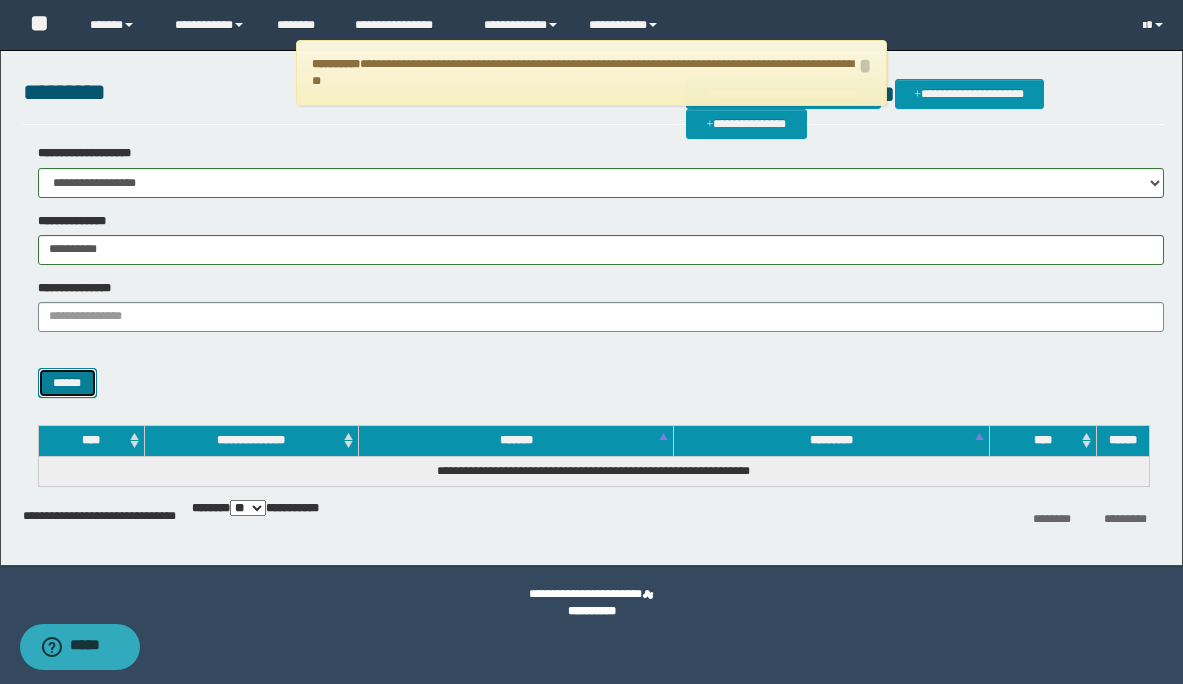 click on "******" at bounding box center [67, 383] 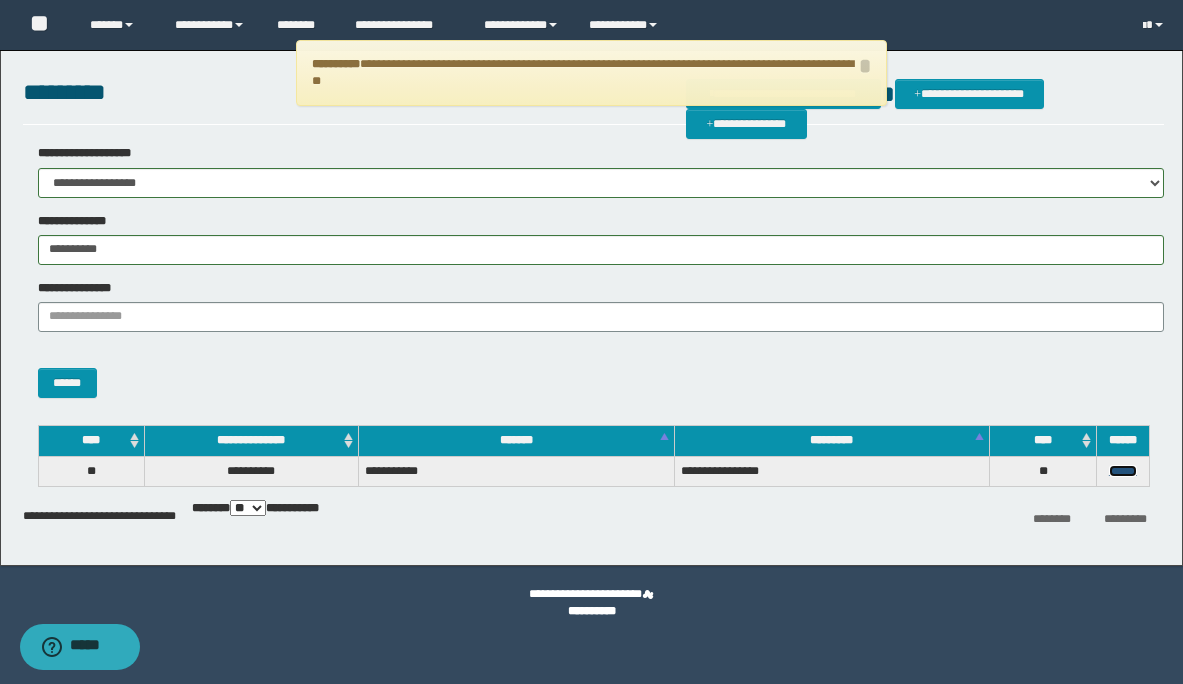 click on "******" at bounding box center (1123, 471) 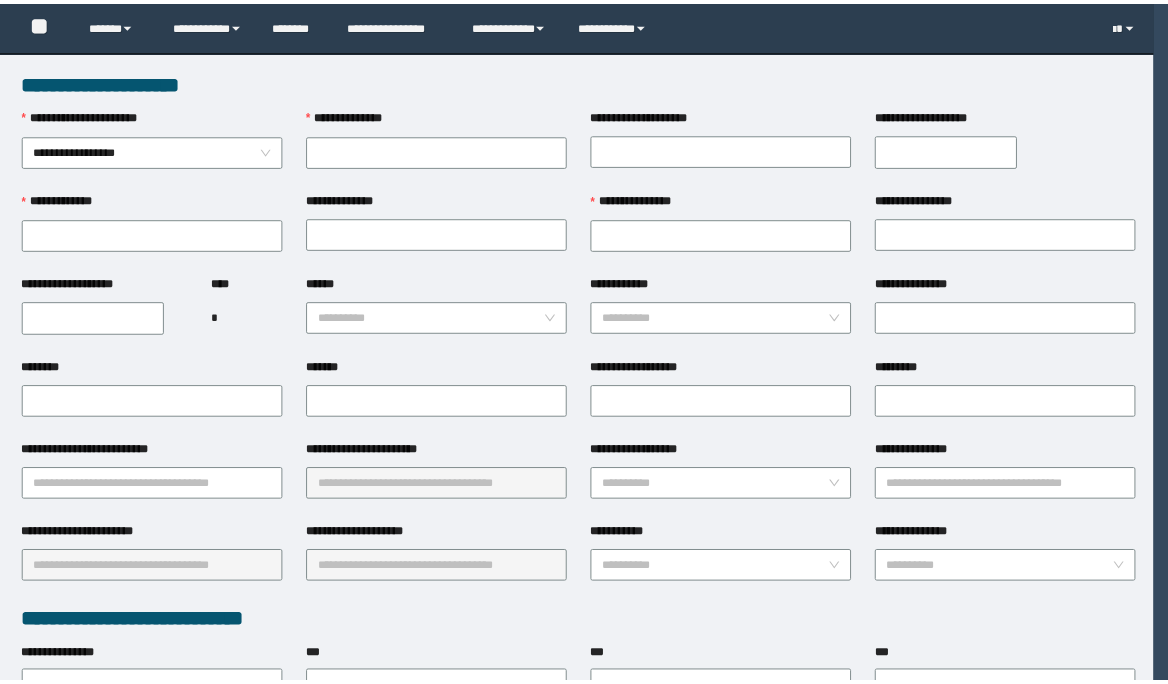 scroll, scrollTop: 0, scrollLeft: 0, axis: both 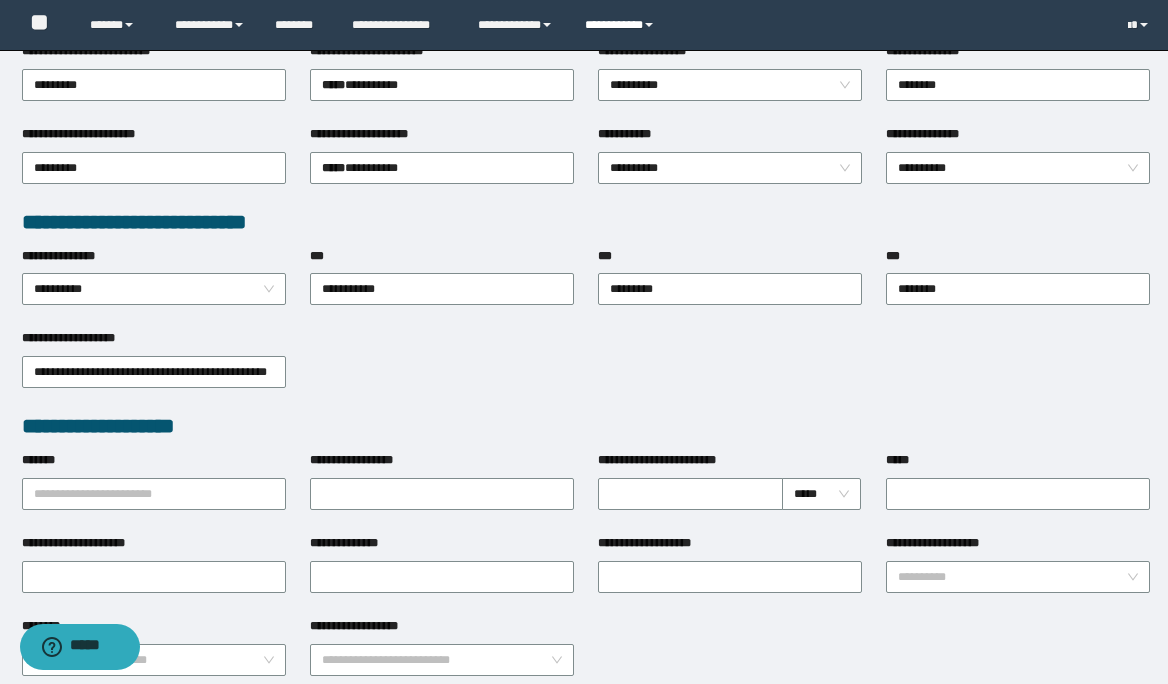 click on "**********" at bounding box center [622, 25] 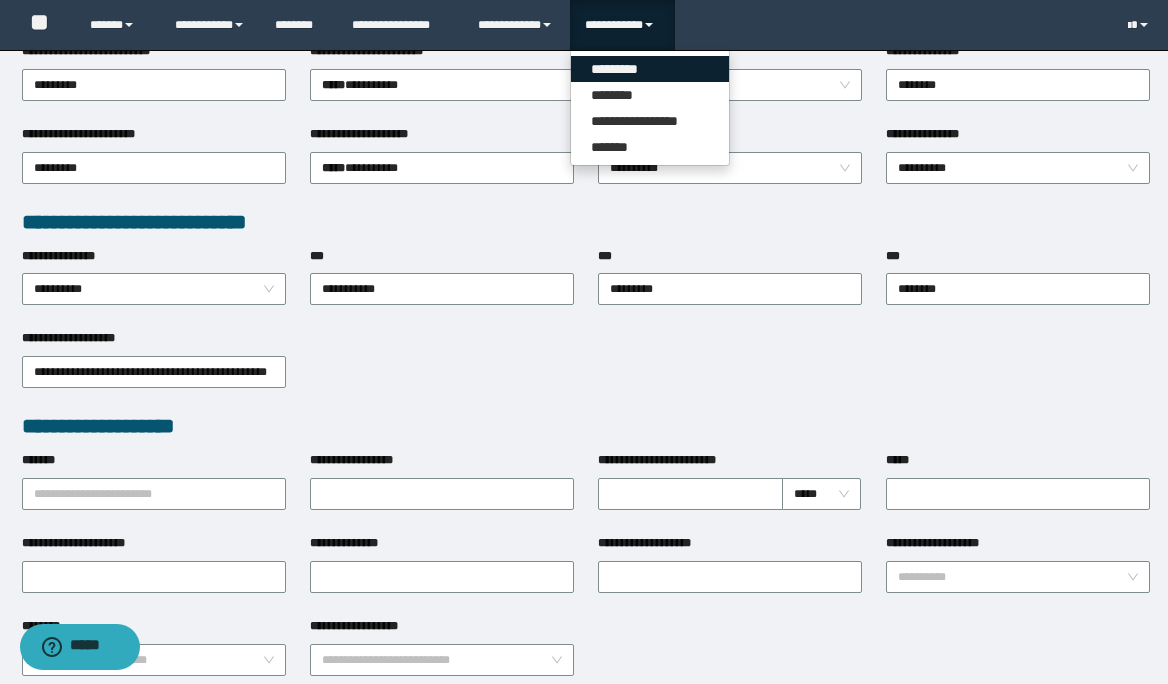click on "*********" at bounding box center (650, 69) 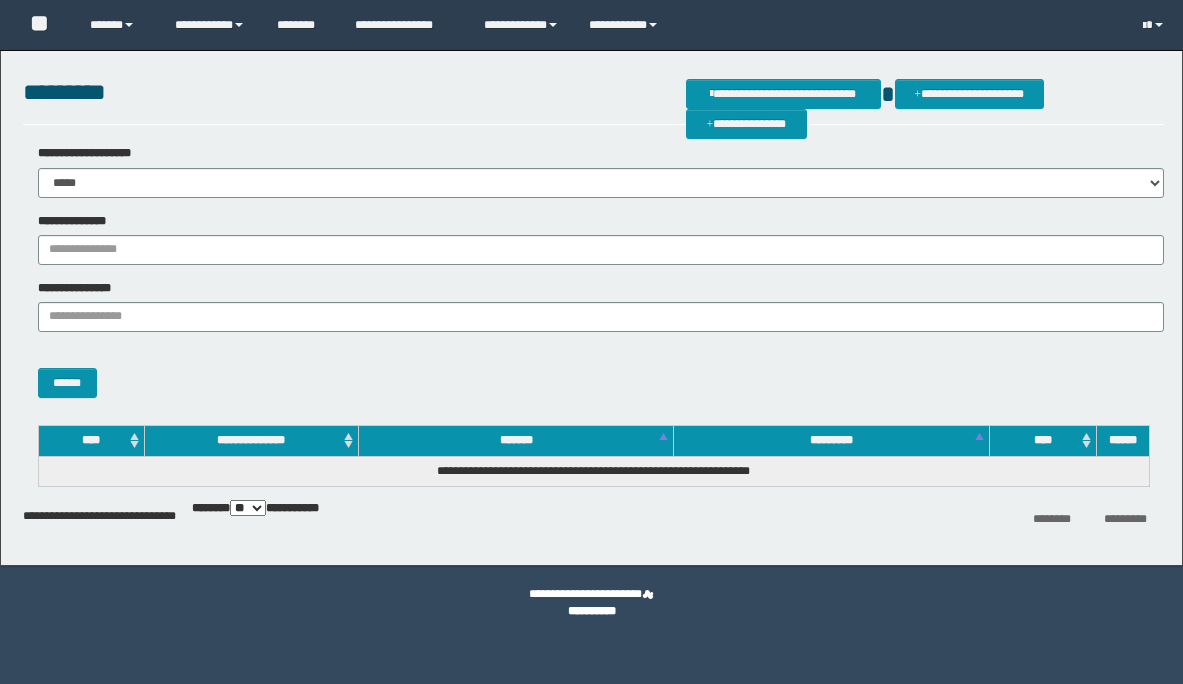 scroll, scrollTop: 0, scrollLeft: 0, axis: both 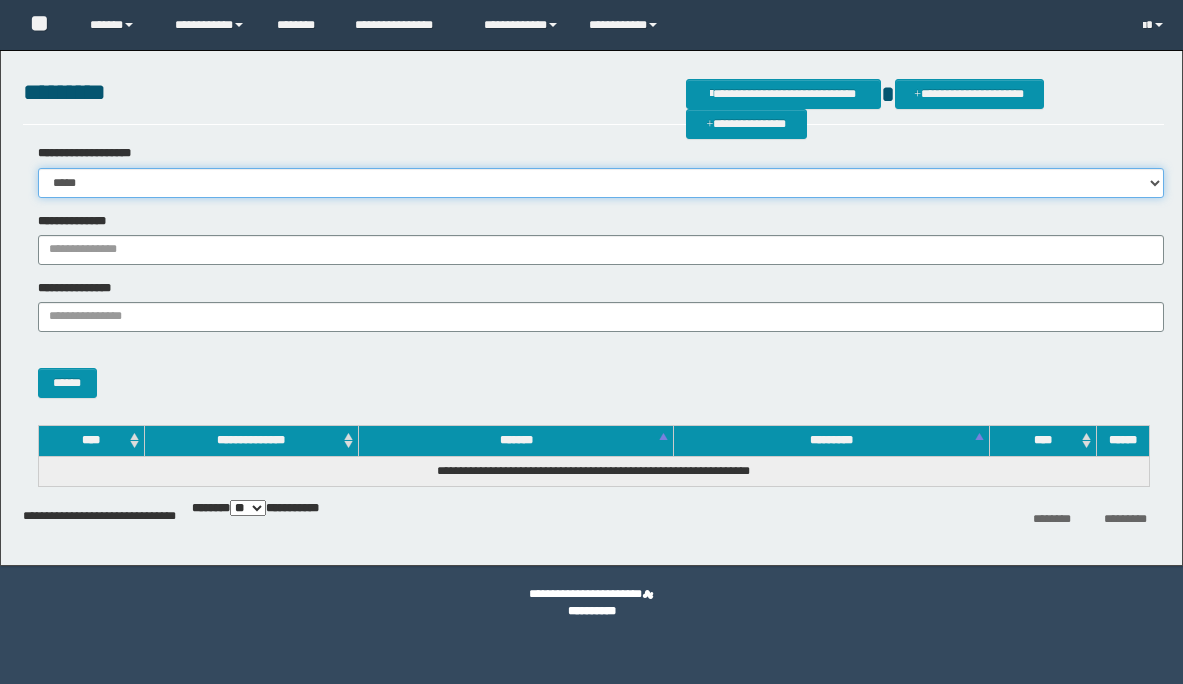 click on "**********" at bounding box center (601, 183) 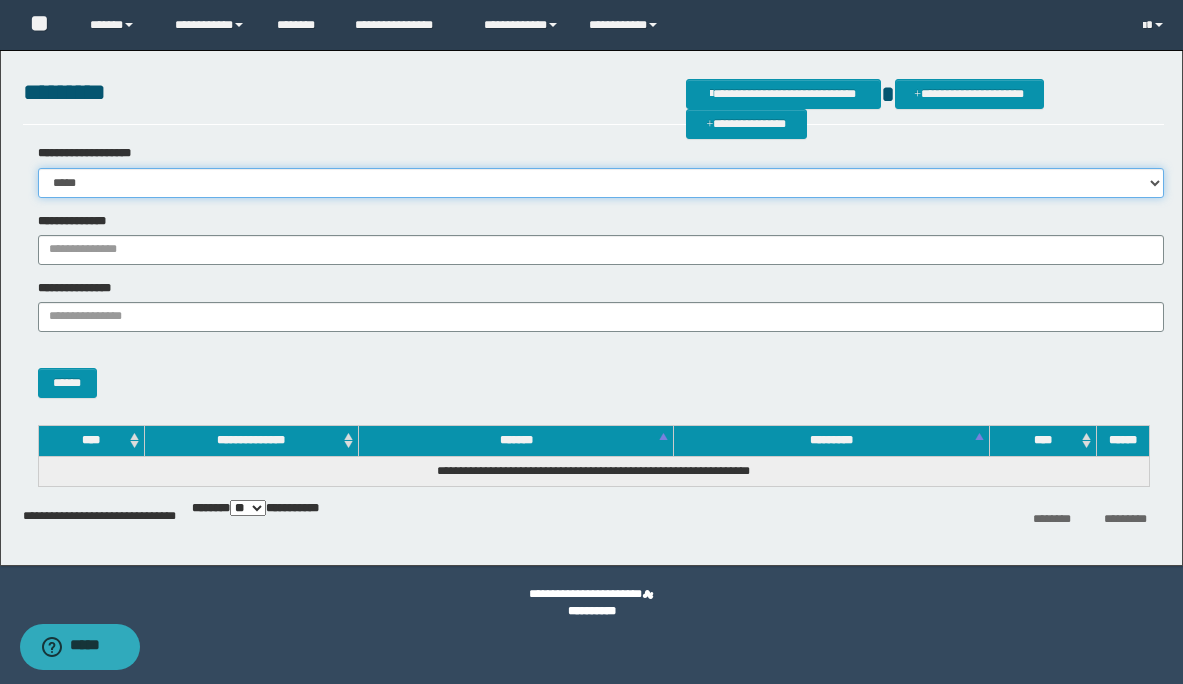 select on "*" 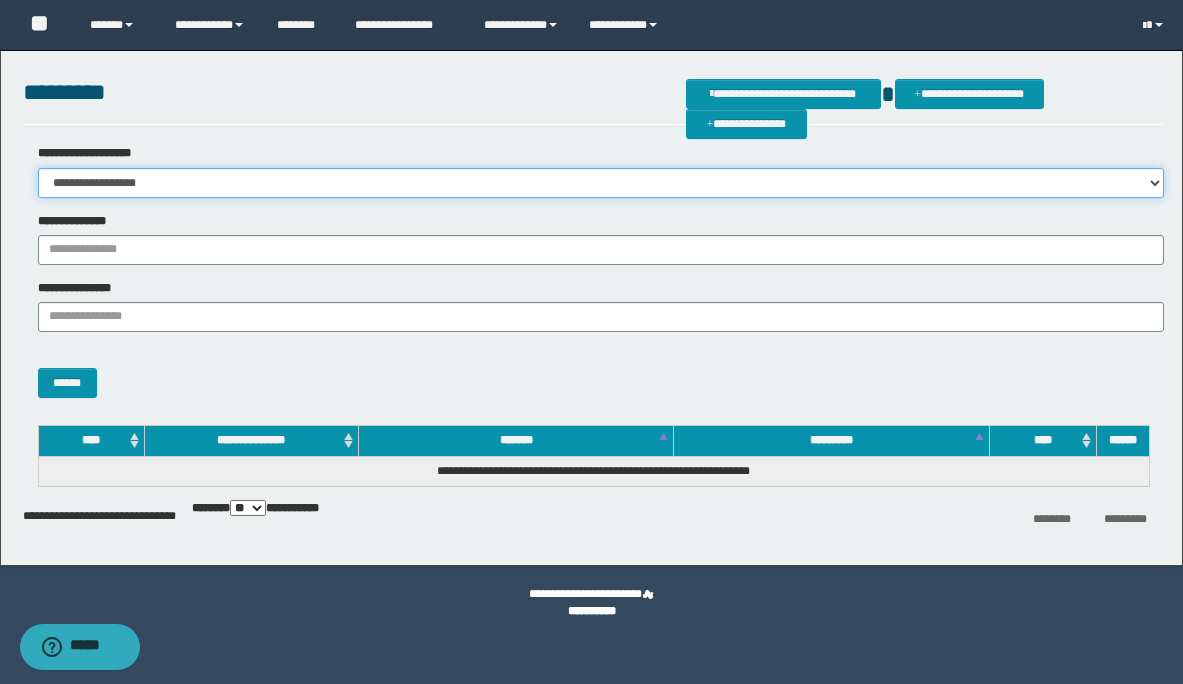 click on "**********" at bounding box center (601, 183) 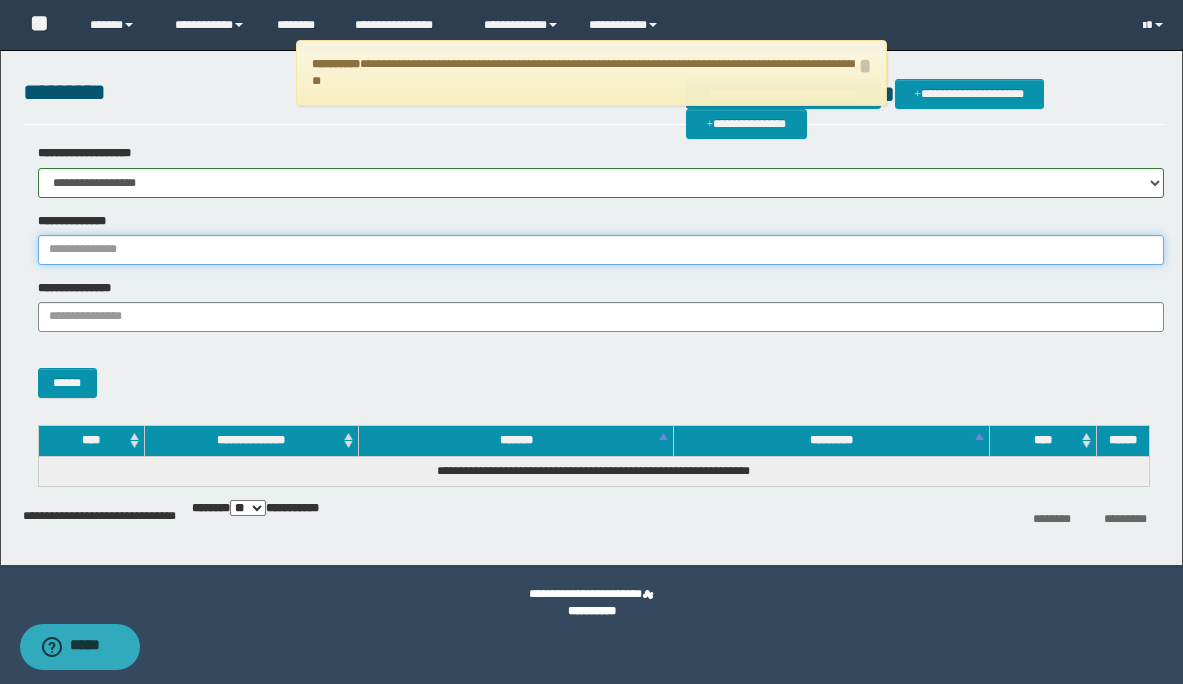 click on "**********" at bounding box center (601, 250) 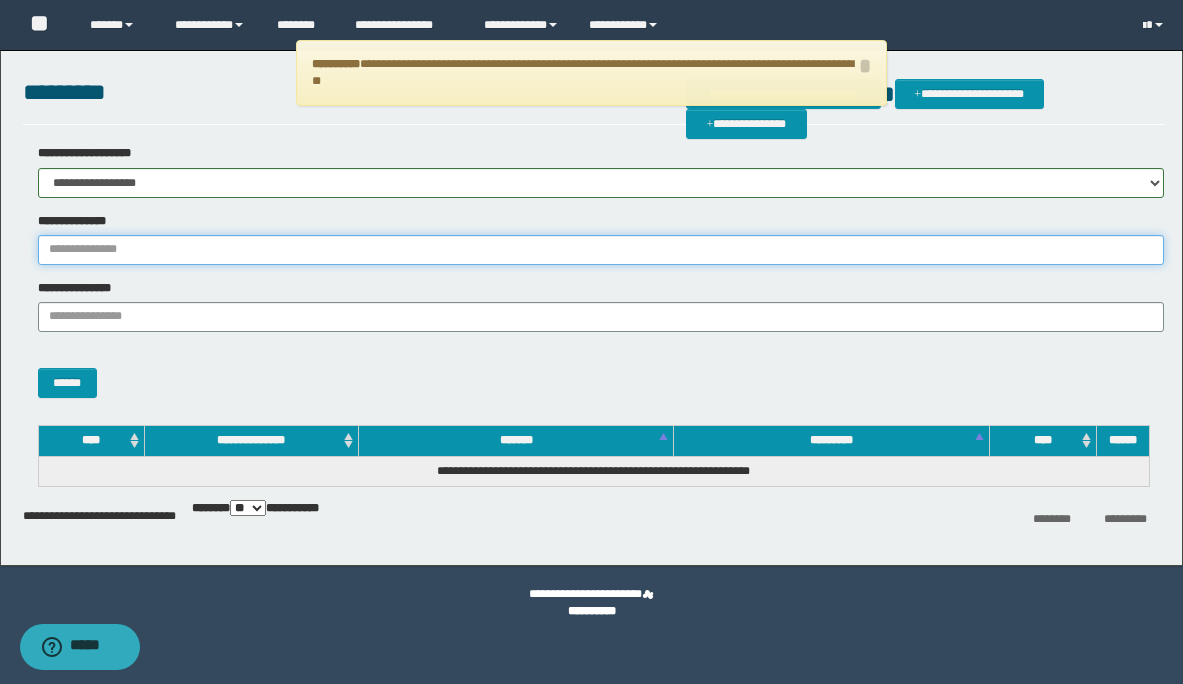 paste on "********" 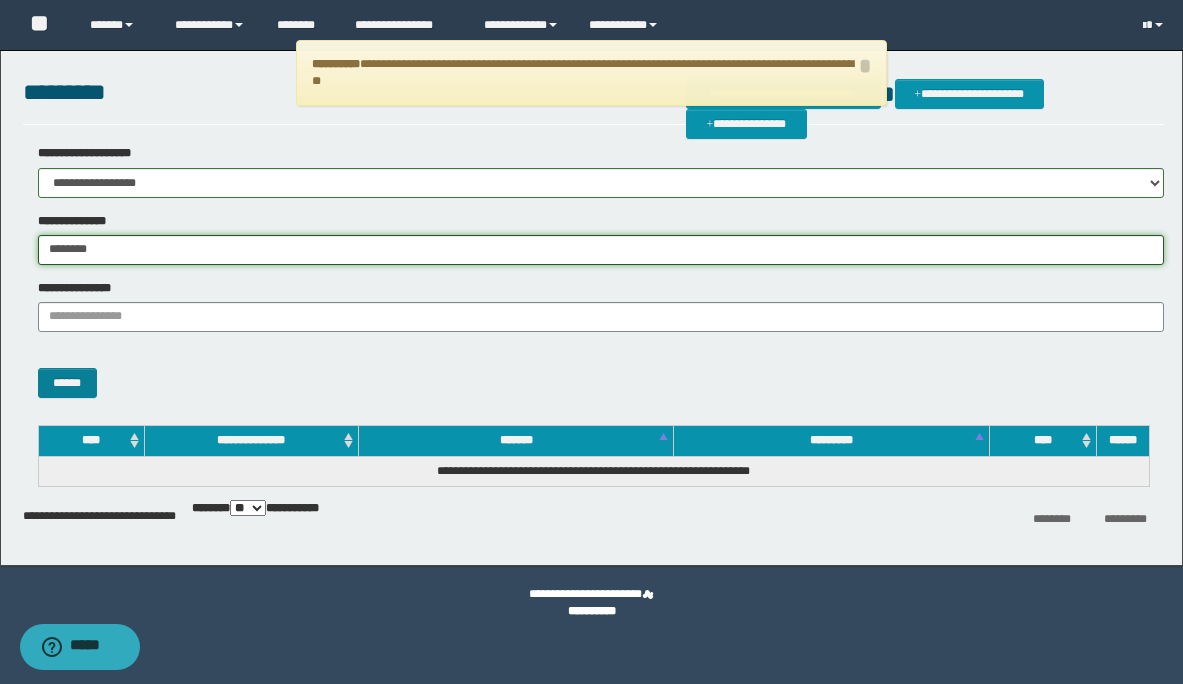 type on "********" 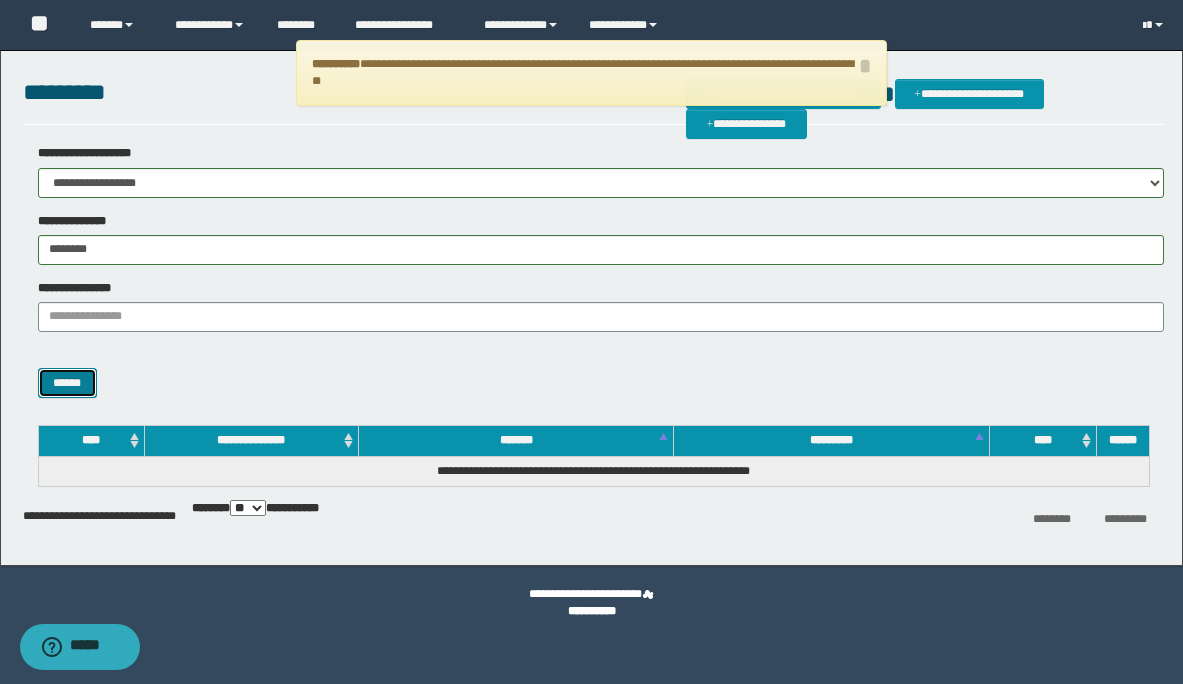 click on "******" at bounding box center (67, 383) 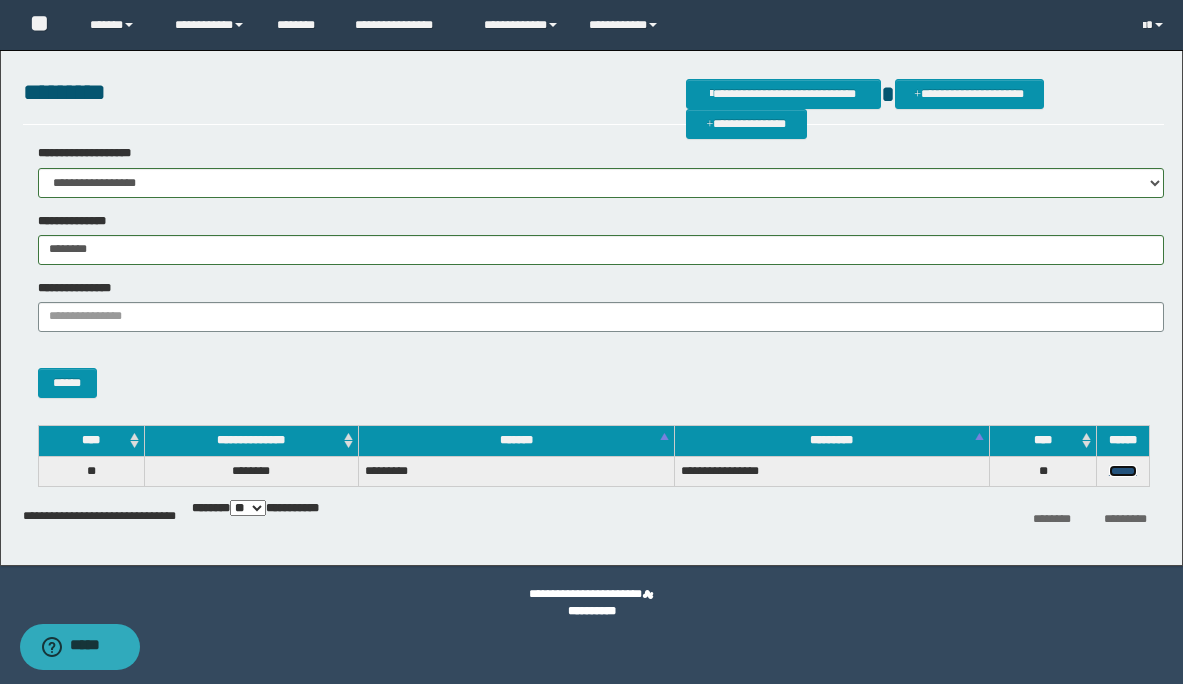 click on "******" at bounding box center (1123, 471) 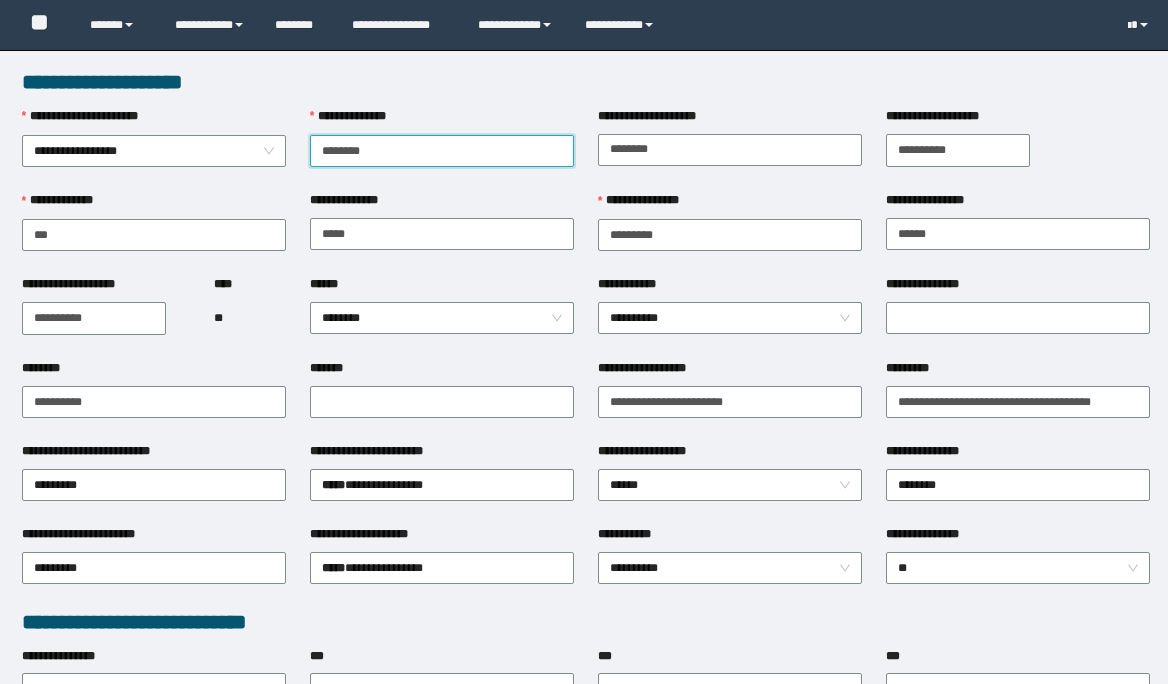 scroll, scrollTop: 0, scrollLeft: 0, axis: both 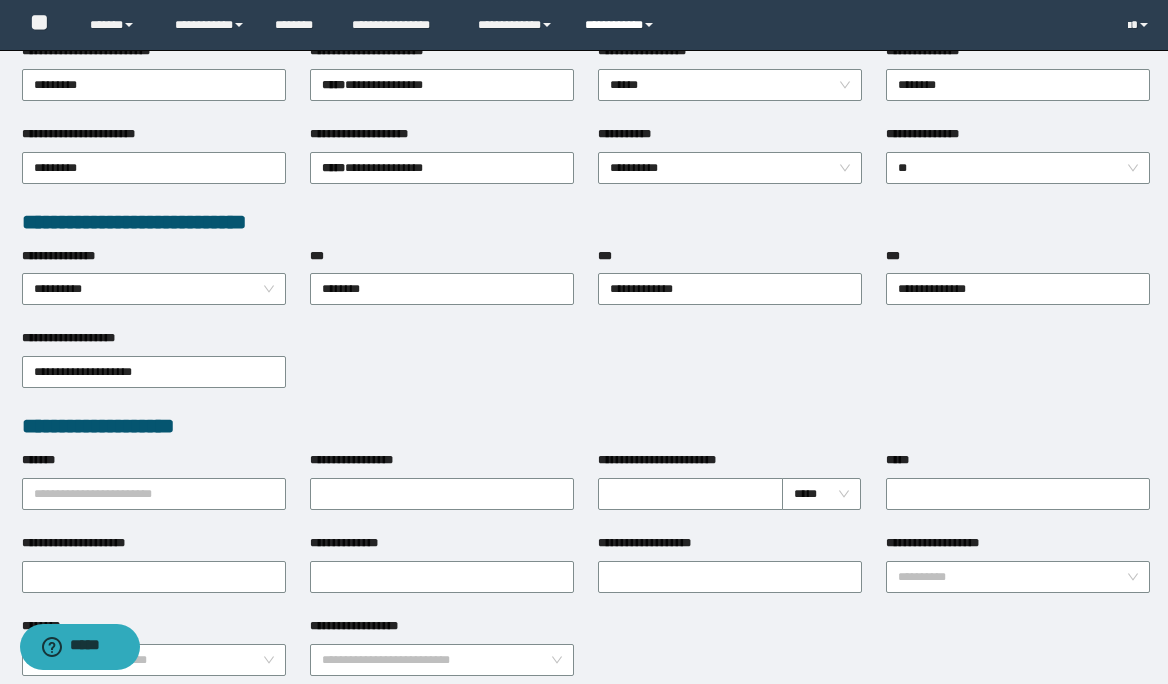 click on "**********" at bounding box center (622, 25) 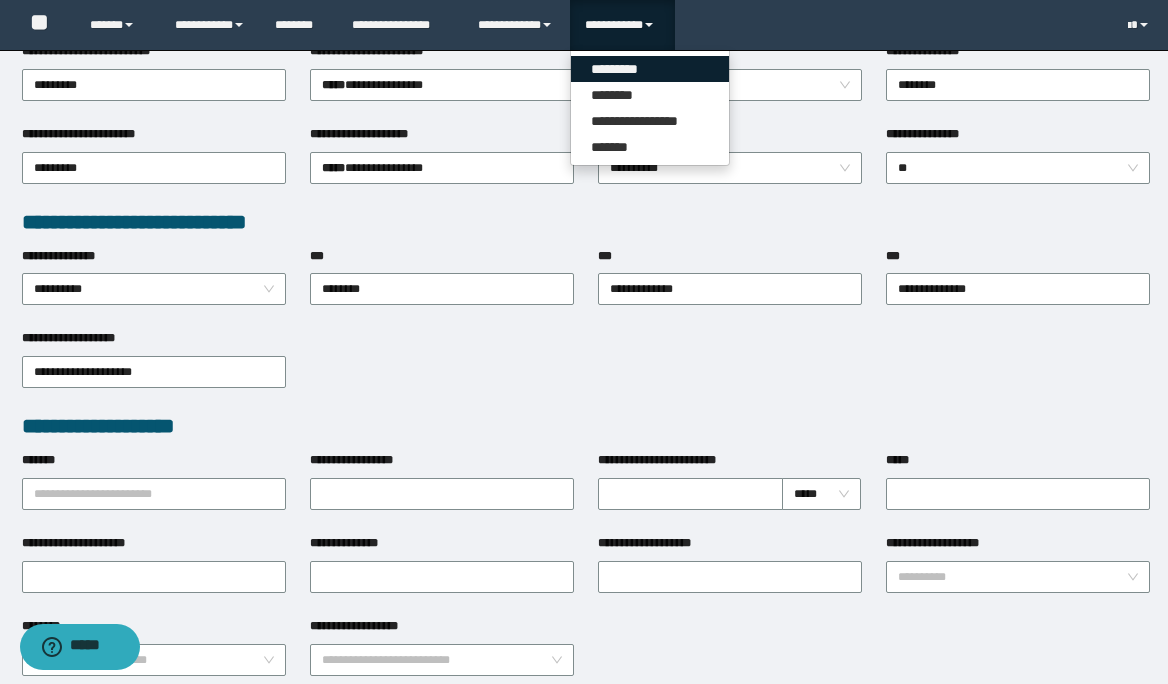 click on "*********" at bounding box center (650, 69) 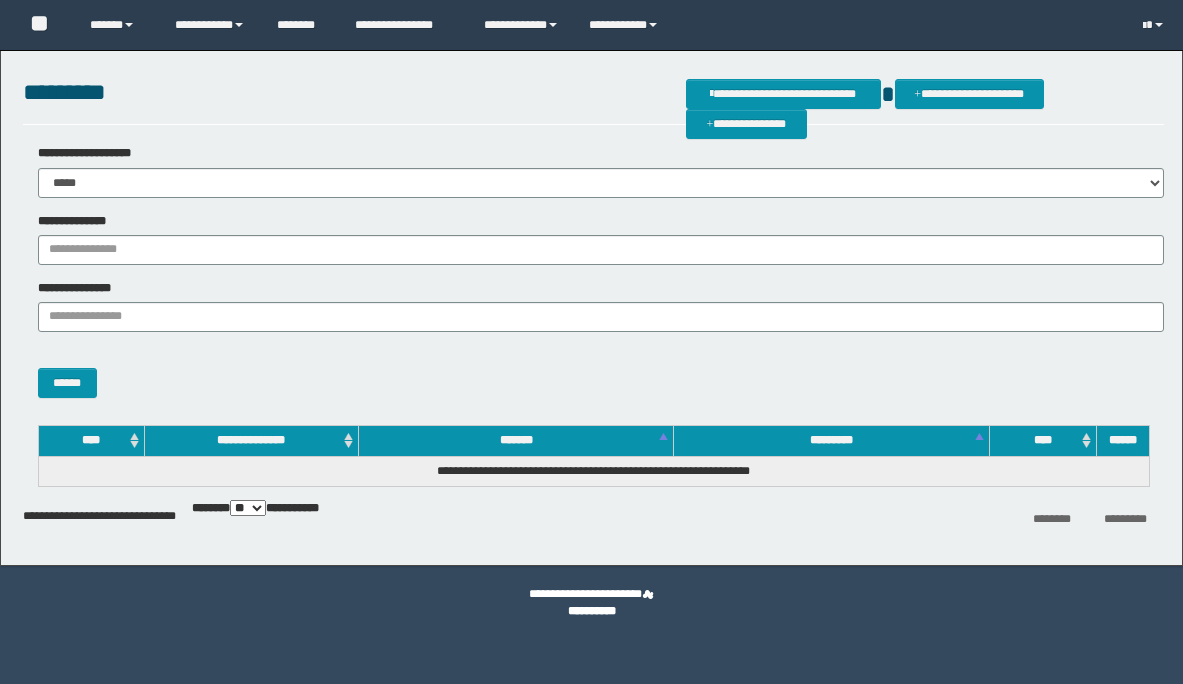 scroll, scrollTop: 0, scrollLeft: 0, axis: both 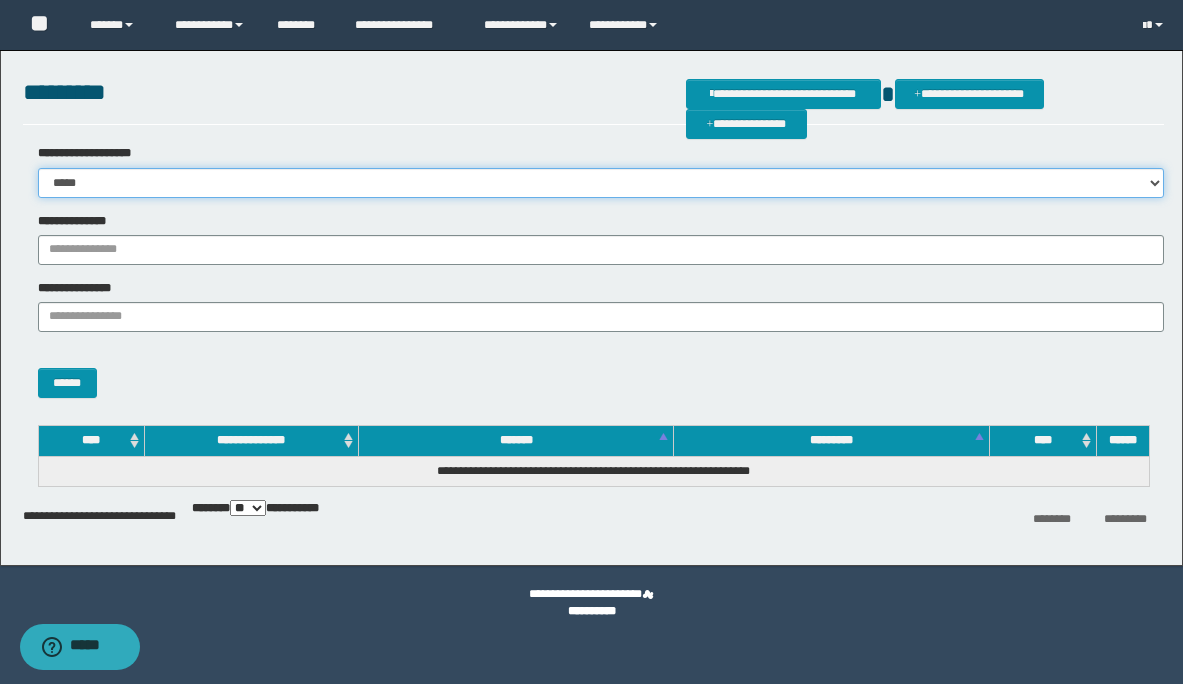 drag, startPoint x: 166, startPoint y: 176, endPoint x: 157, endPoint y: 187, distance: 14.21267 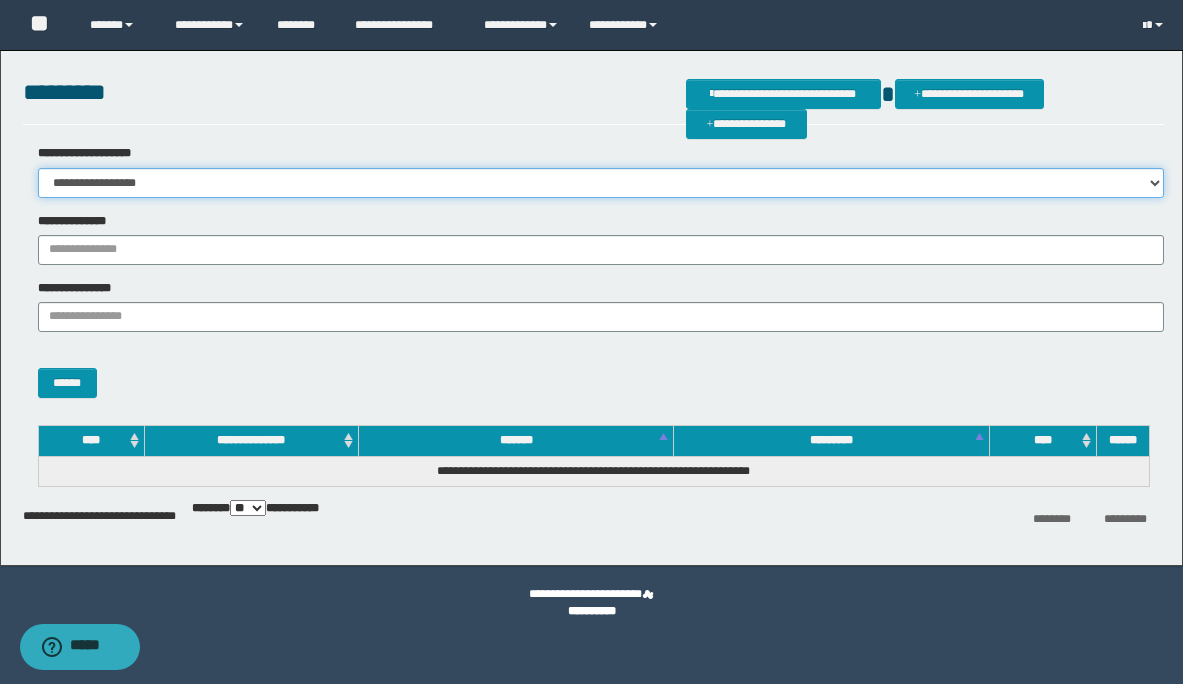 click on "**********" at bounding box center (601, 183) 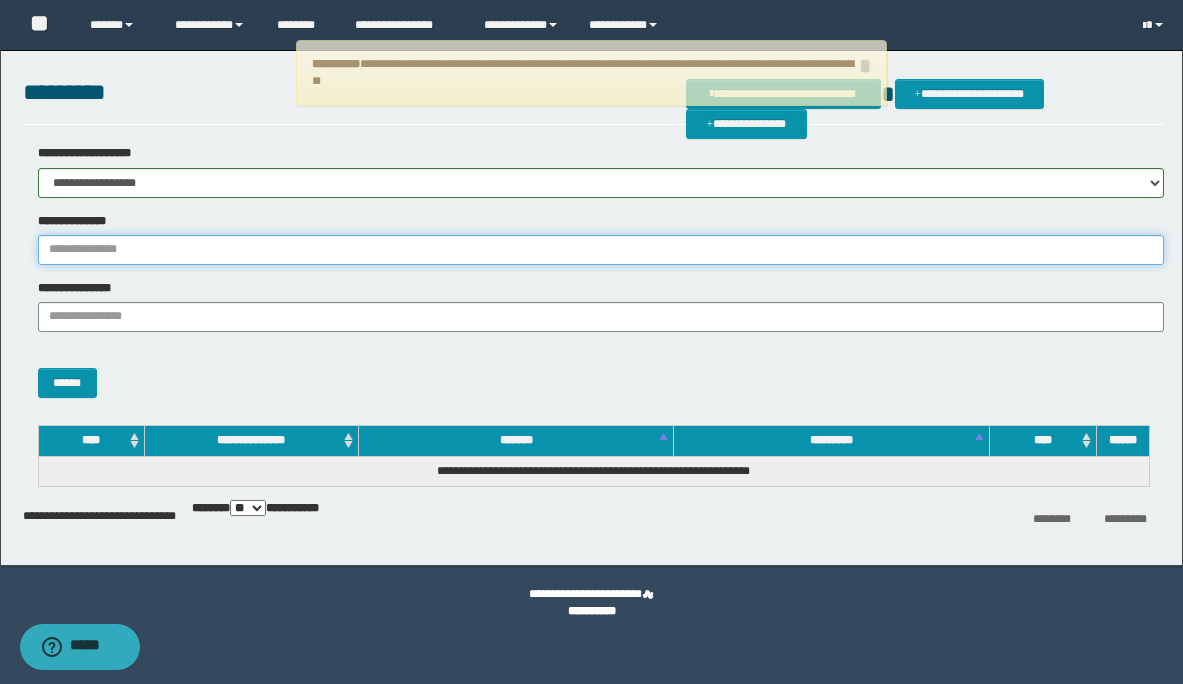 click on "**********" at bounding box center (601, 250) 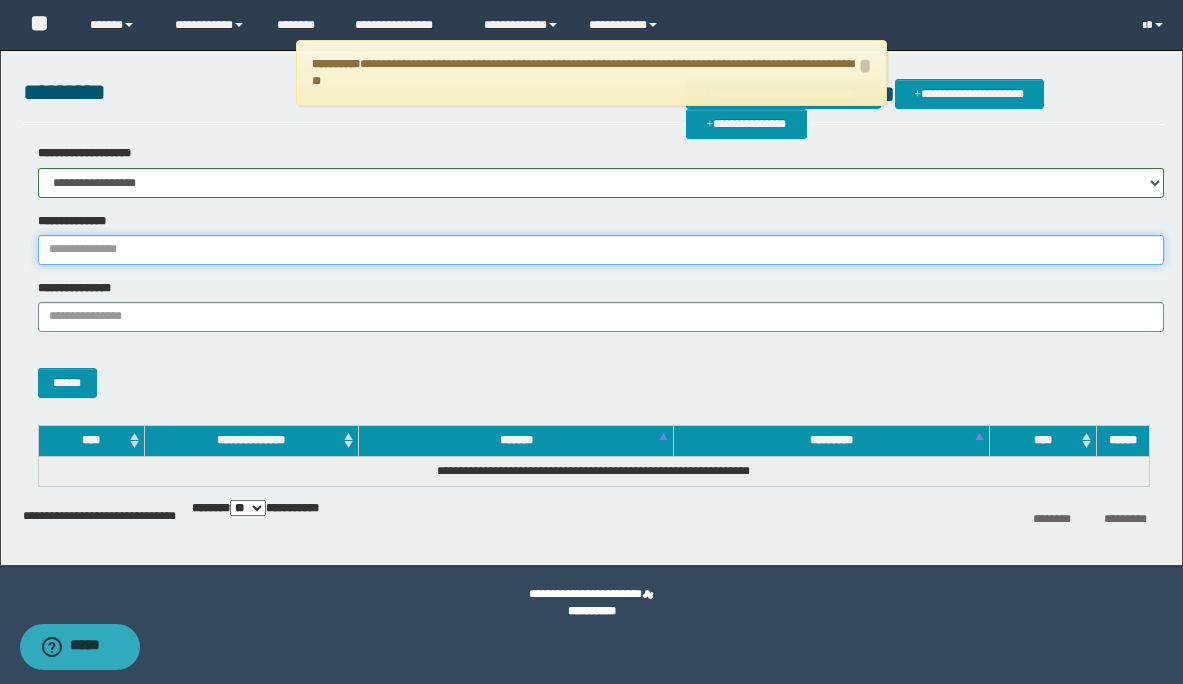 paste on "**********" 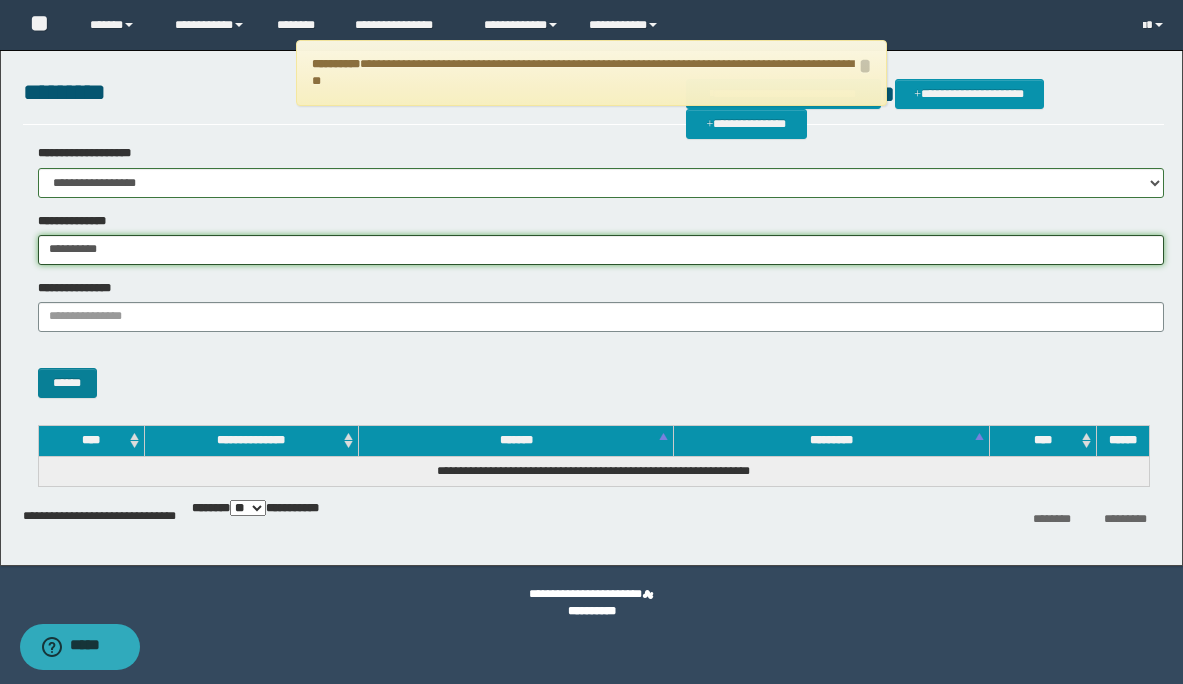 type on "**********" 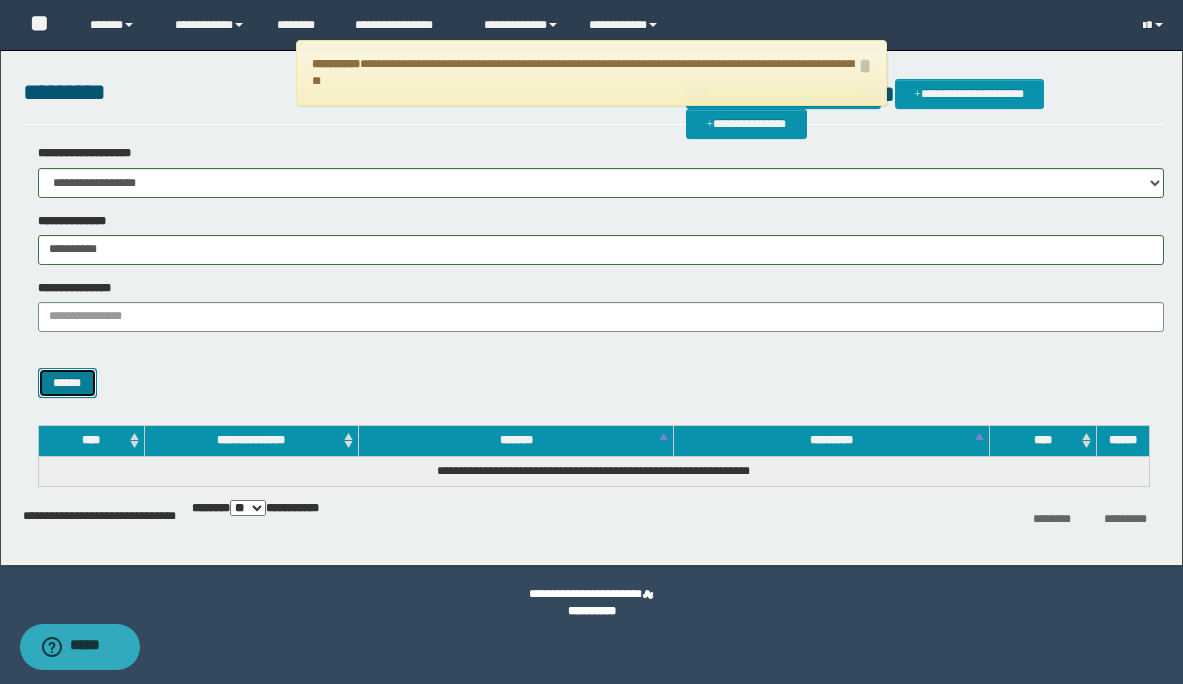 click on "******" at bounding box center (67, 383) 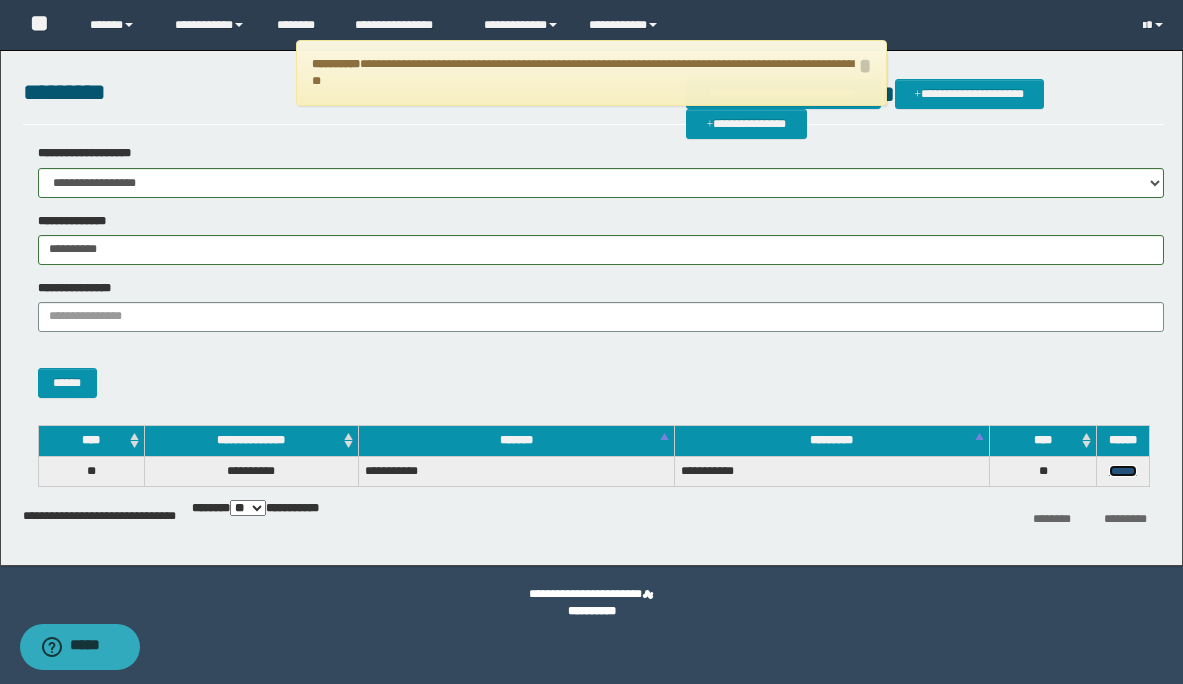 click on "******" at bounding box center (1123, 471) 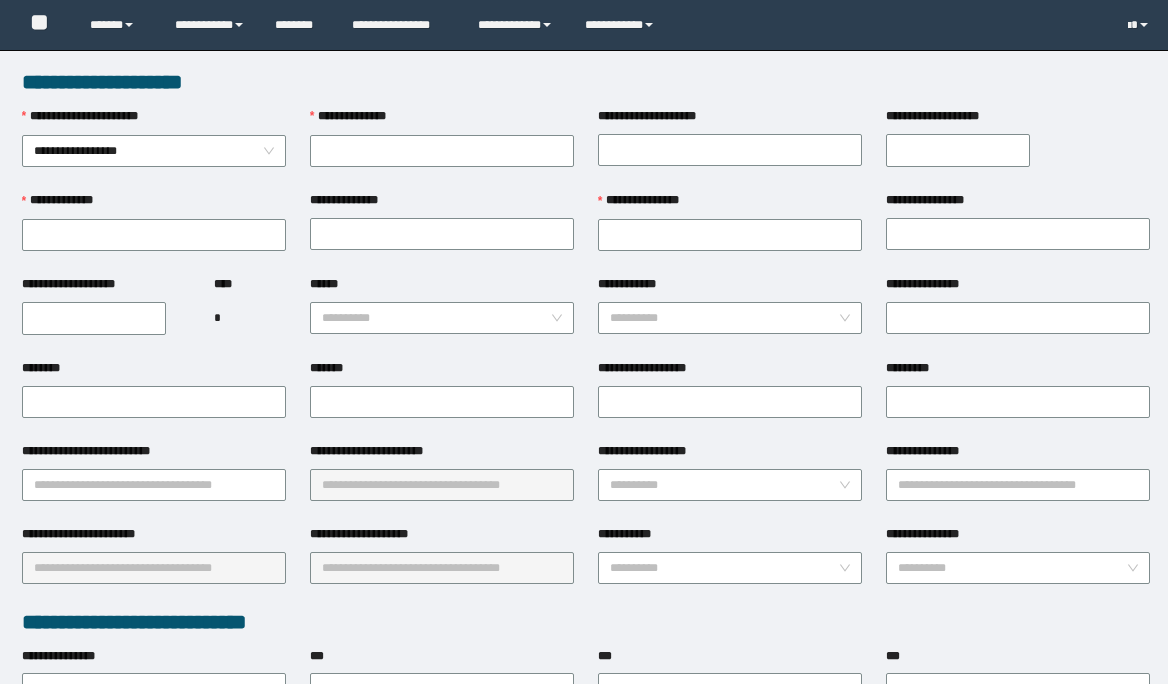 scroll, scrollTop: 0, scrollLeft: 0, axis: both 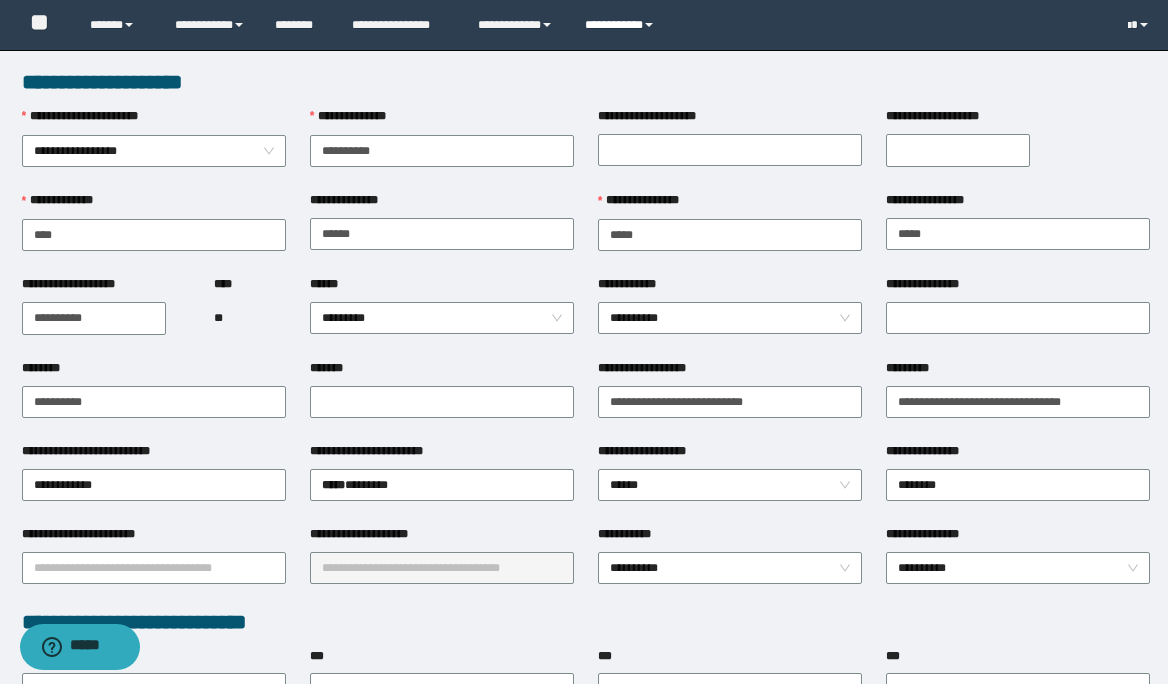 click on "**********" at bounding box center [622, 25] 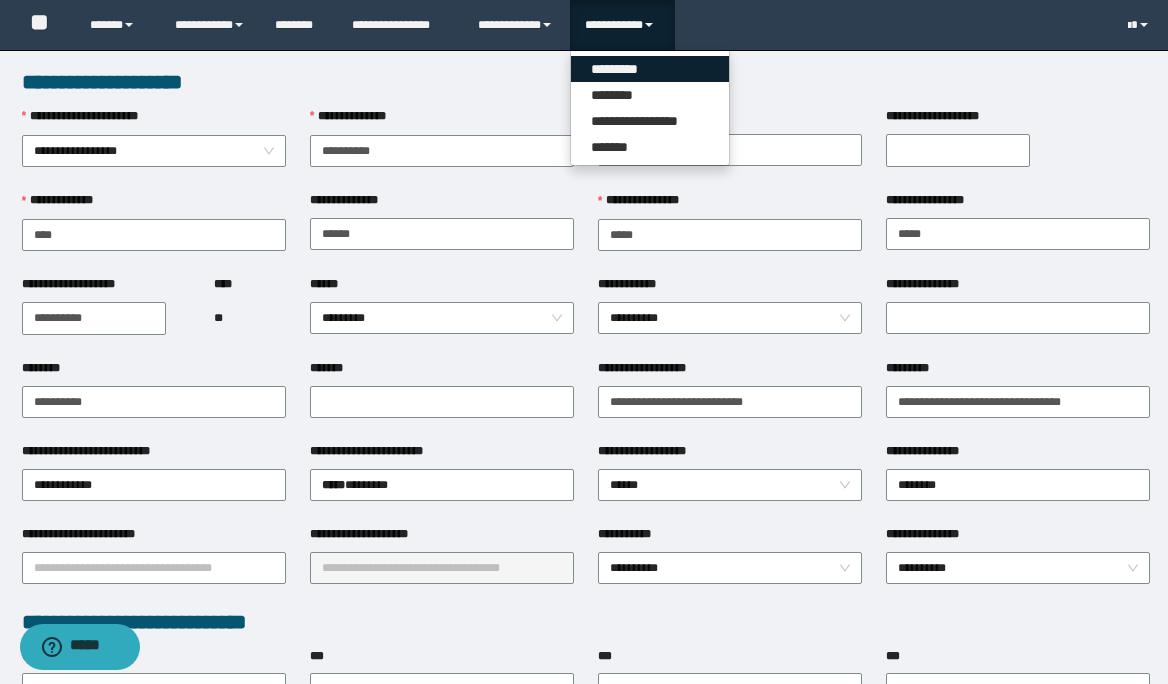 click on "*********" at bounding box center (650, 69) 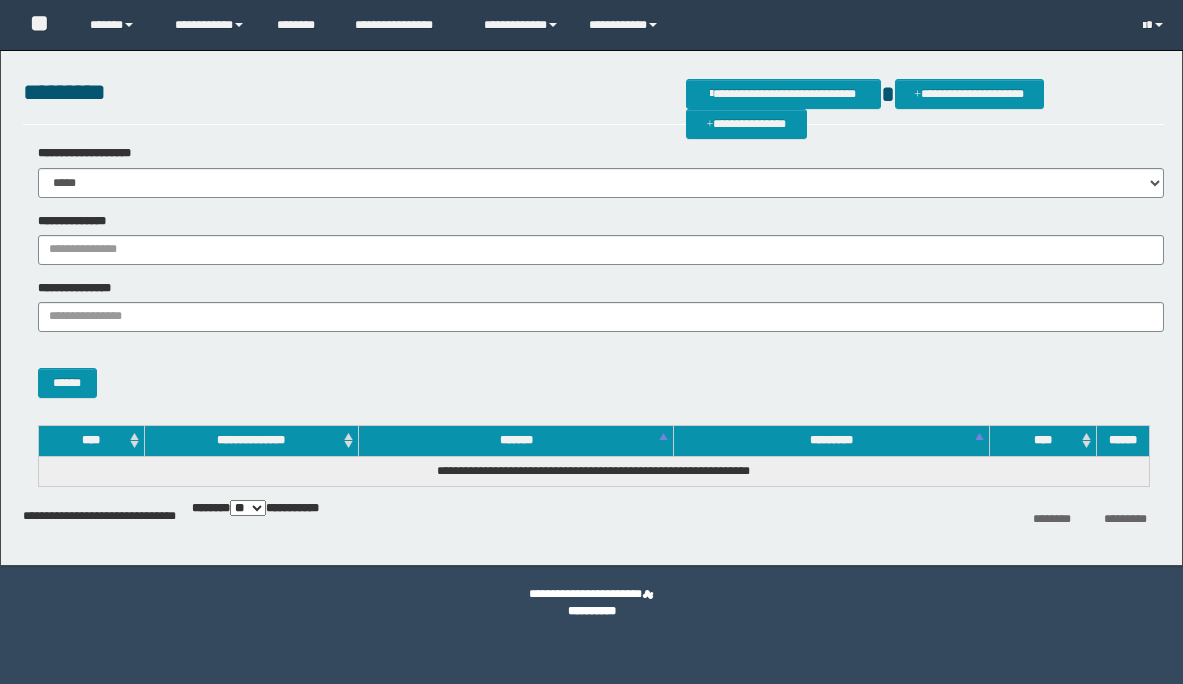 scroll, scrollTop: 0, scrollLeft: 0, axis: both 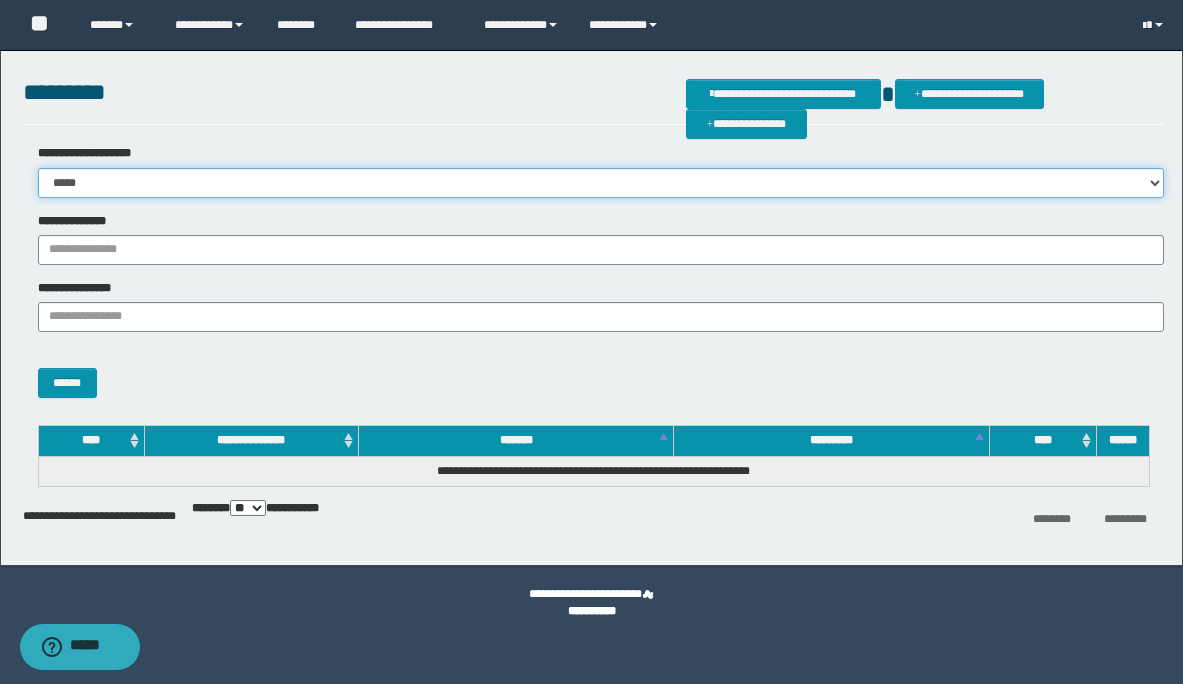 click on "**********" at bounding box center (601, 183) 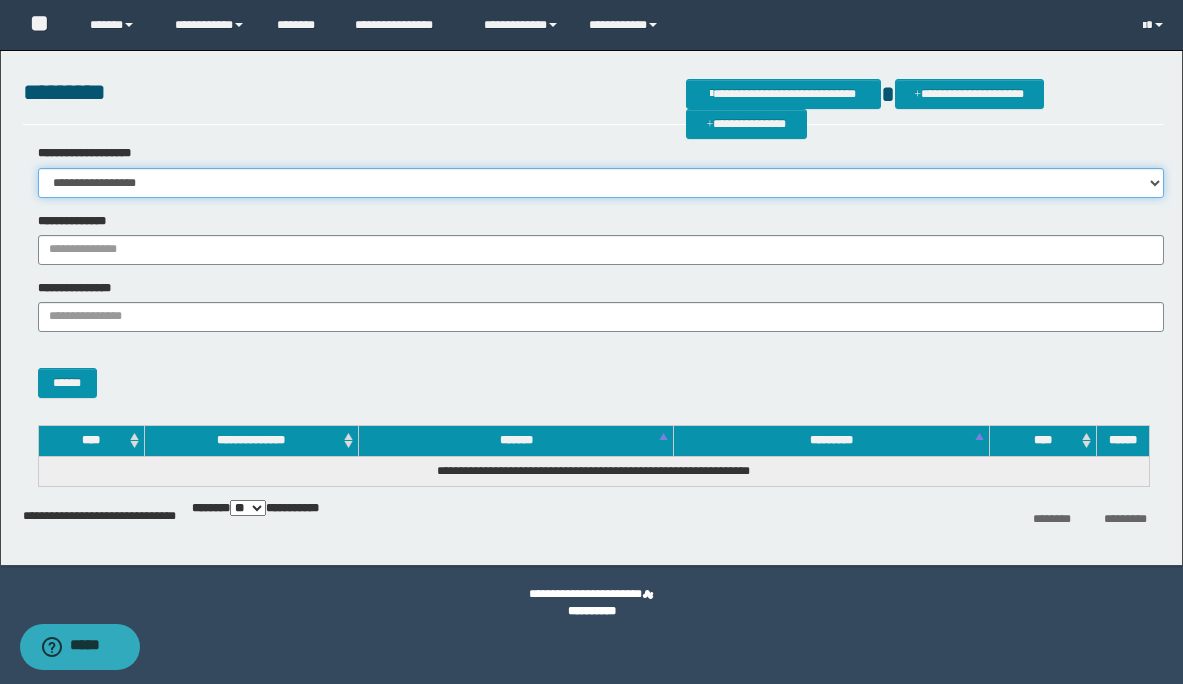 click on "**********" at bounding box center [601, 183] 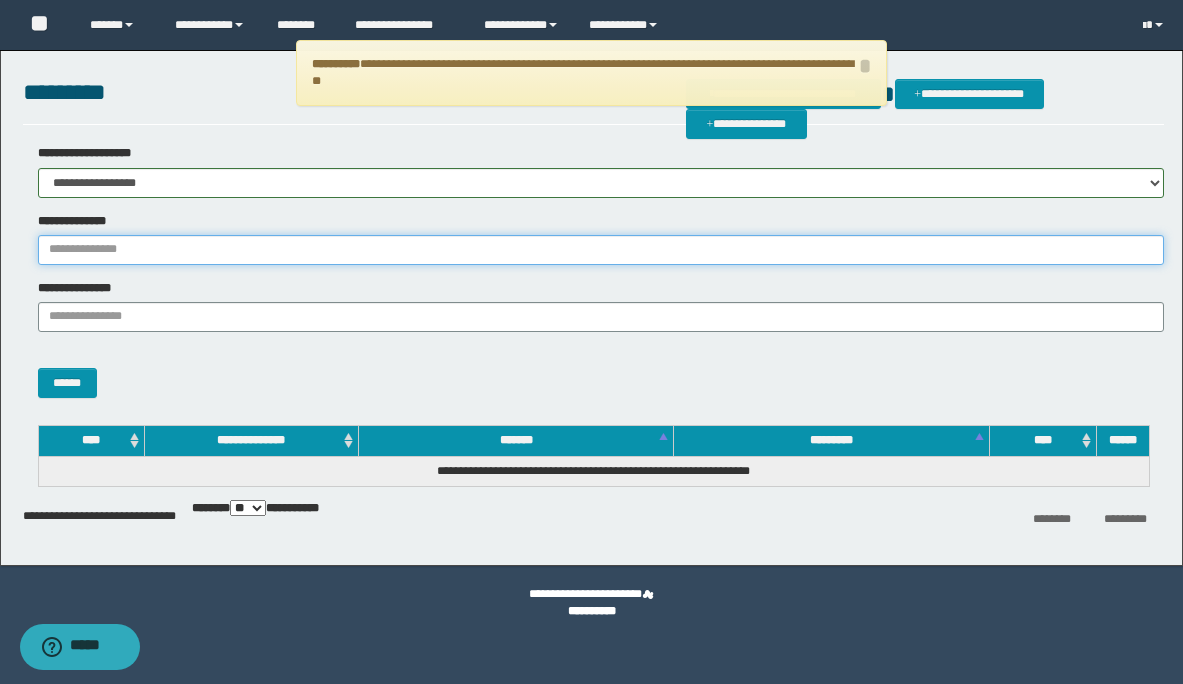 click on "**********" at bounding box center [601, 250] 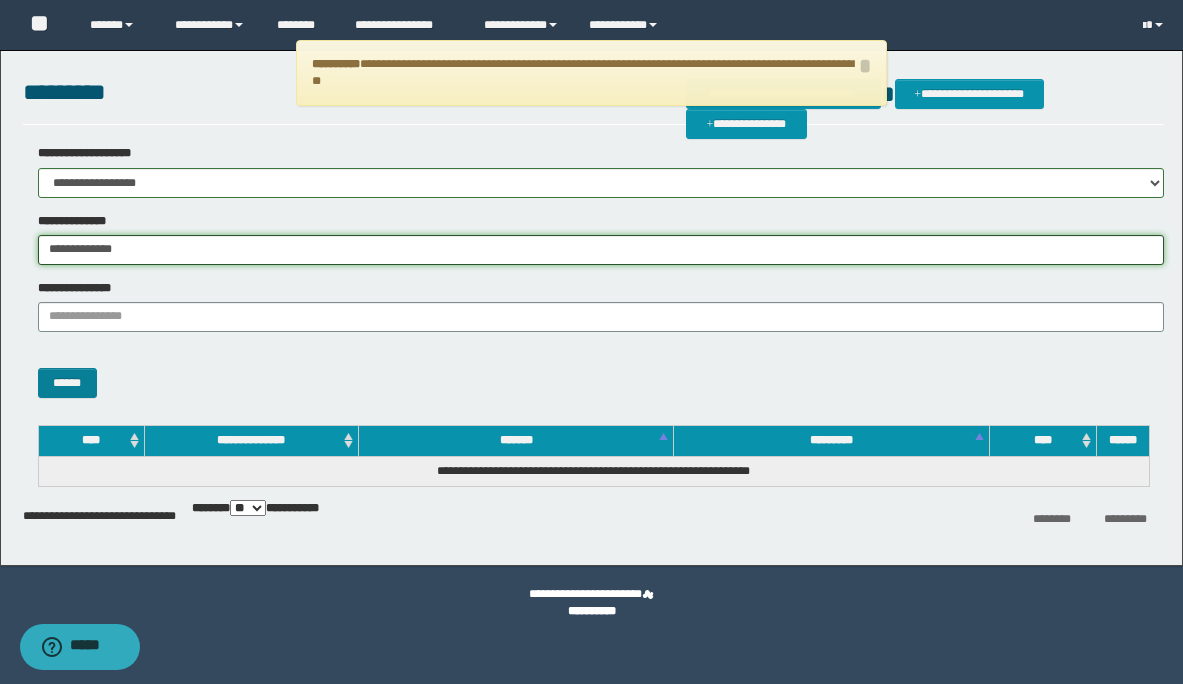 type on "**********" 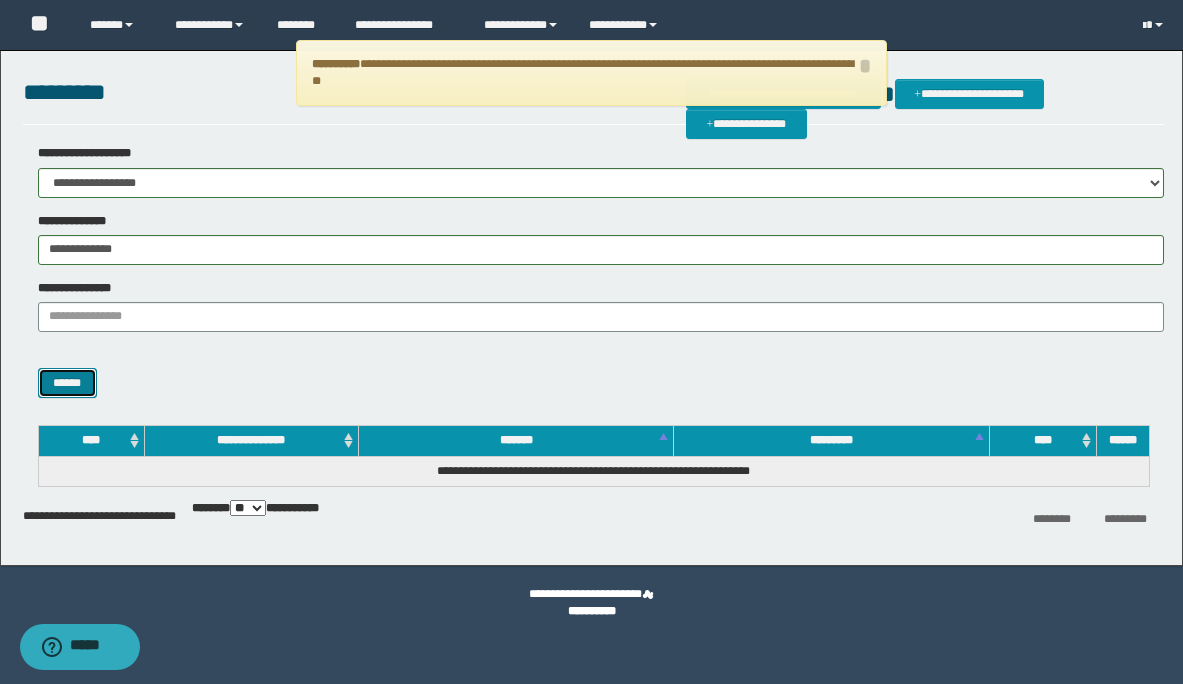 click on "******" at bounding box center [67, 383] 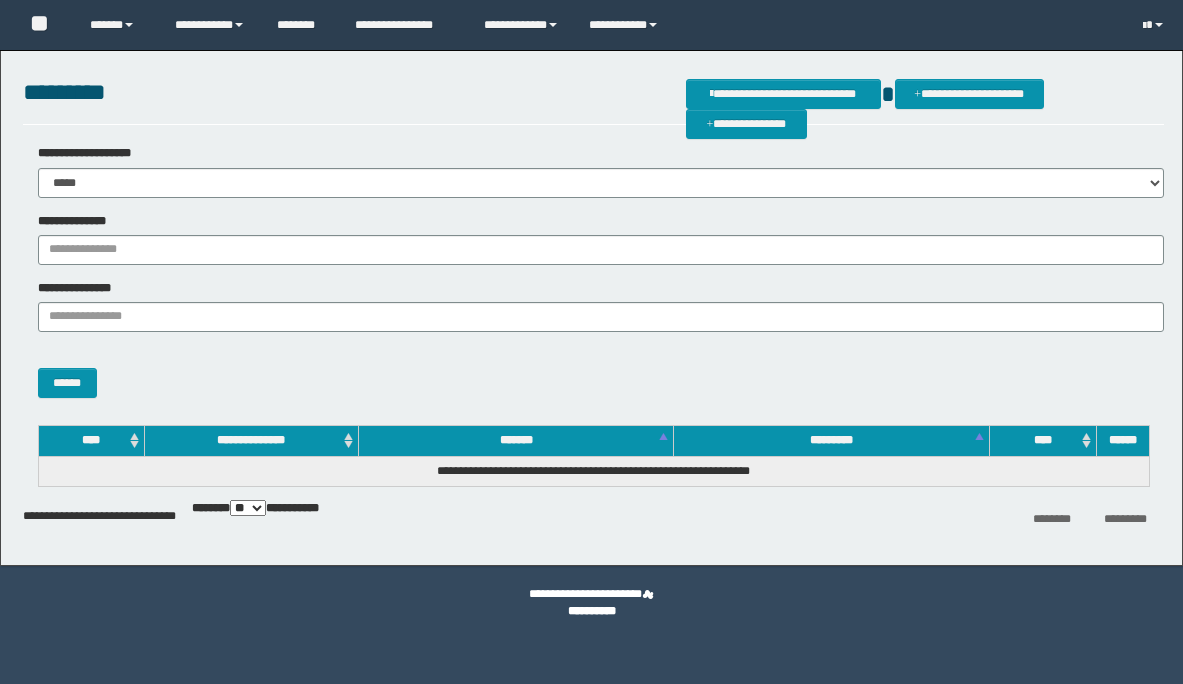 scroll, scrollTop: 0, scrollLeft: 0, axis: both 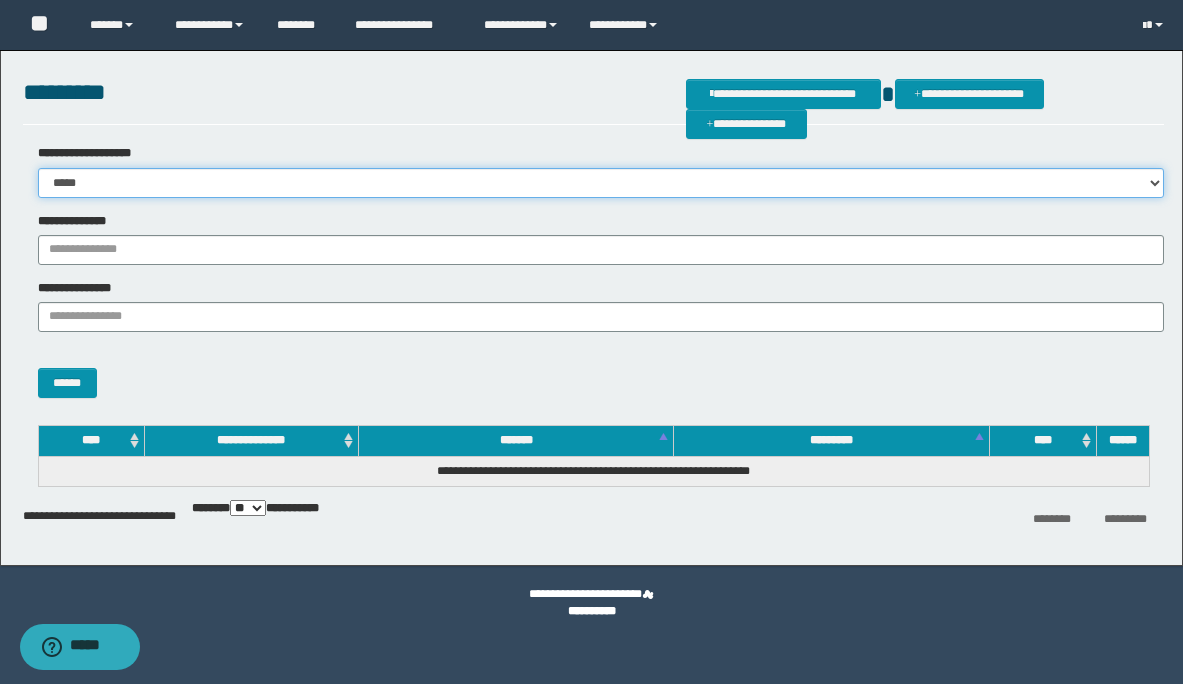 click on "**********" at bounding box center (601, 183) 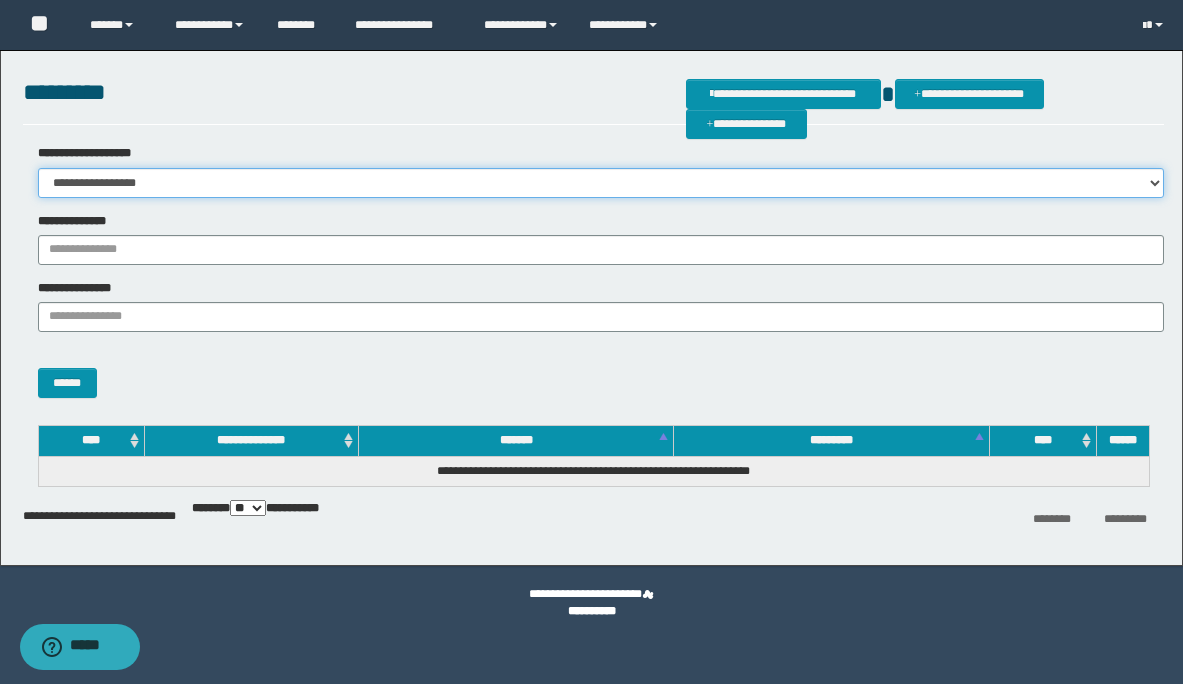 click on "**********" at bounding box center (601, 183) 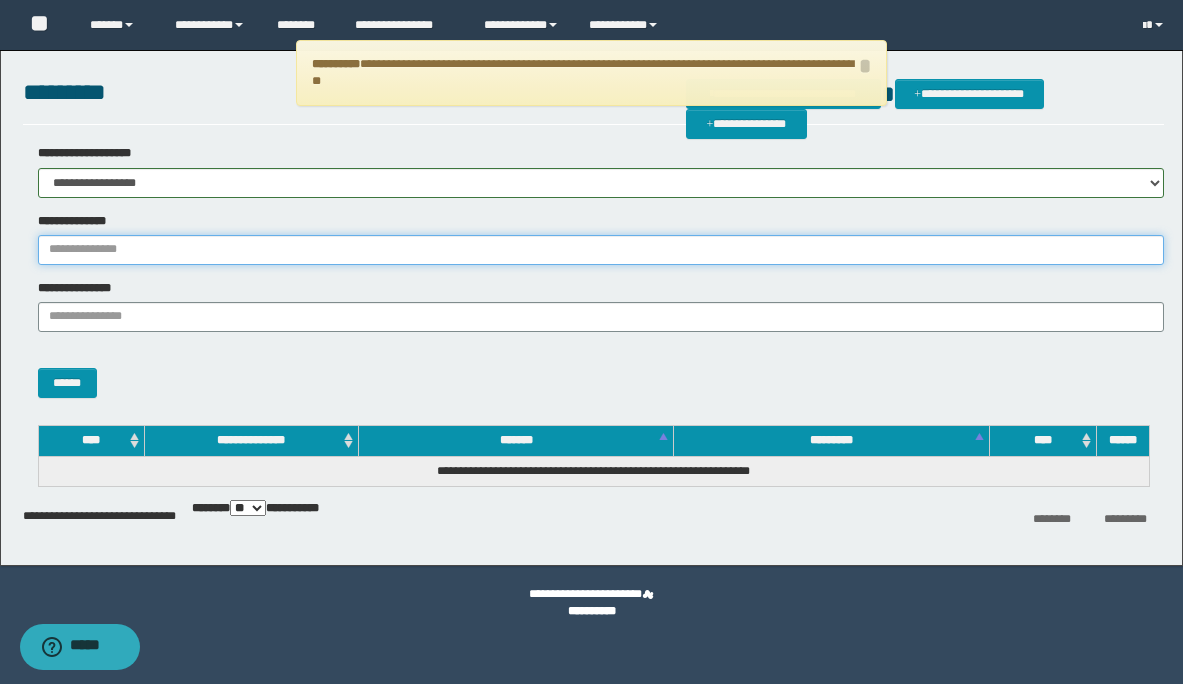 click on "**********" at bounding box center [601, 250] 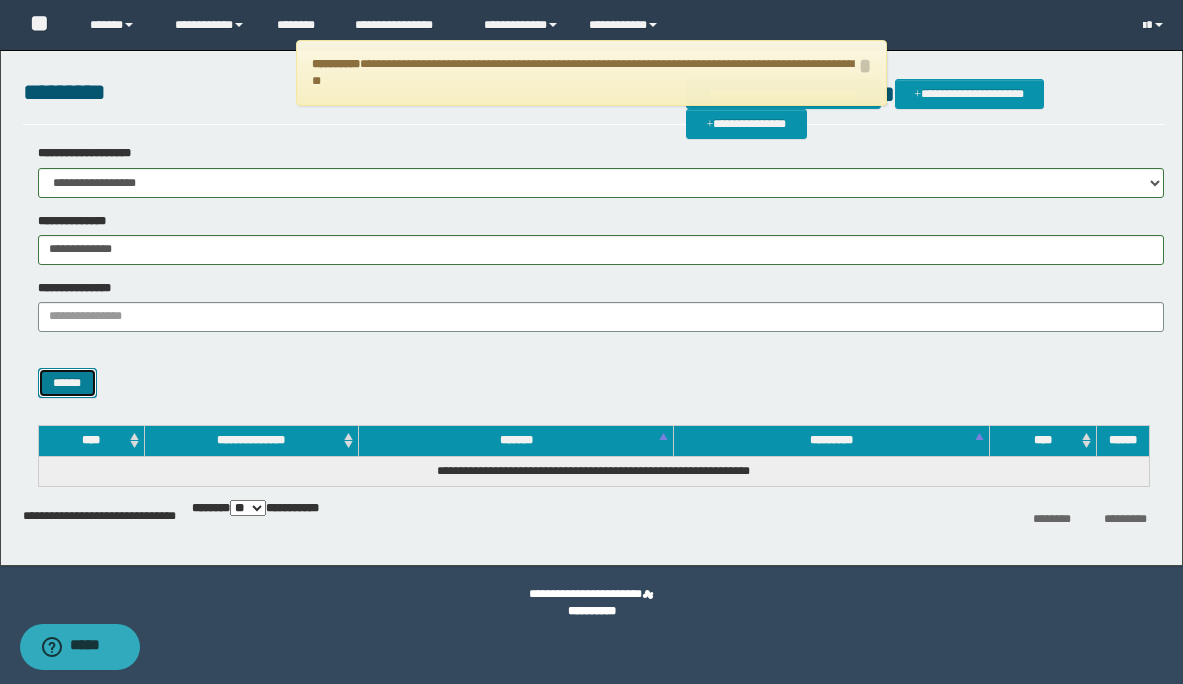 click on "******" at bounding box center (67, 383) 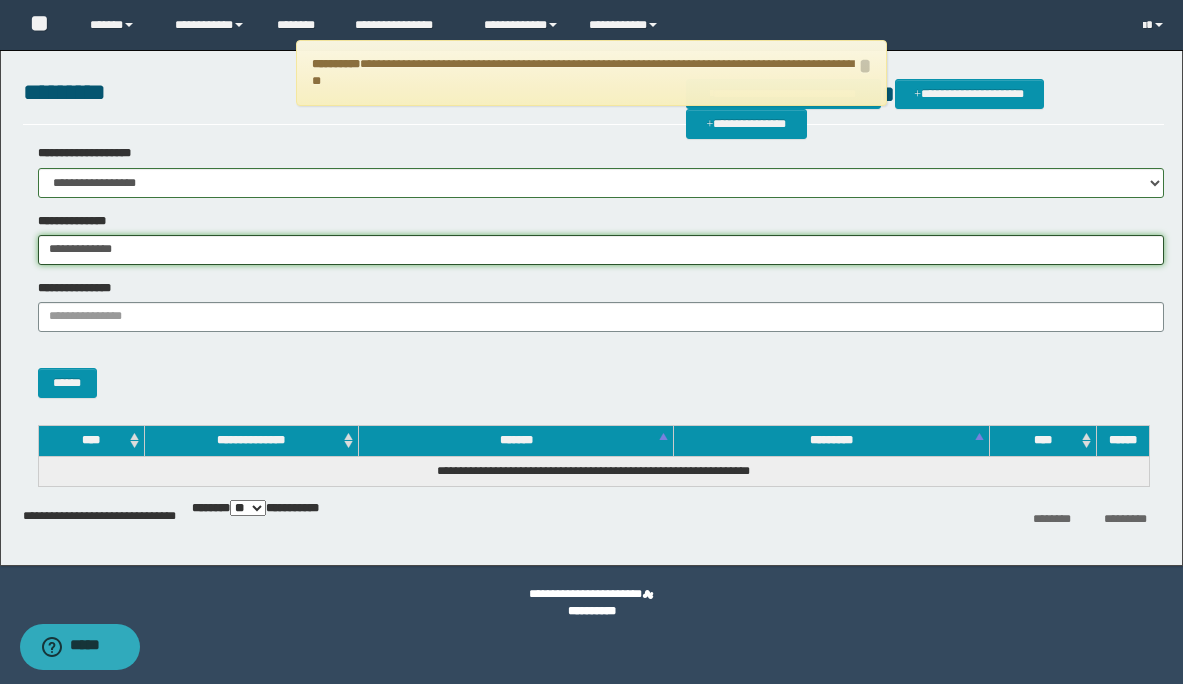 click on "**********" at bounding box center (601, 250) 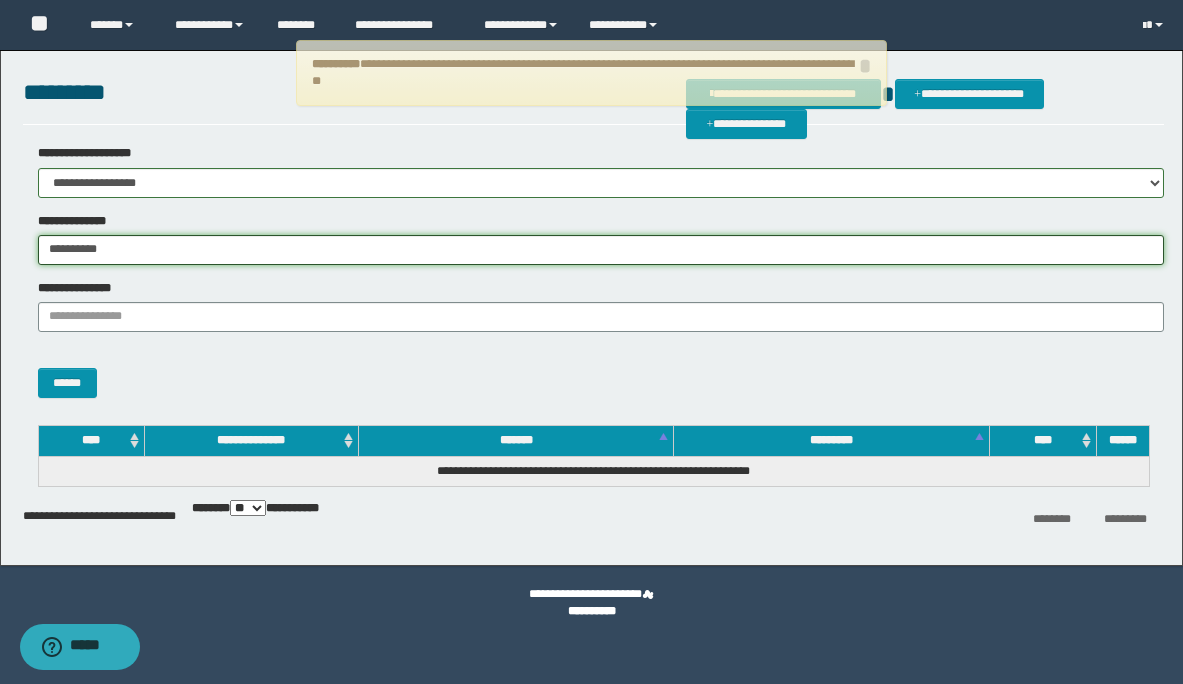type on "**********" 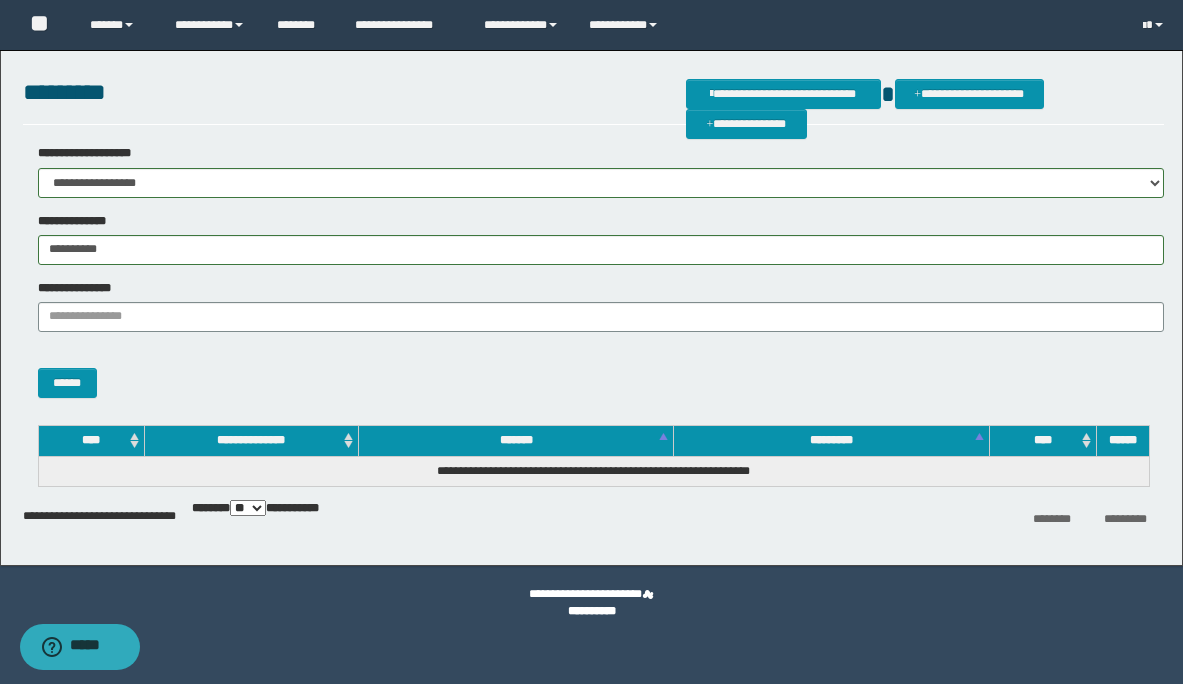click on "**********" at bounding box center (593, 279) 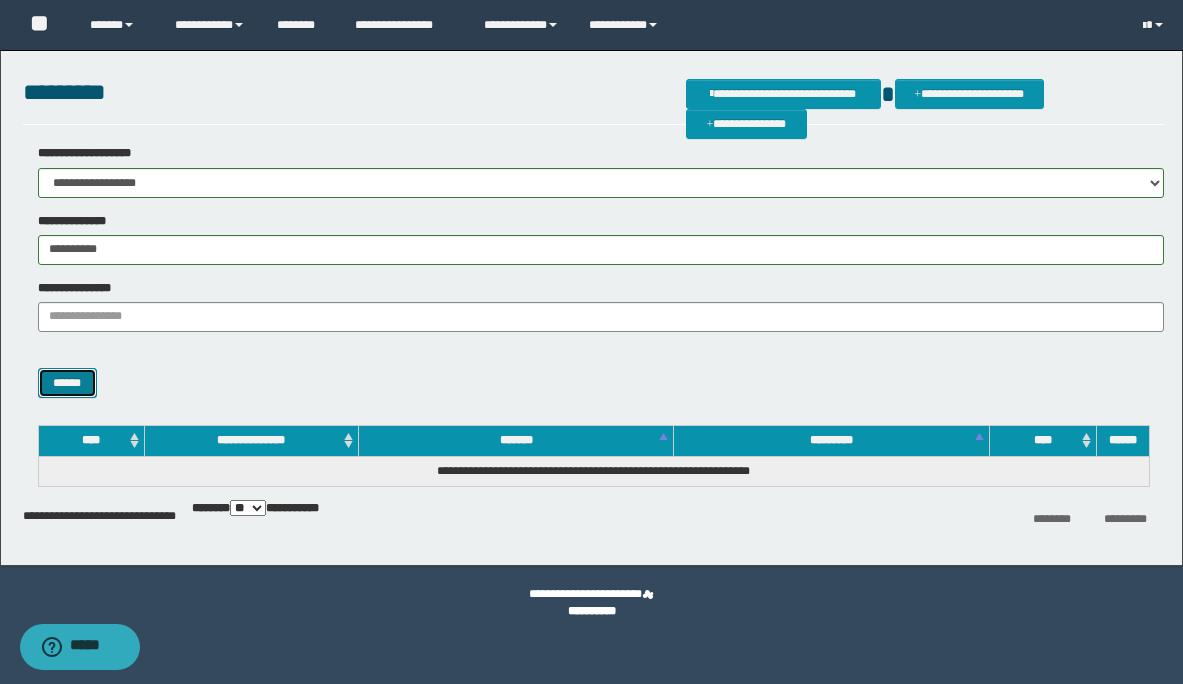 click on "******" at bounding box center [67, 383] 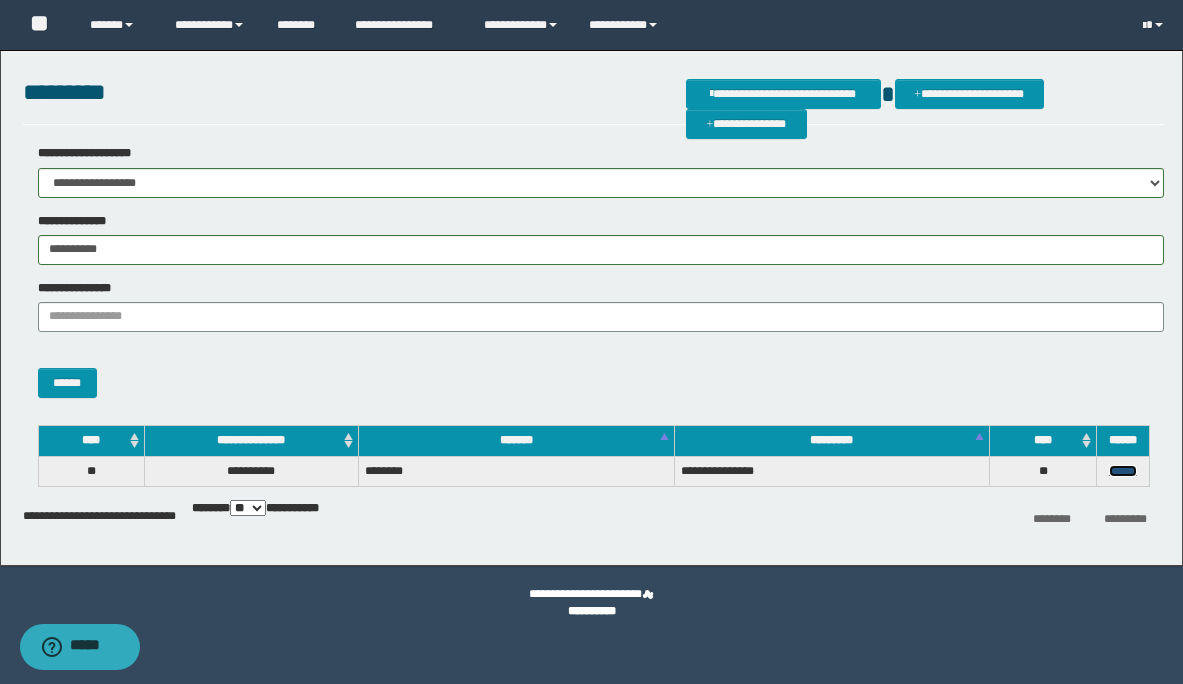 click on "******" at bounding box center (1123, 471) 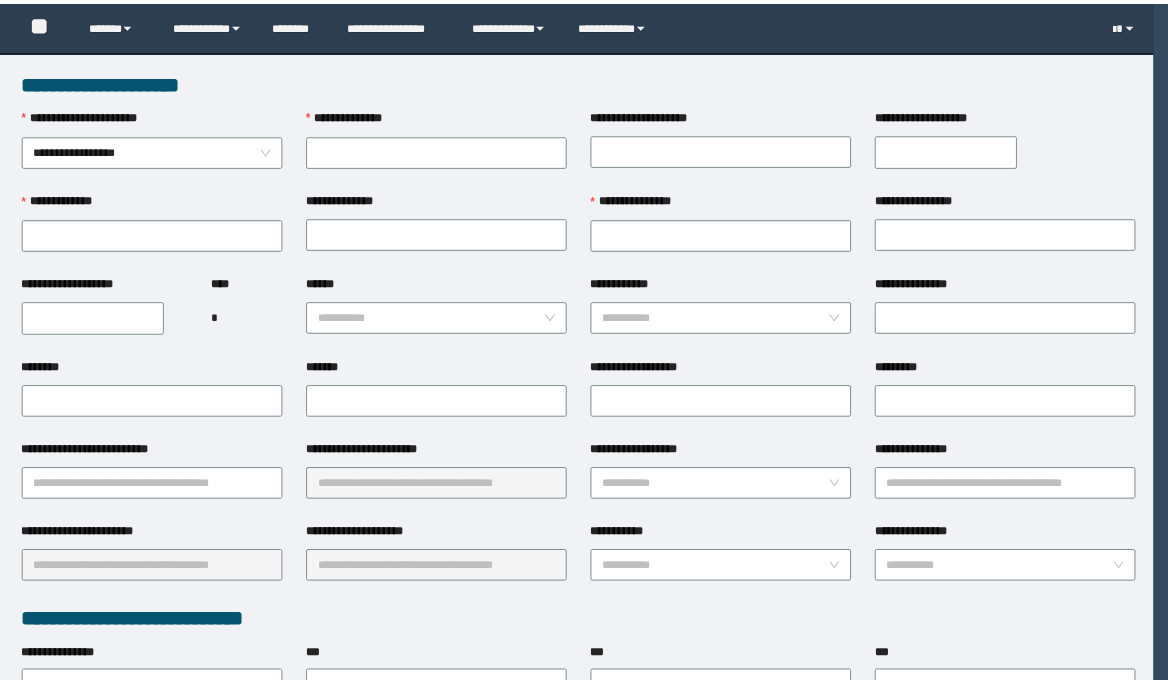 scroll, scrollTop: 0, scrollLeft: 0, axis: both 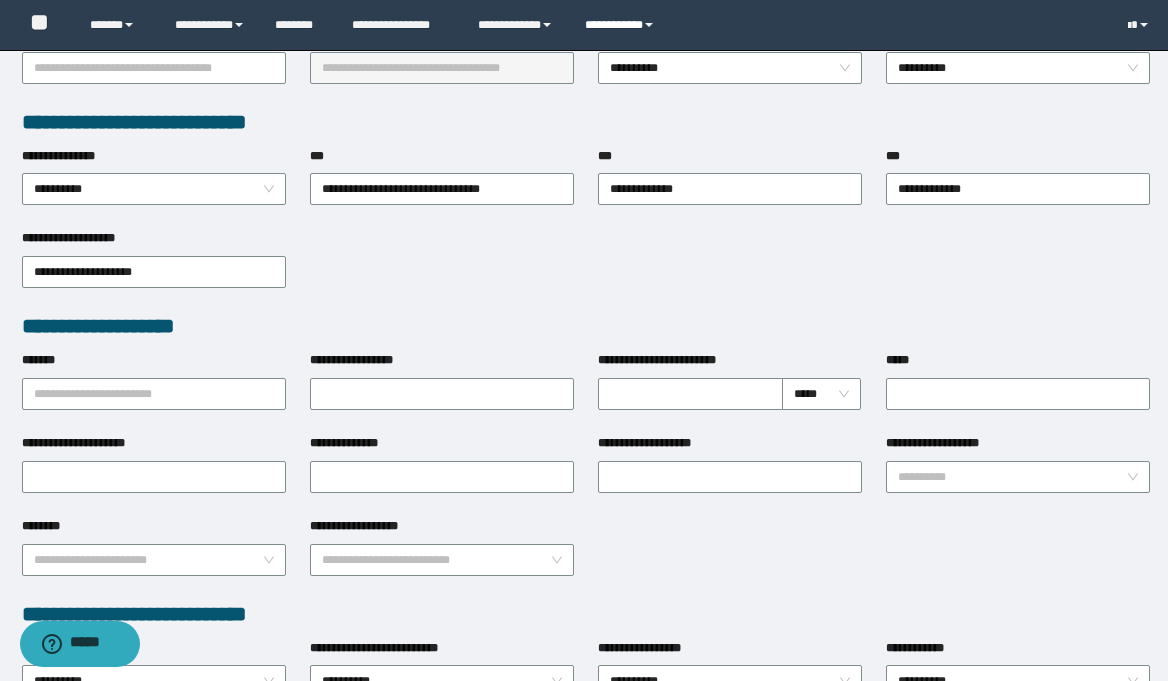 click at bounding box center [649, 25] 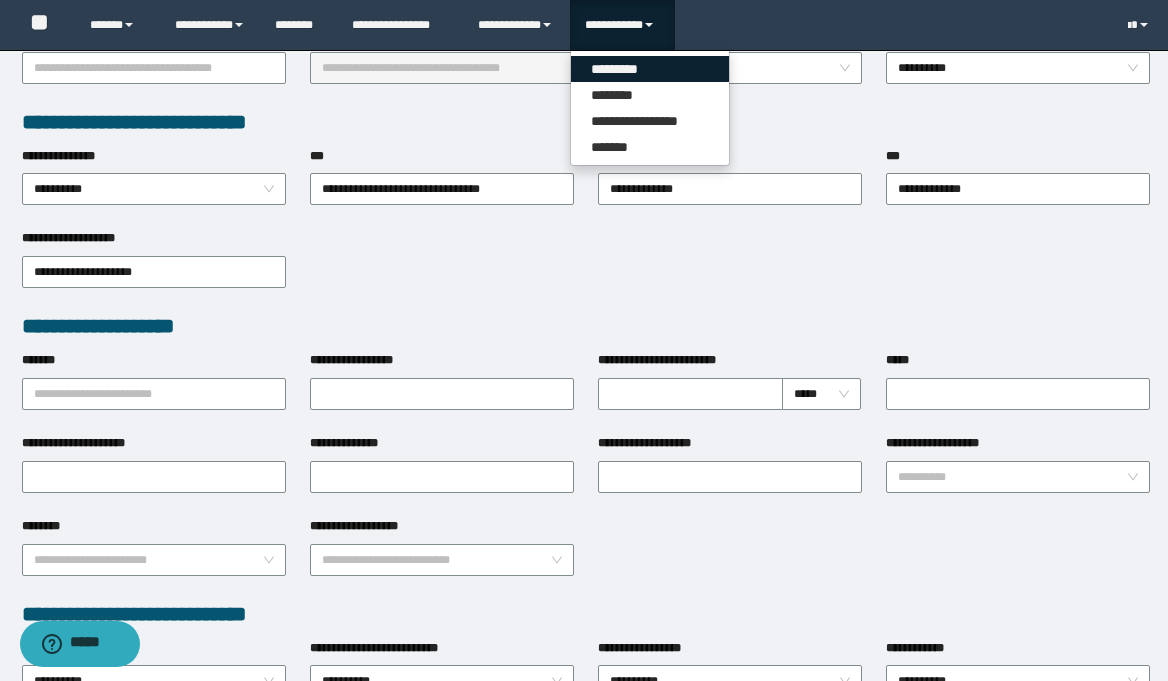 click on "*********" at bounding box center [650, 69] 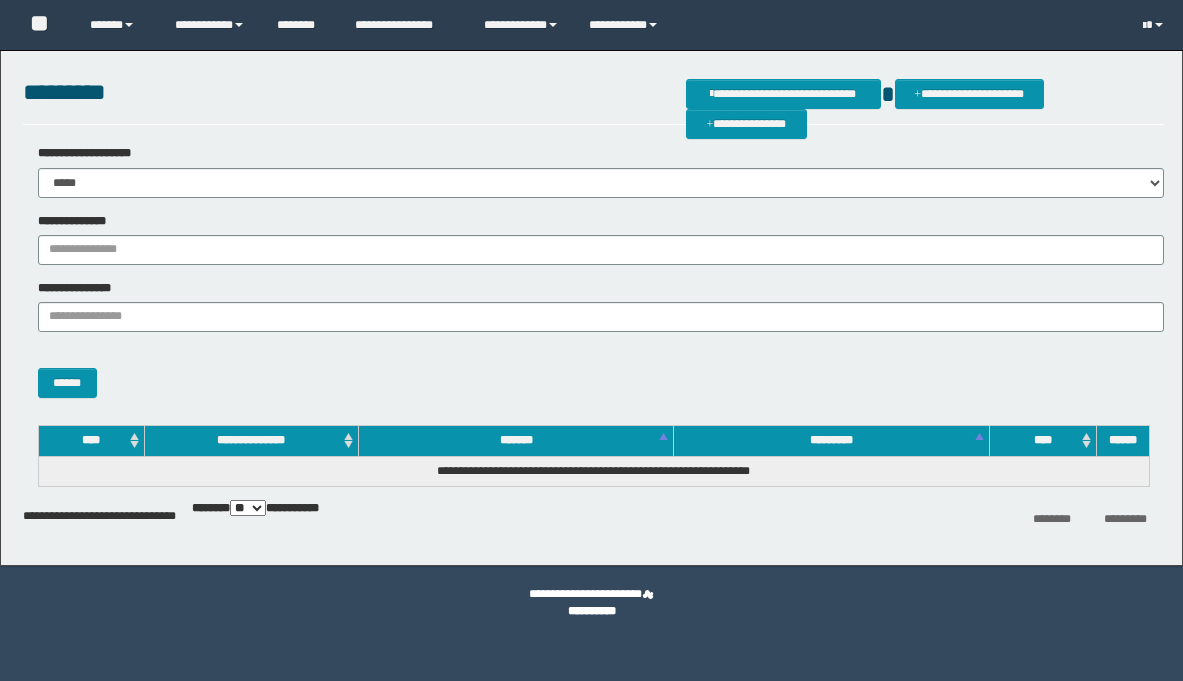 scroll, scrollTop: 0, scrollLeft: 0, axis: both 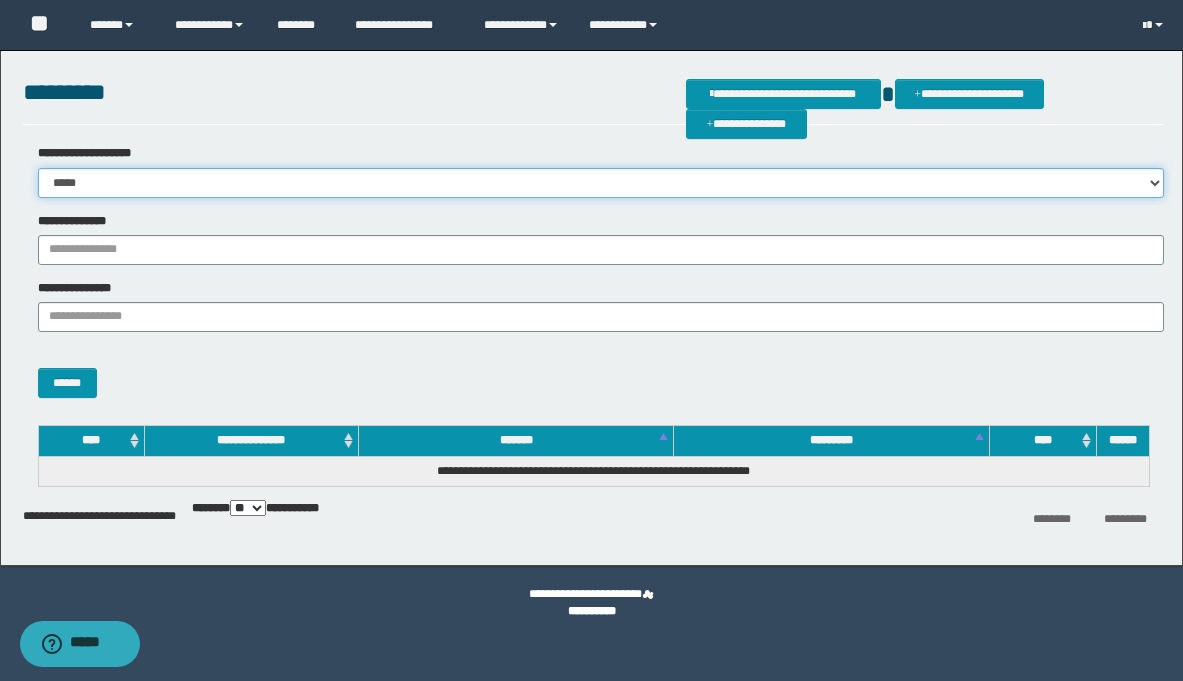 click on "**********" at bounding box center (601, 183) 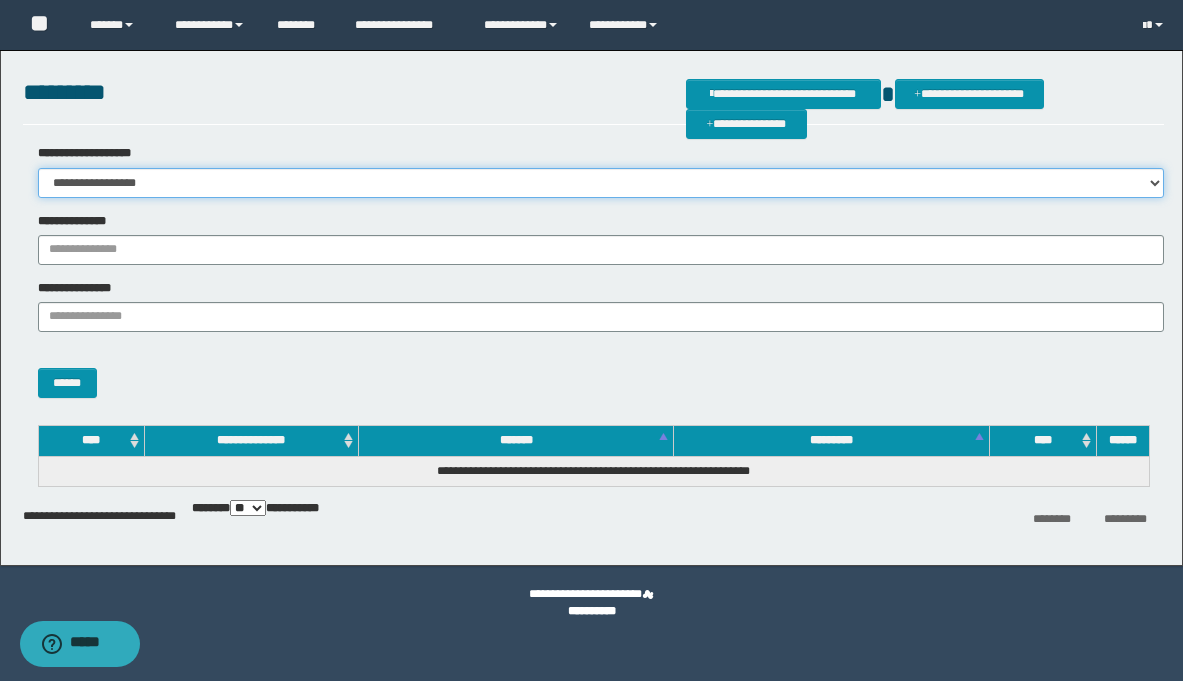click on "**********" at bounding box center [601, 183] 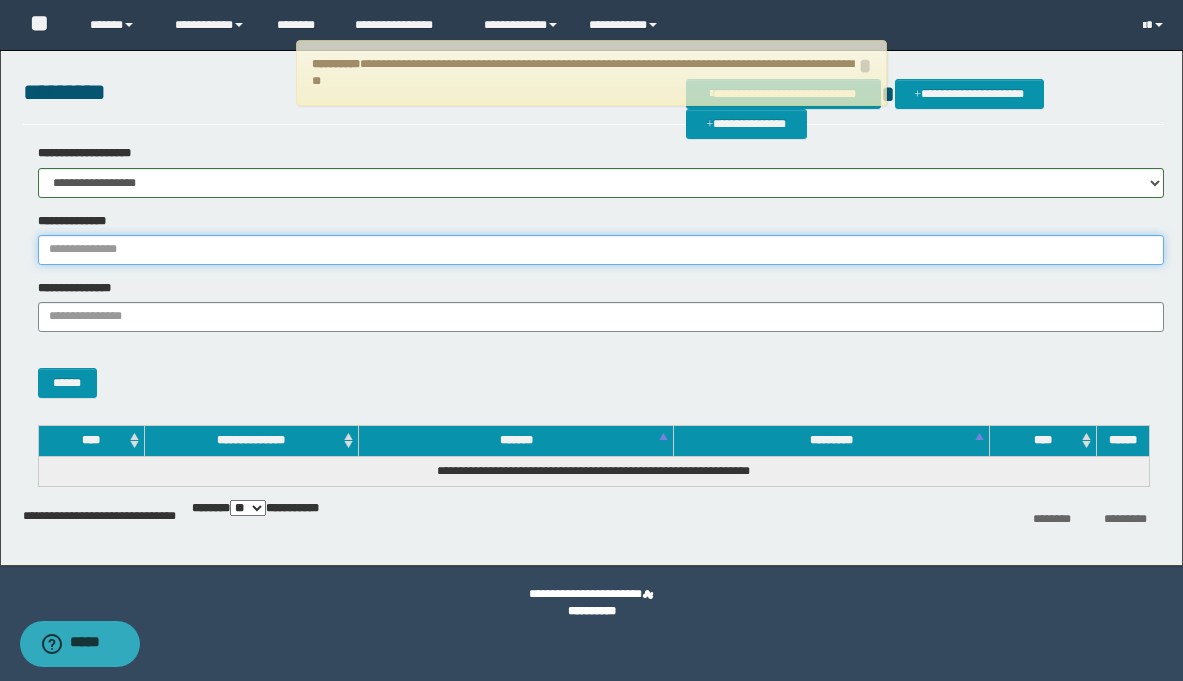 click on "**********" at bounding box center [601, 250] 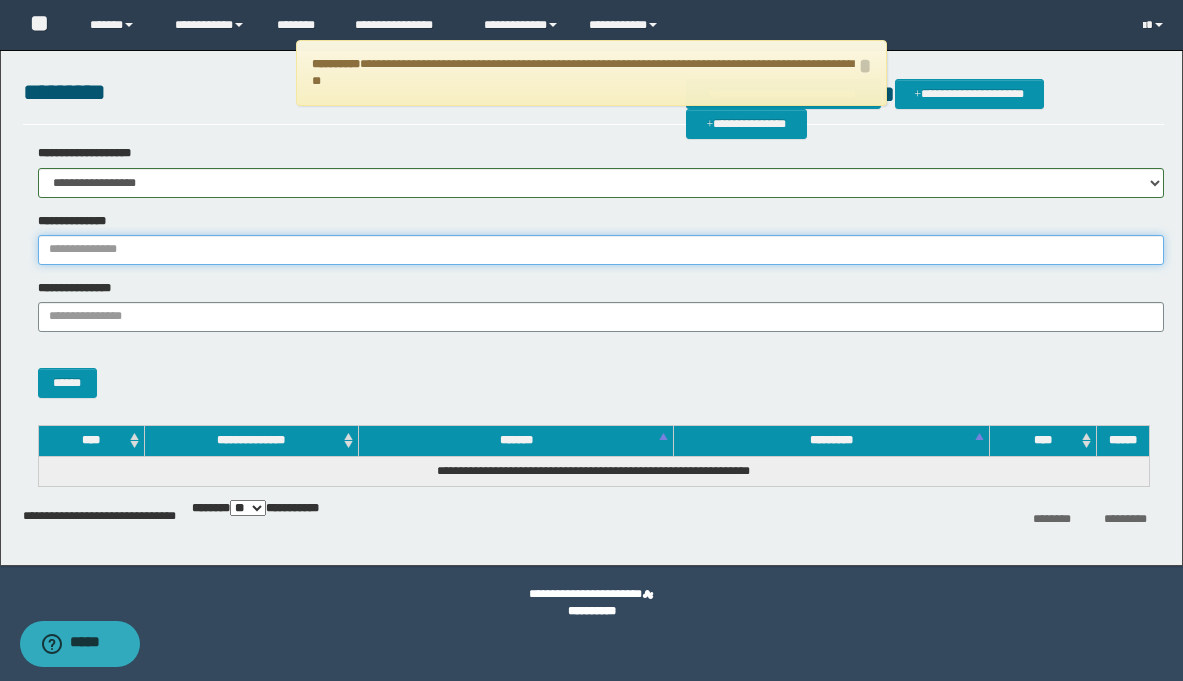 paste on "********" 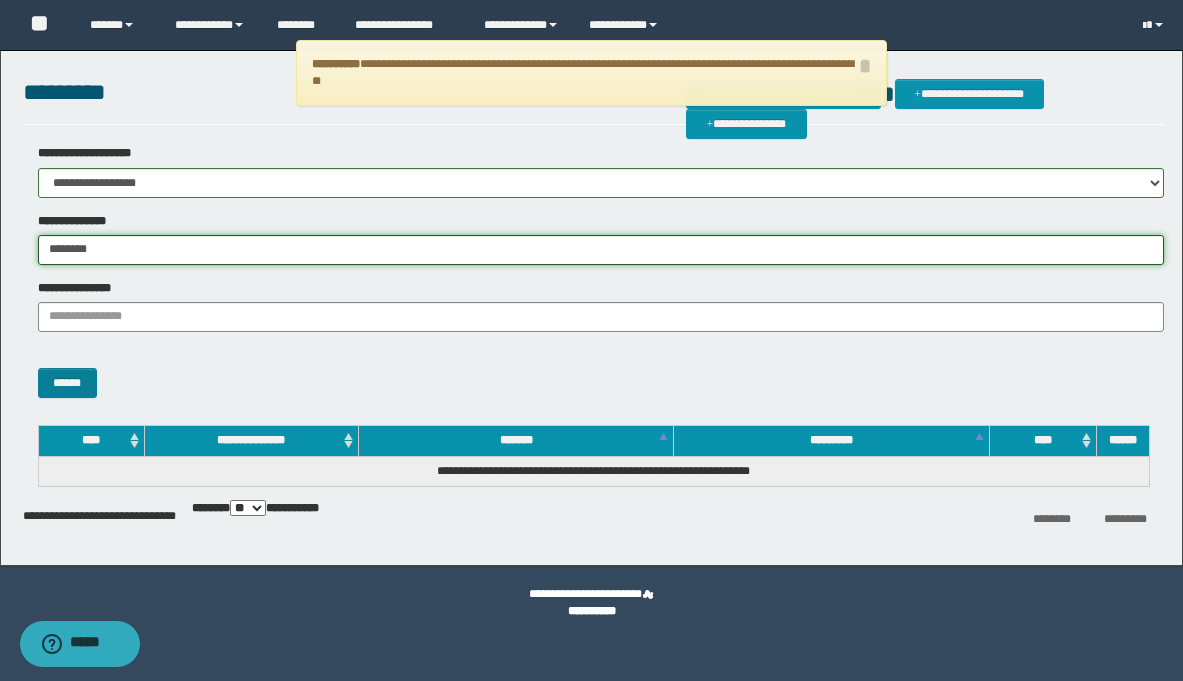 type on "********" 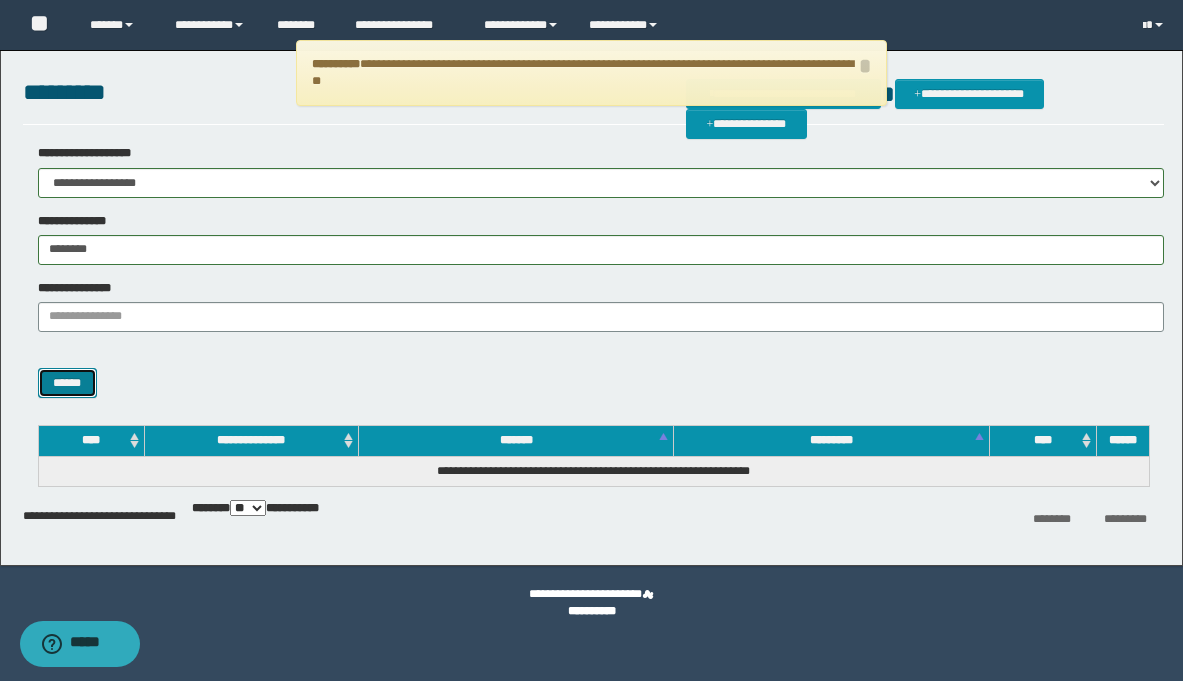 click on "******" at bounding box center (67, 383) 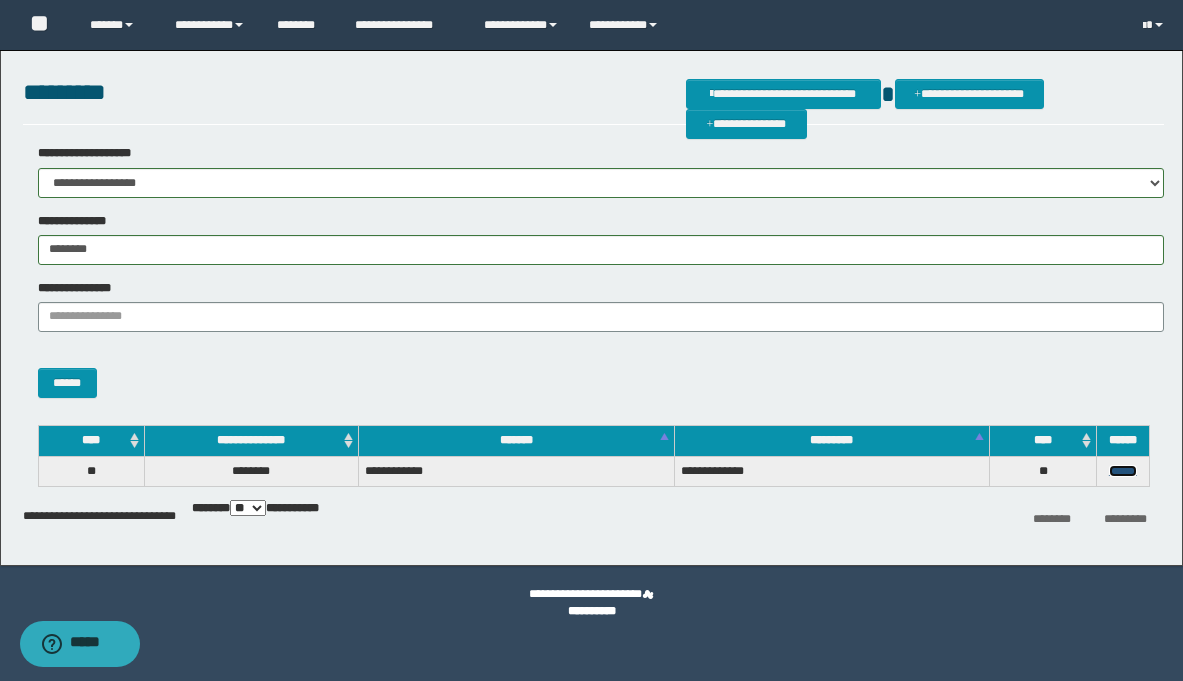 click on "******" at bounding box center [1123, 471] 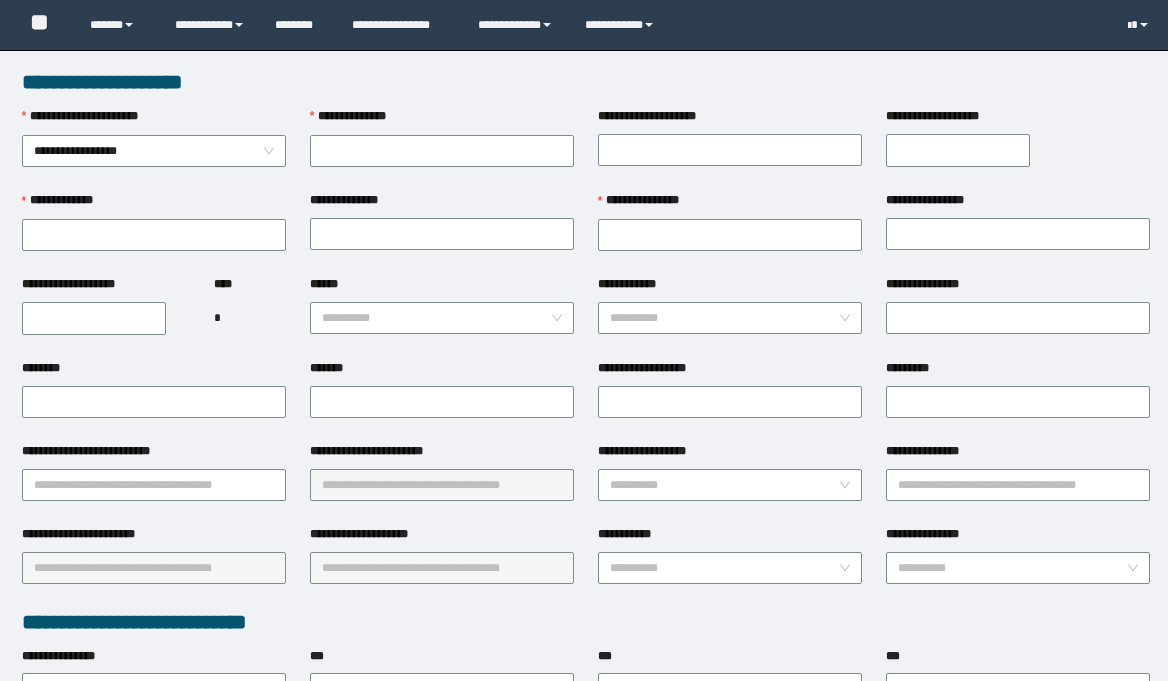 scroll, scrollTop: 0, scrollLeft: 0, axis: both 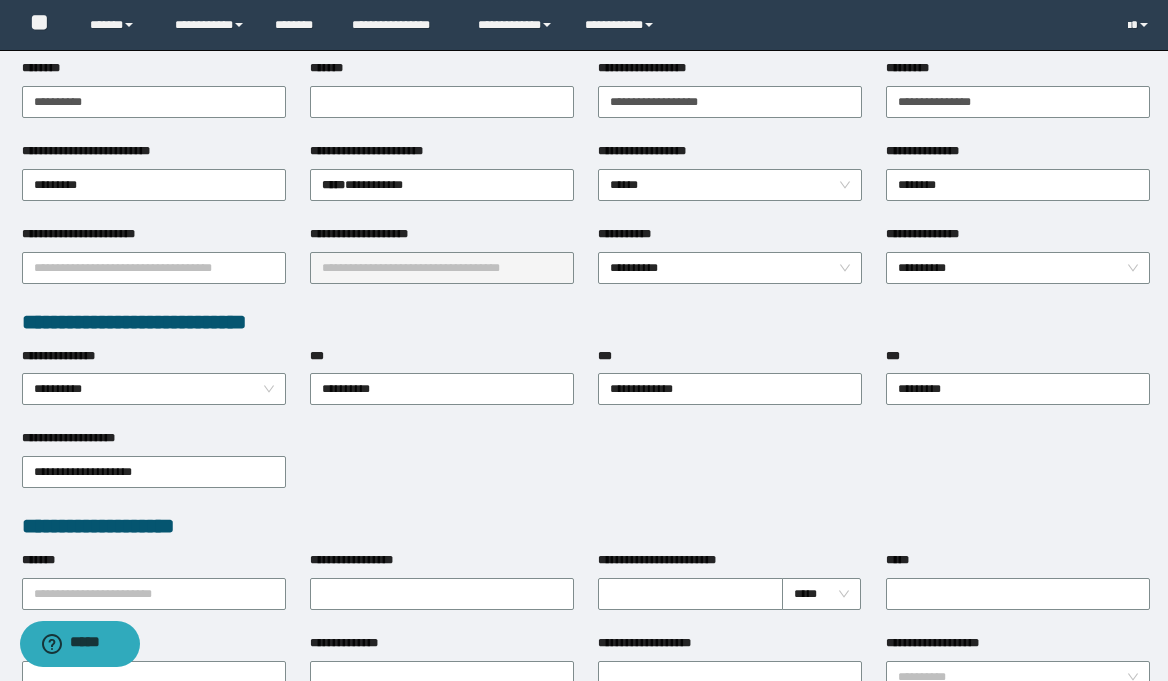 click on "**********" at bounding box center (586, 322) 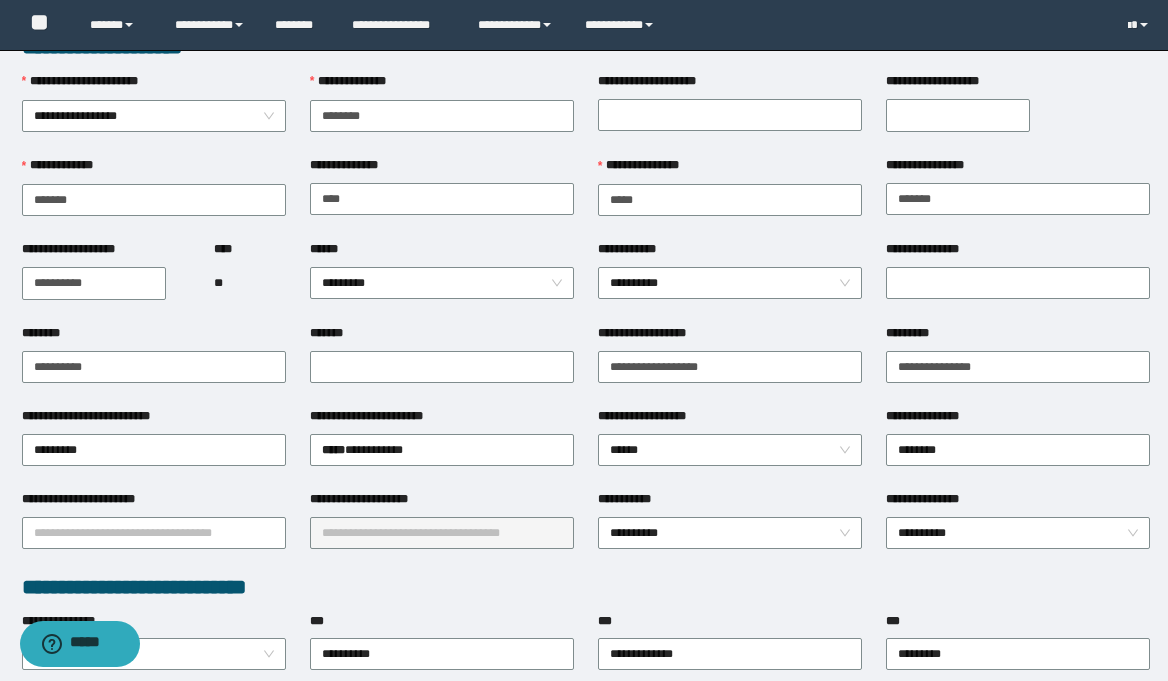 scroll, scrollTop: 0, scrollLeft: 0, axis: both 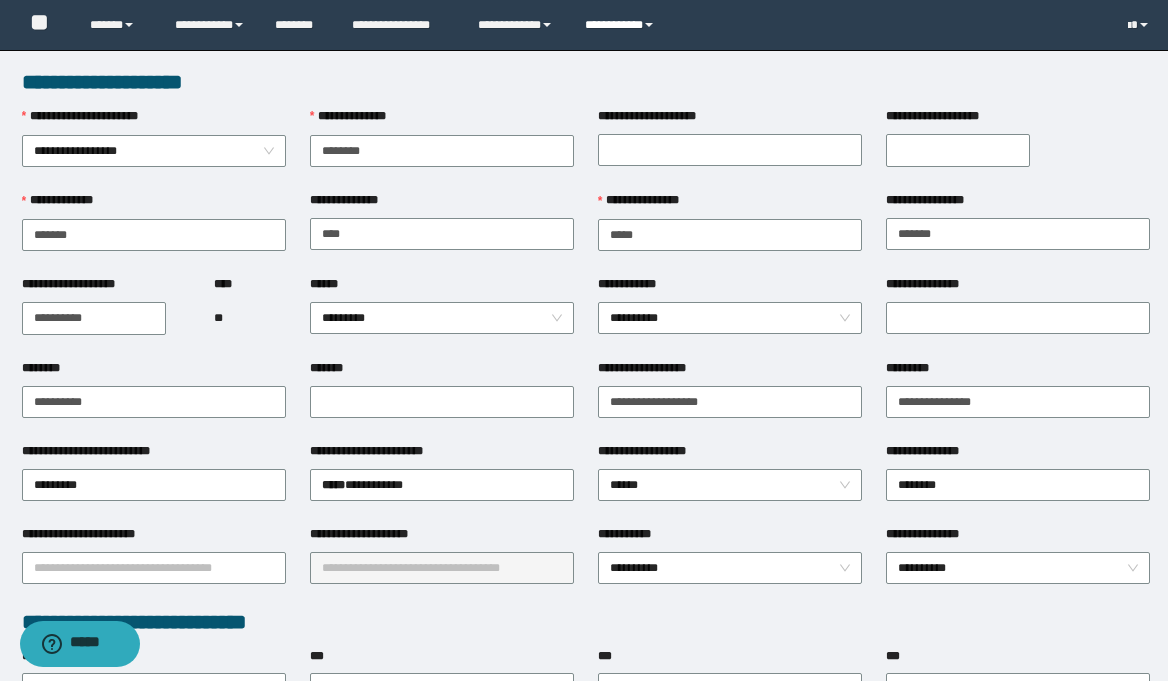 click at bounding box center (649, 25) 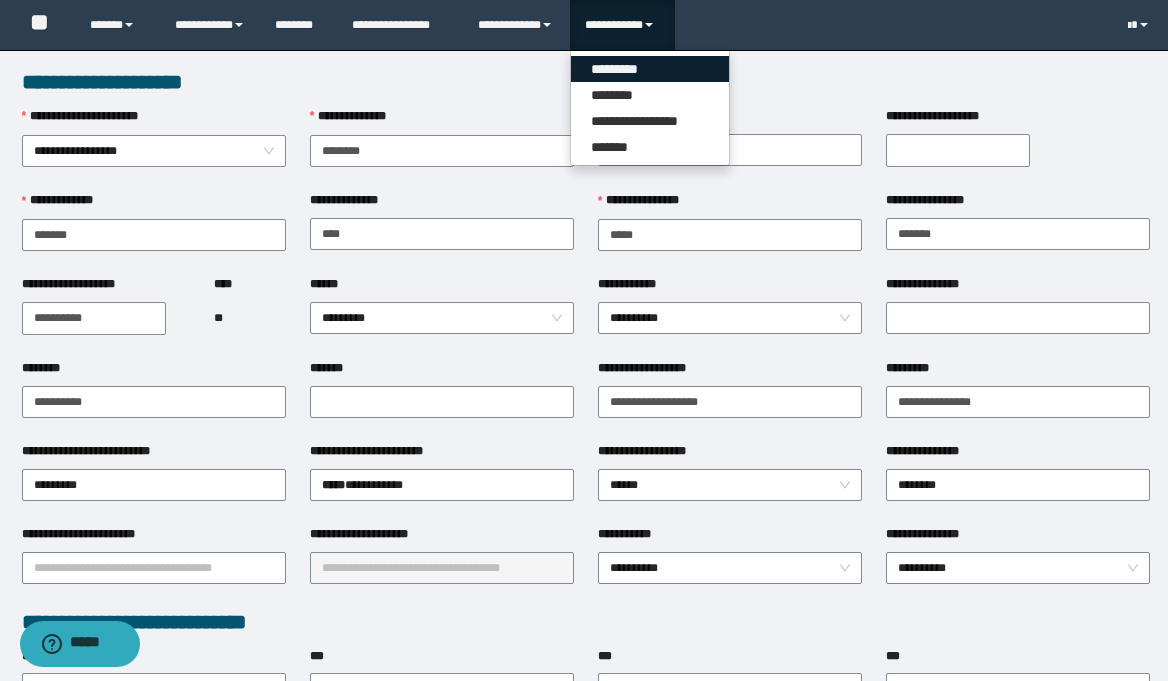 click on "*********" at bounding box center (650, 69) 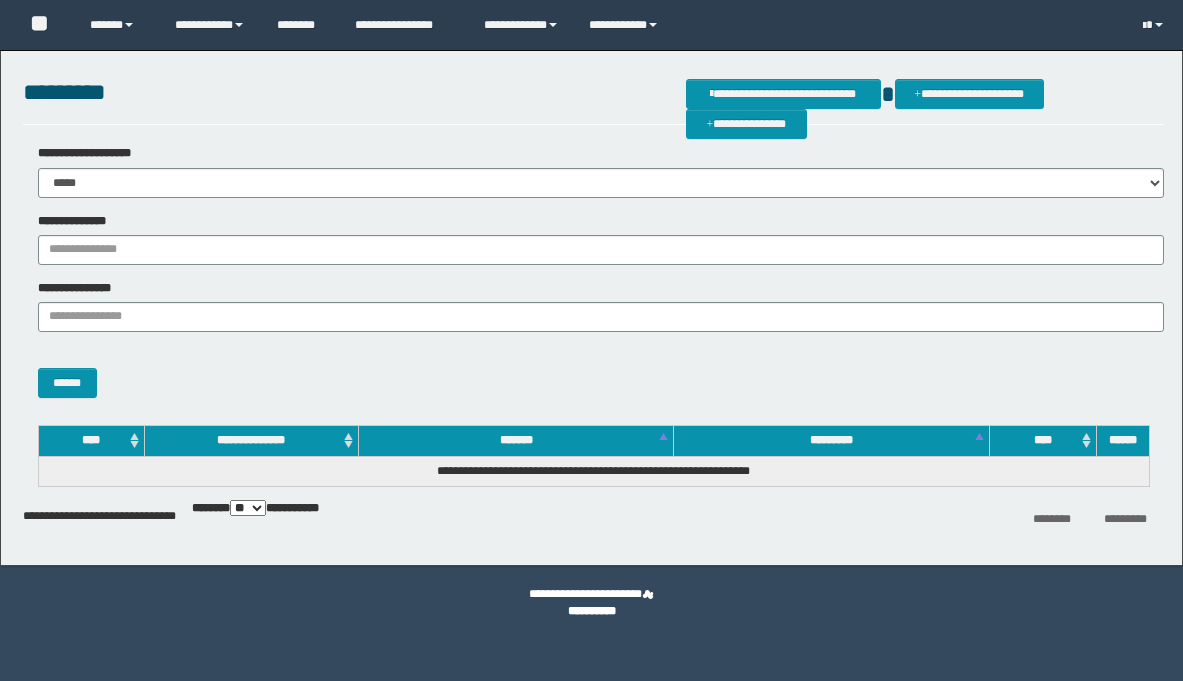 scroll, scrollTop: 0, scrollLeft: 0, axis: both 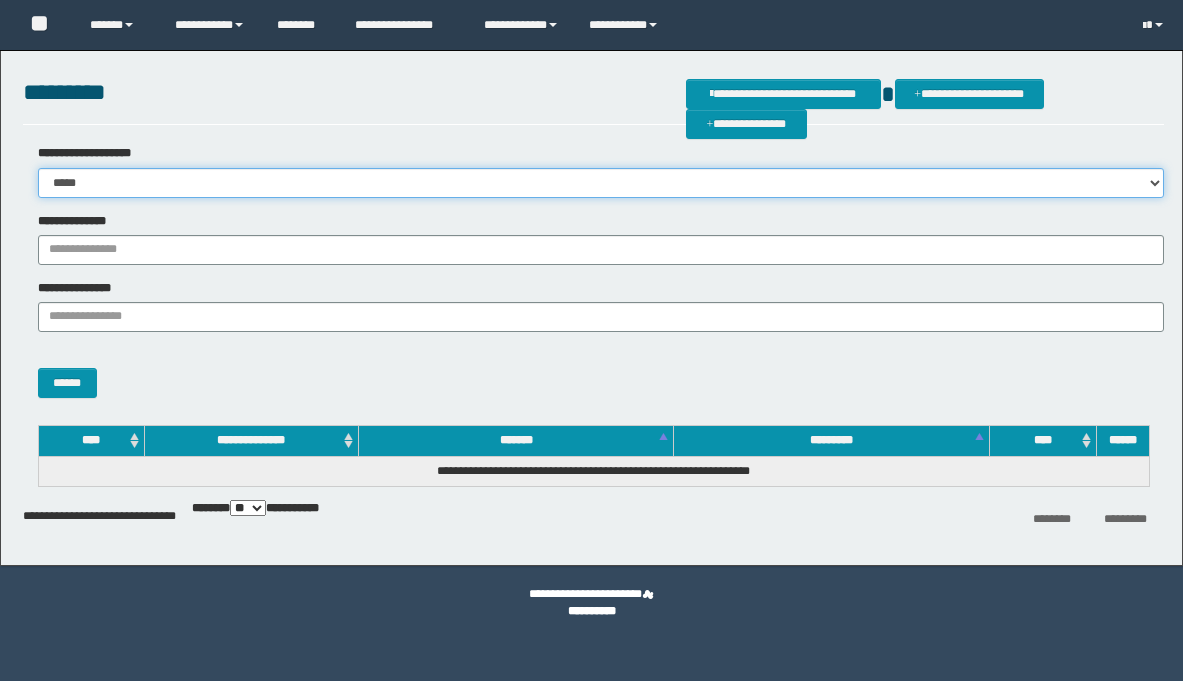 click on "**********" at bounding box center [601, 183] 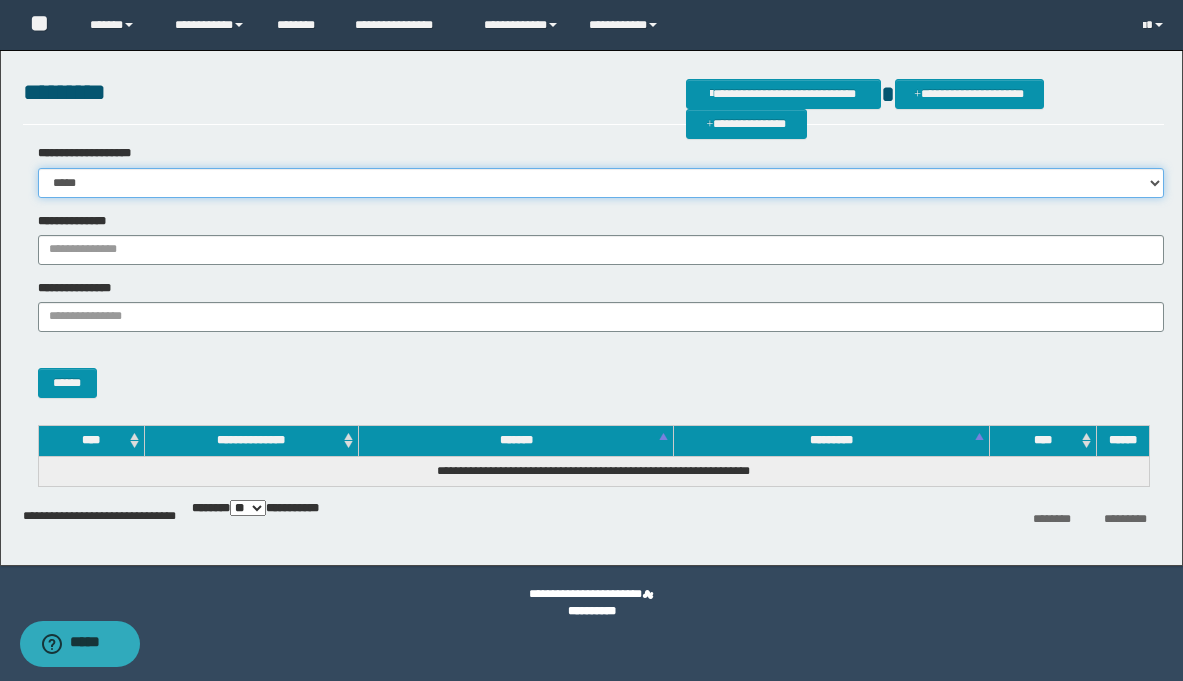 select on "*" 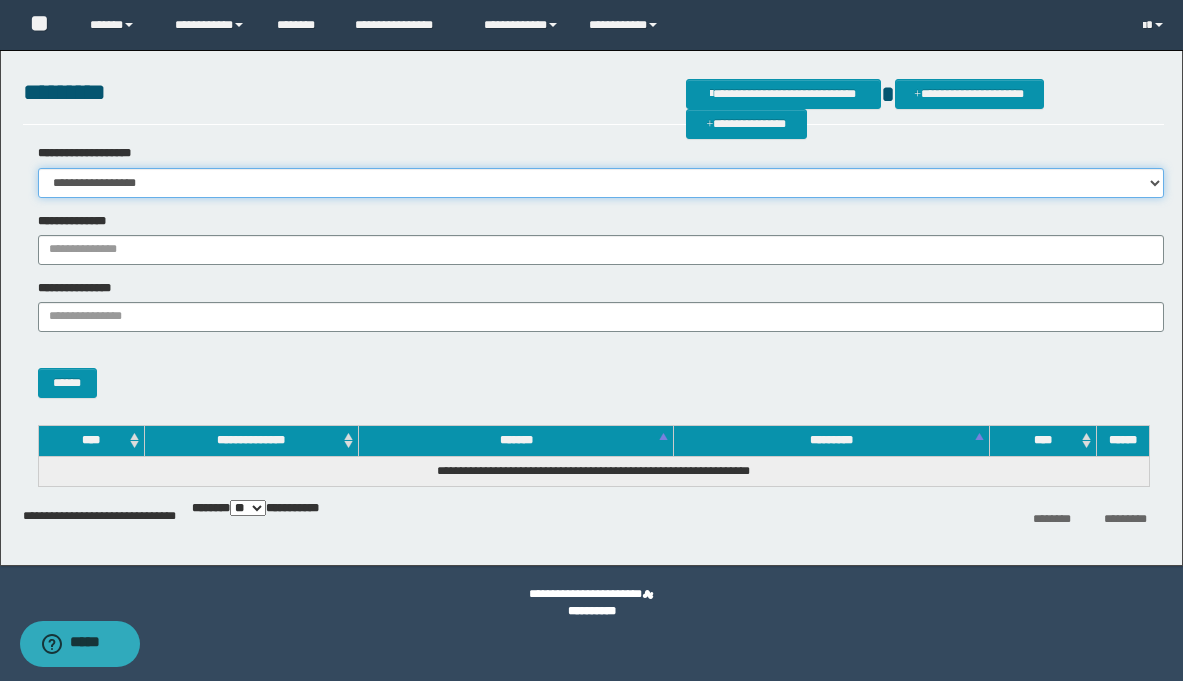 click on "**********" at bounding box center (601, 183) 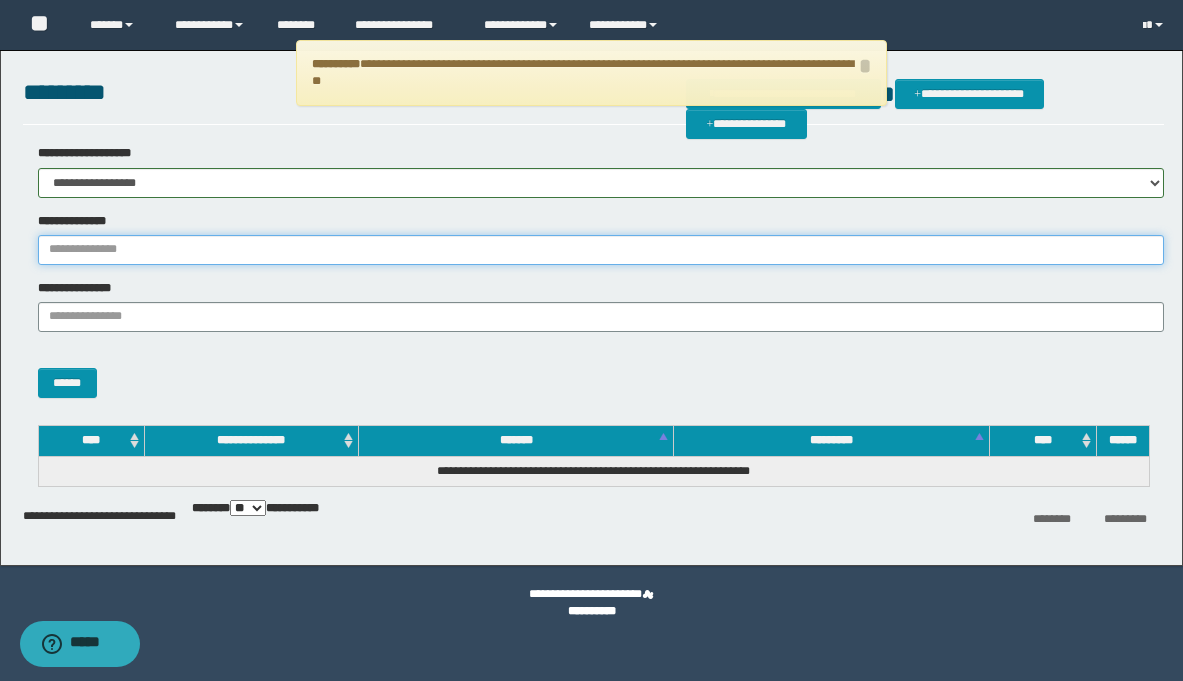 click on "**********" at bounding box center (601, 250) 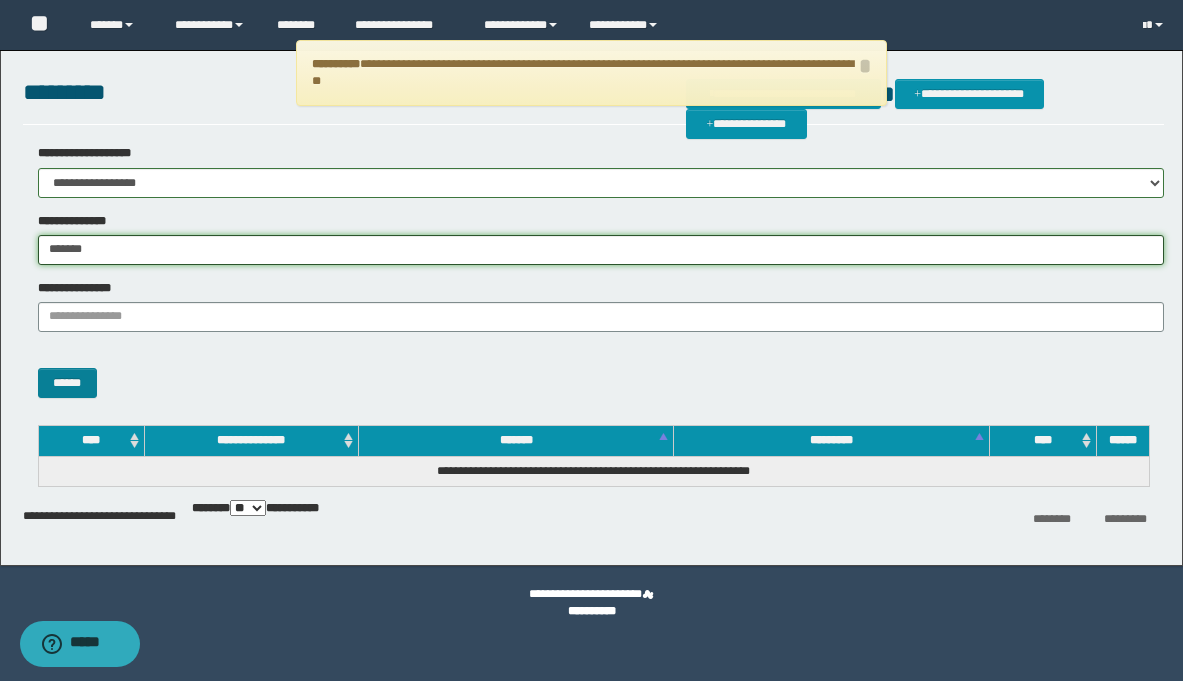 type on "*******" 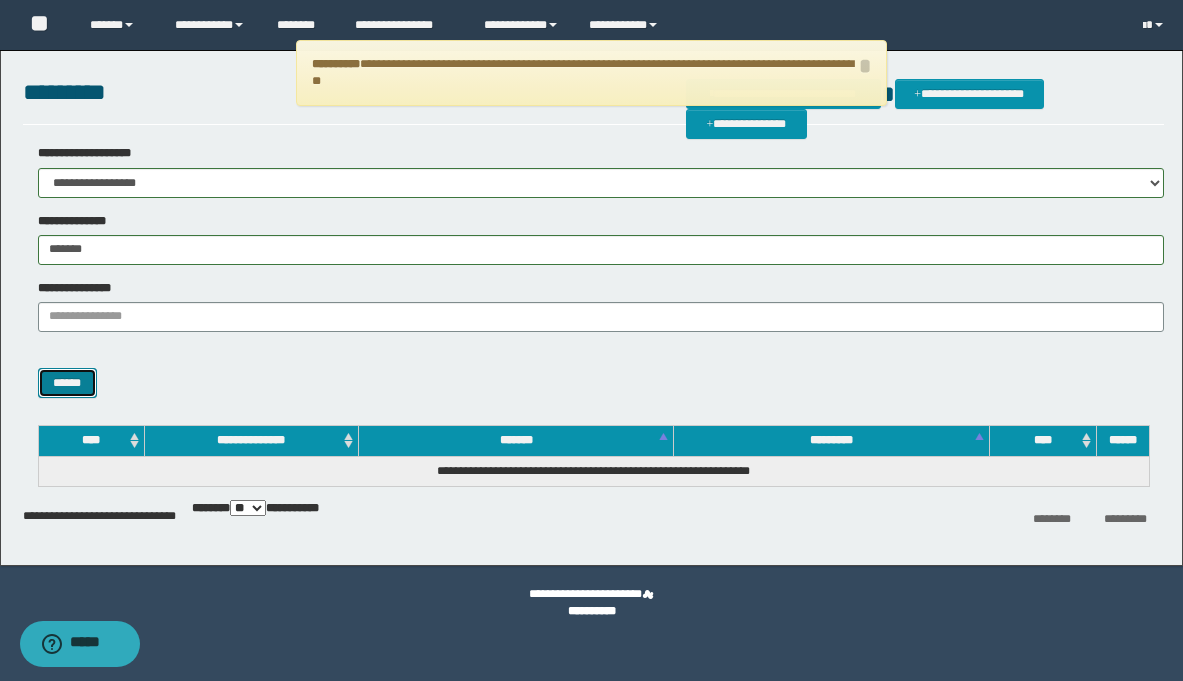 click on "******" at bounding box center [67, 383] 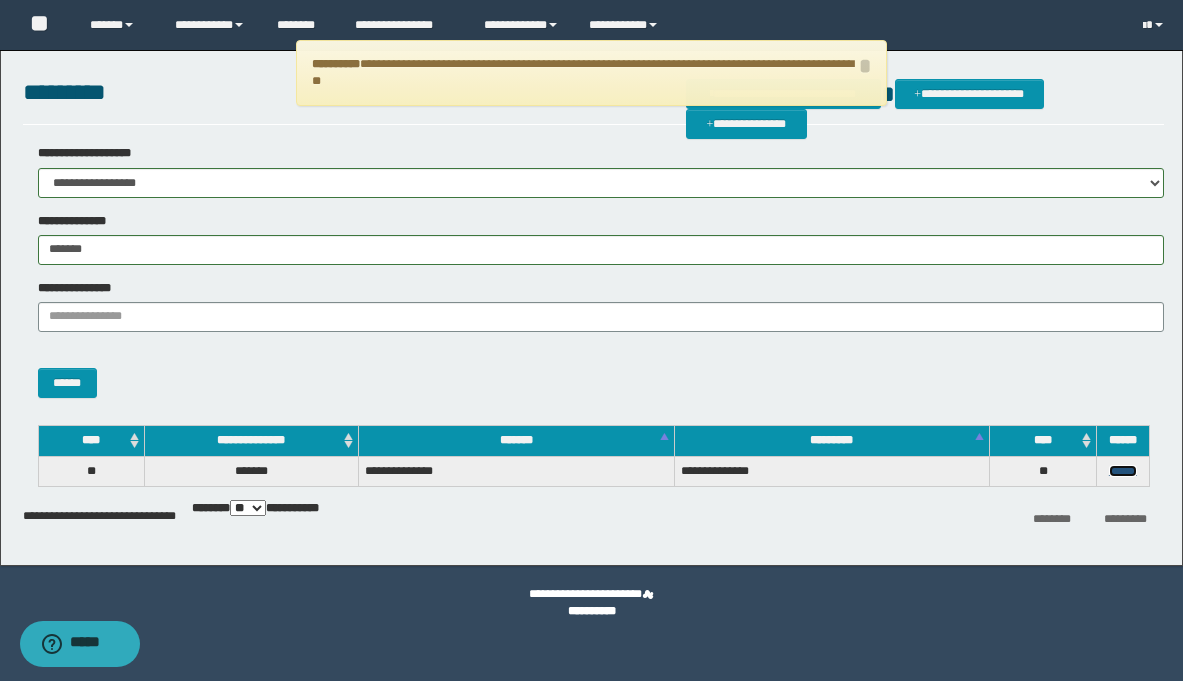 click on "******" at bounding box center (1123, 471) 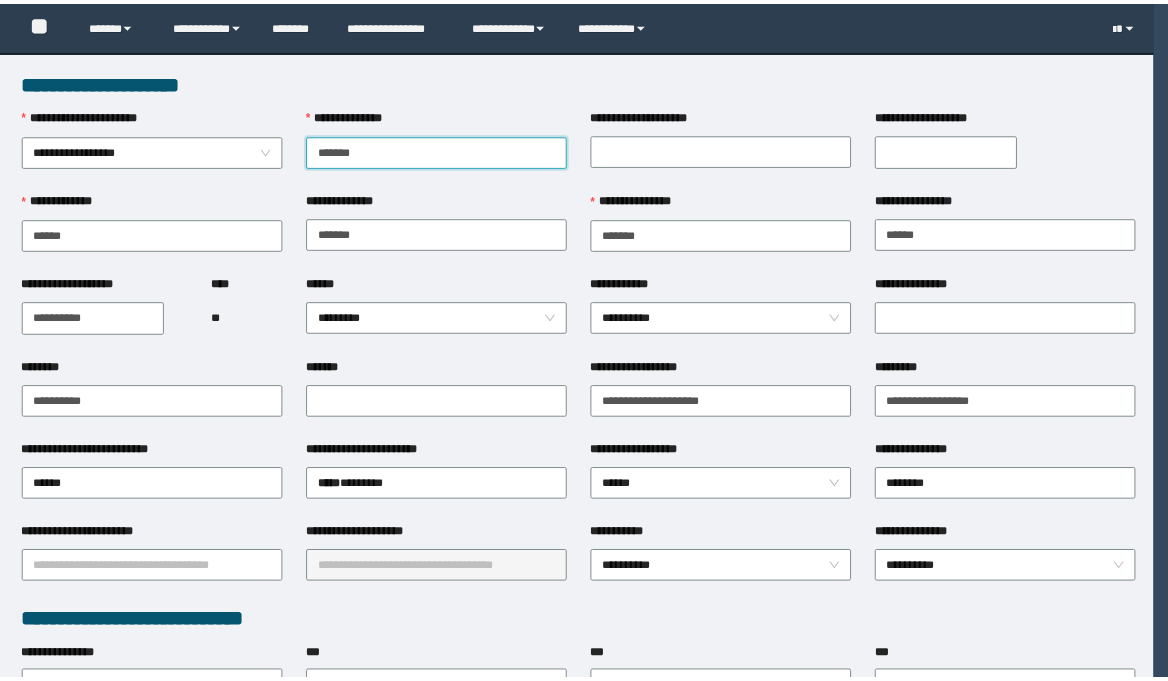 scroll, scrollTop: 0, scrollLeft: 0, axis: both 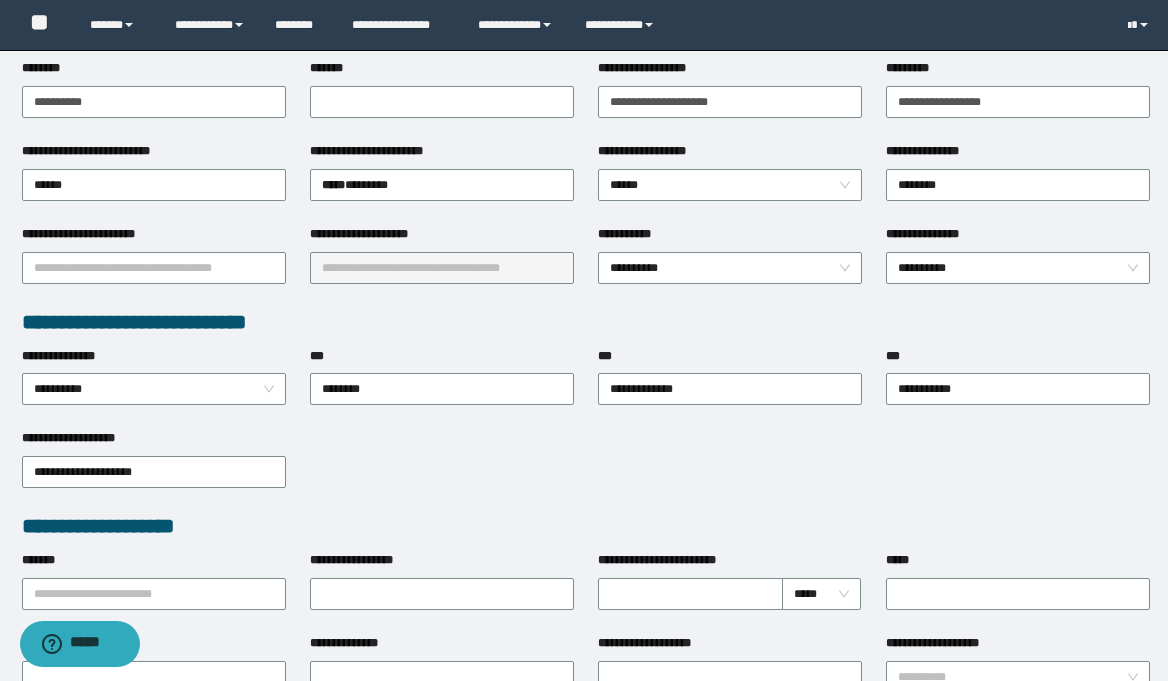 click on "**********" at bounding box center [586, 470] 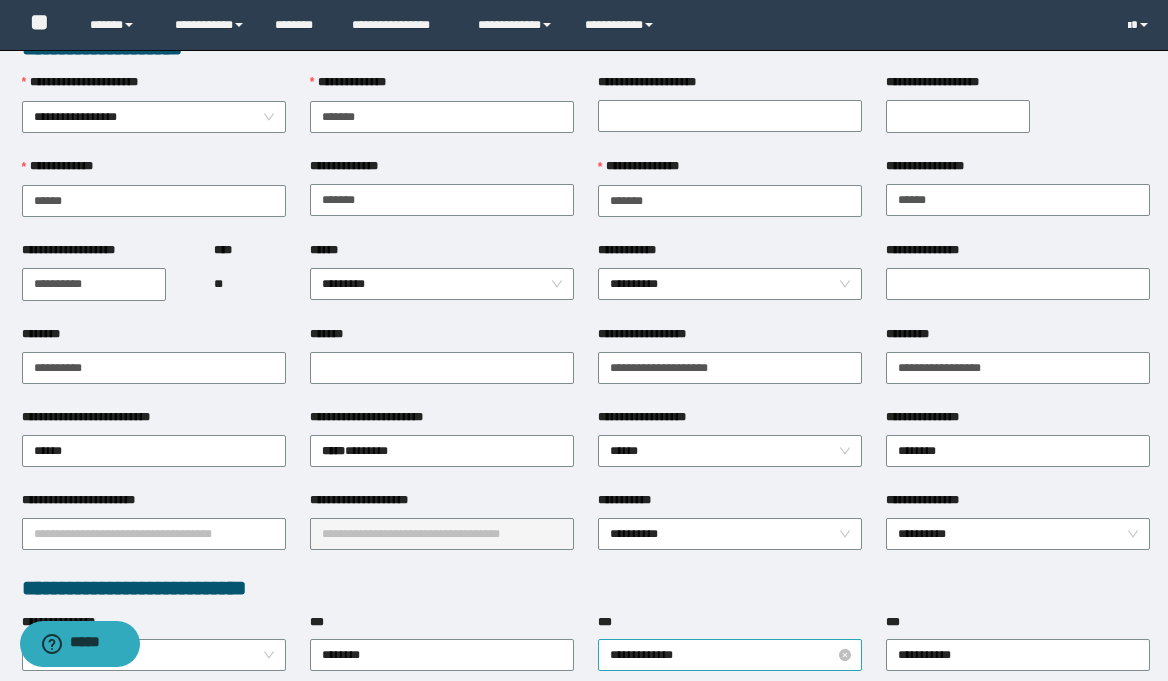 scroll, scrollTop: 0, scrollLeft: 0, axis: both 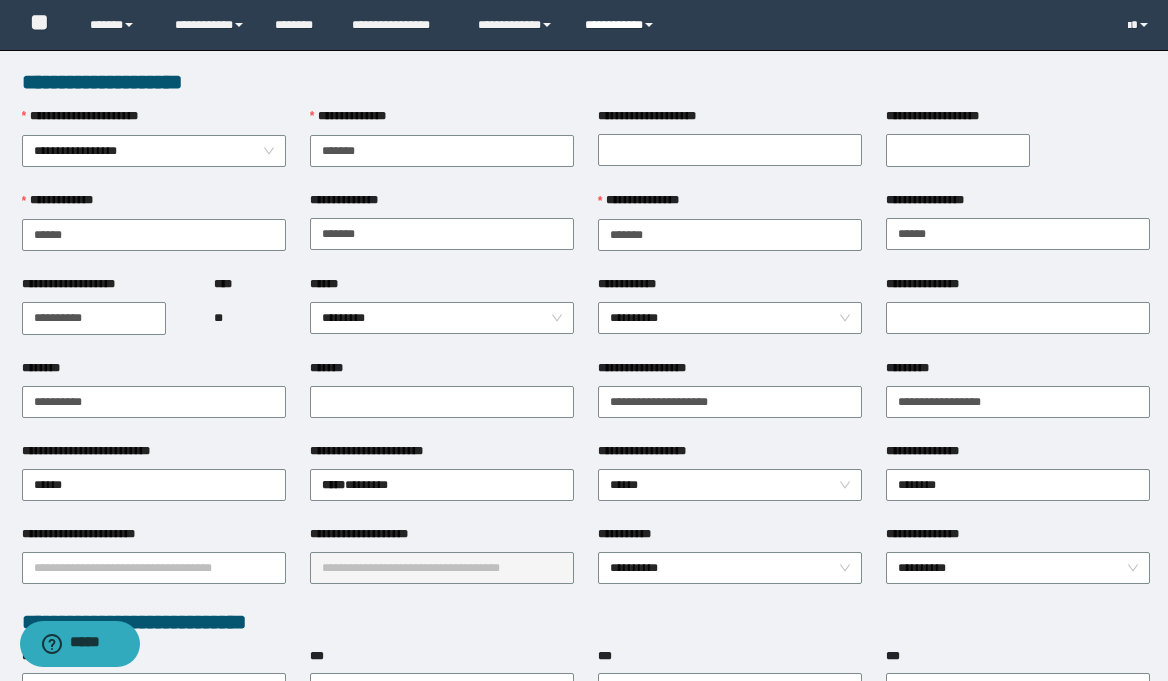 click on "**********" at bounding box center (622, 25) 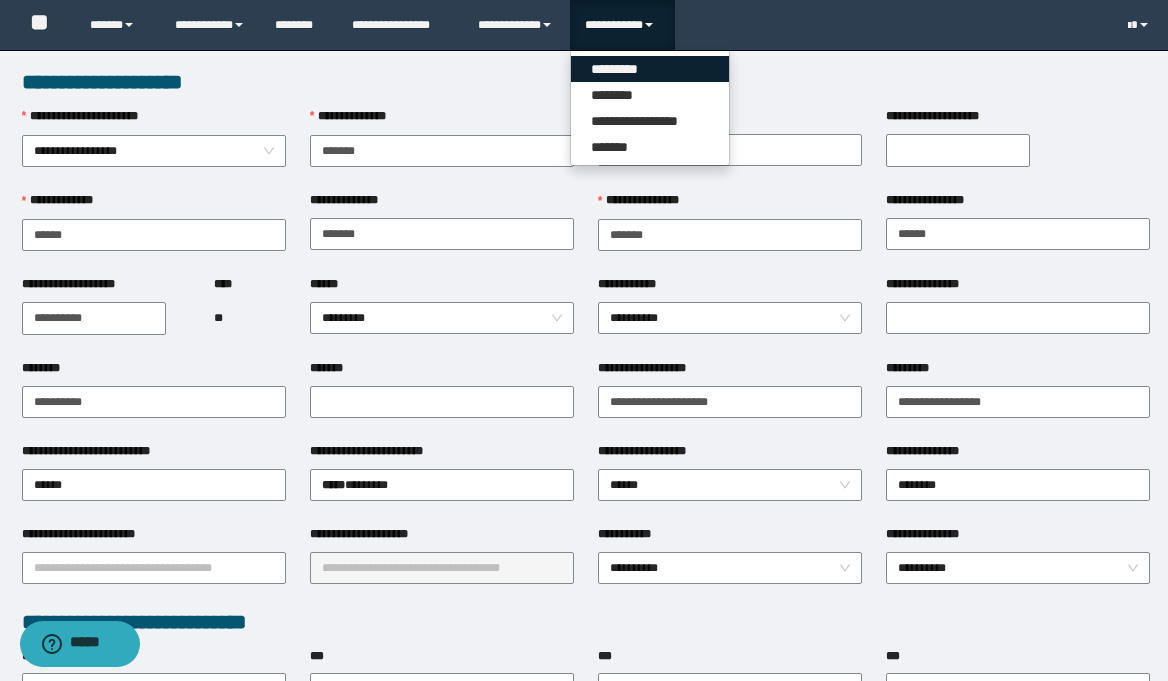 click on "*********" at bounding box center [650, 69] 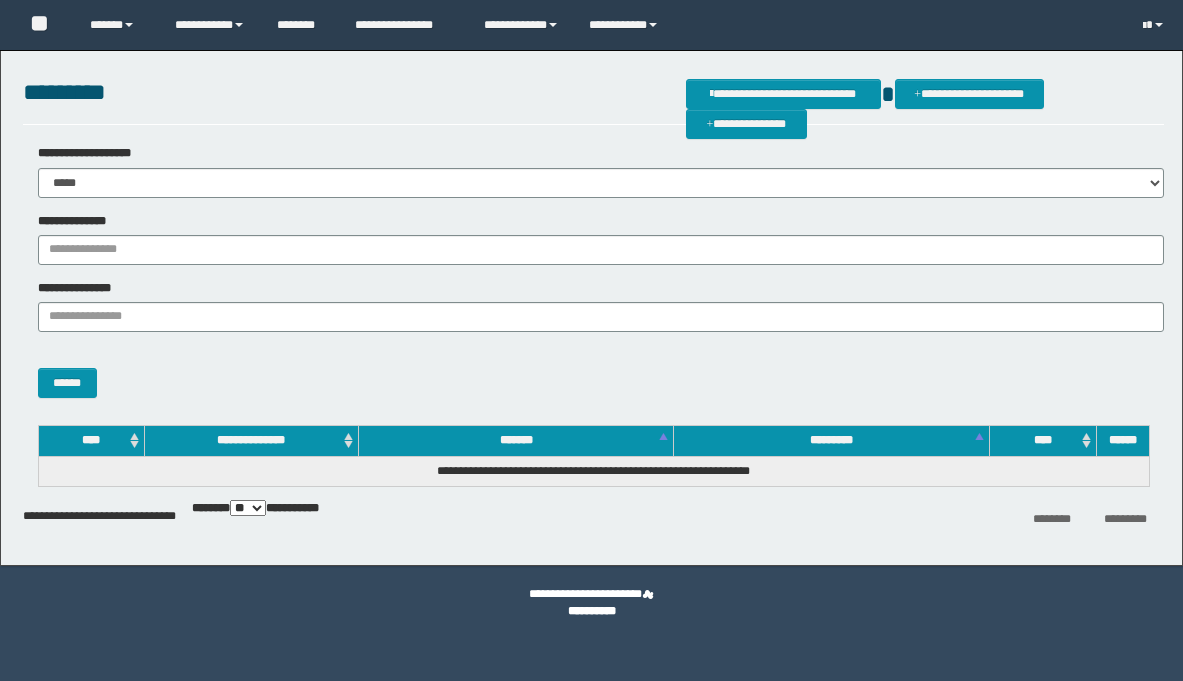 scroll, scrollTop: 0, scrollLeft: 0, axis: both 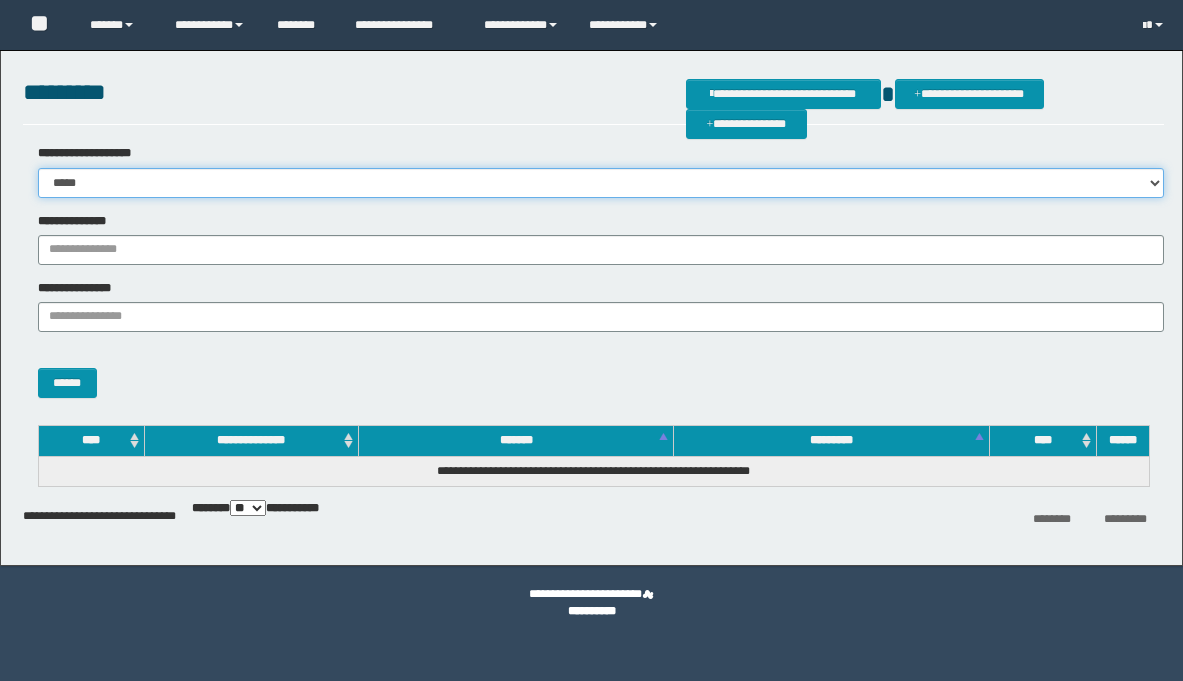 drag, startPoint x: 155, startPoint y: 173, endPoint x: 146, endPoint y: 179, distance: 10.816654 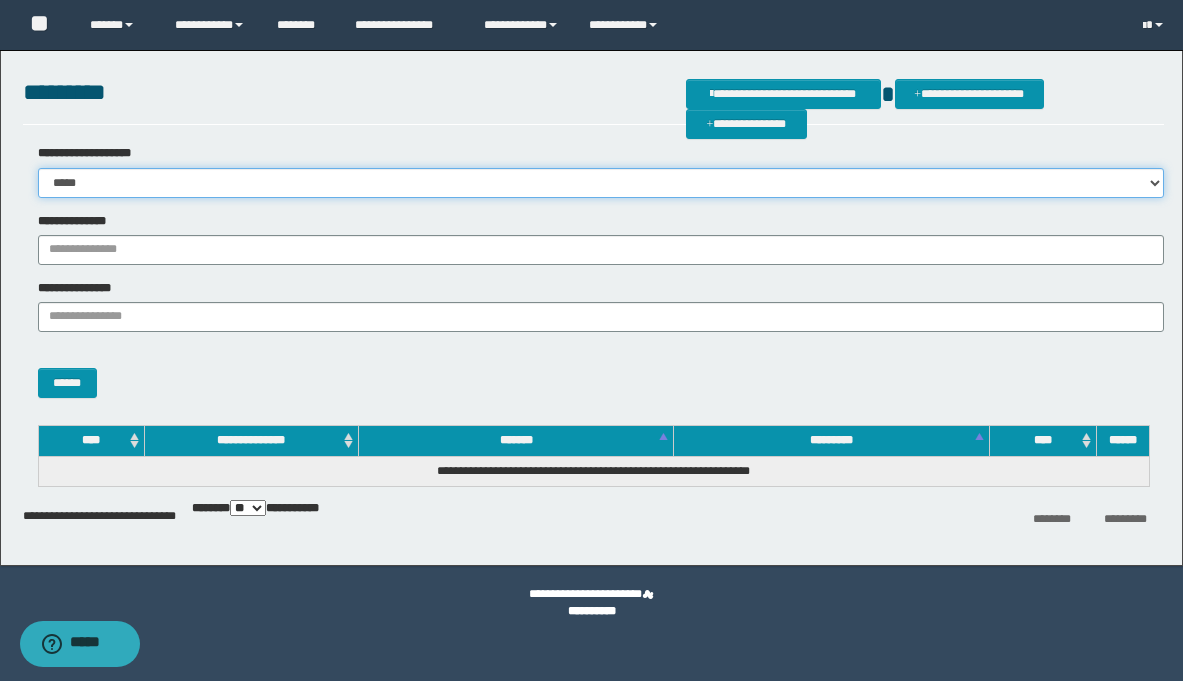 select on "*" 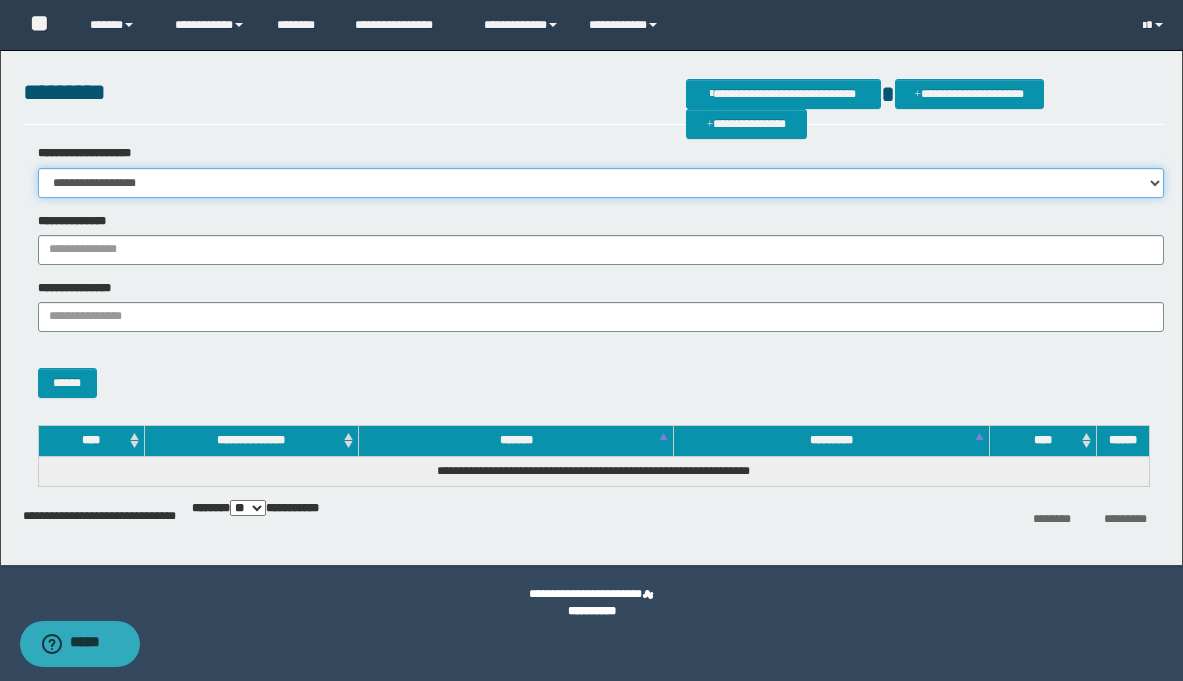 click on "**********" at bounding box center (601, 183) 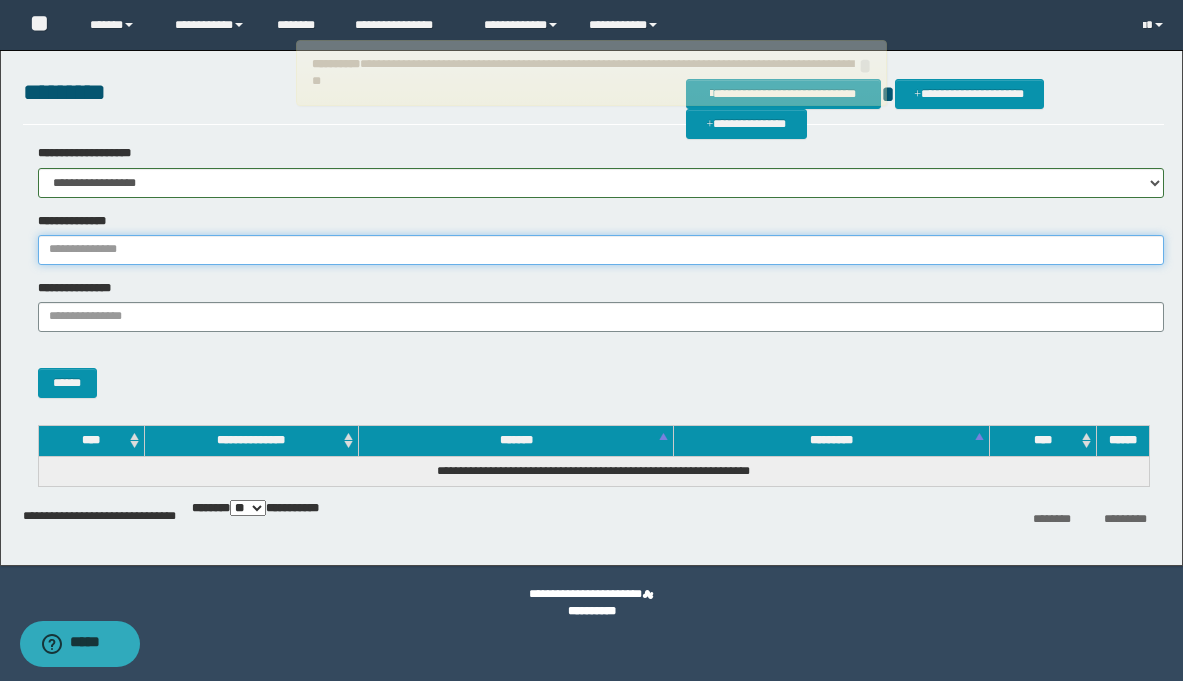 click on "**********" at bounding box center (601, 250) 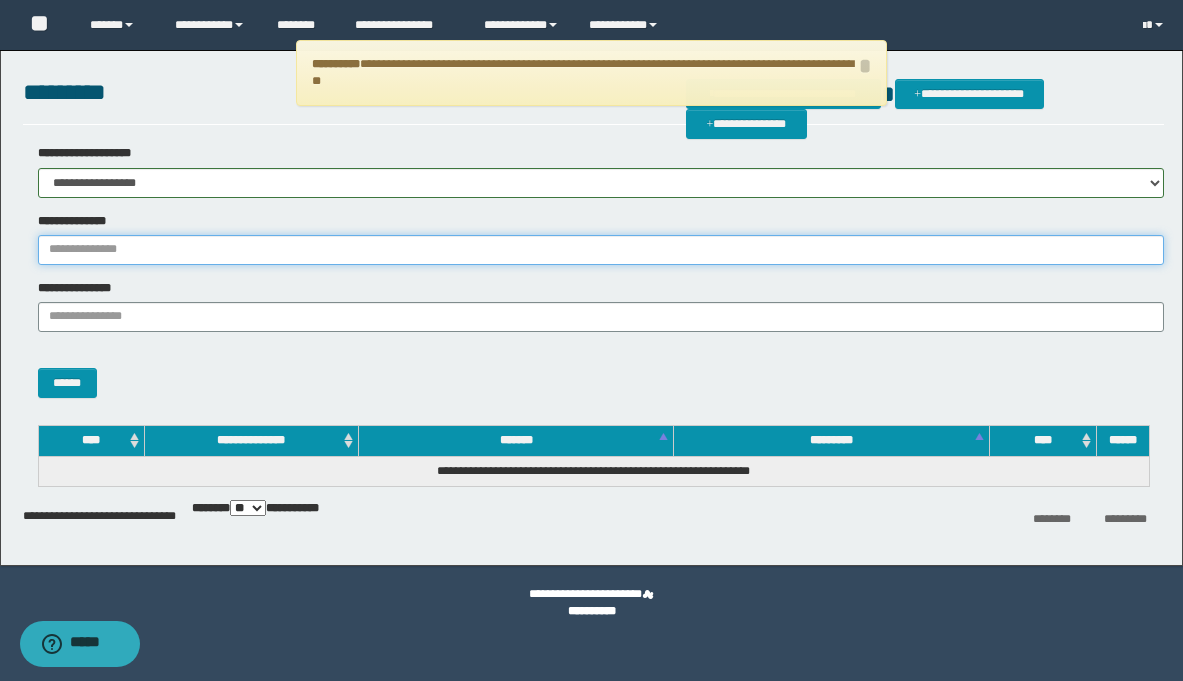 paste on "*******" 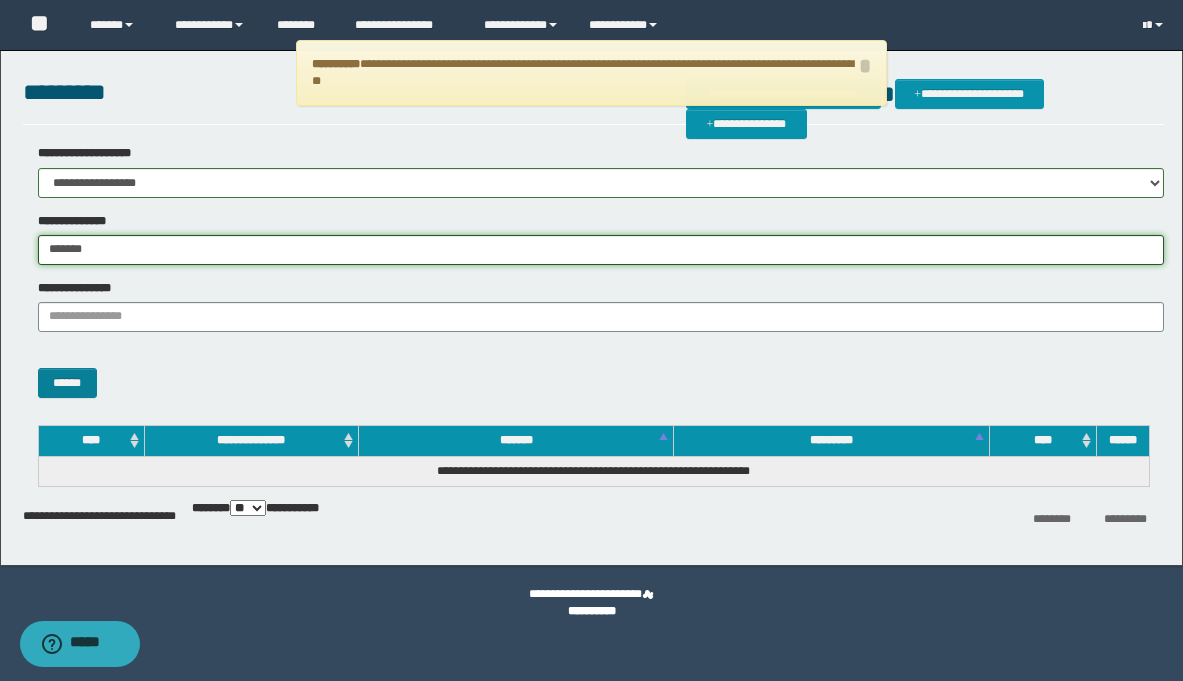 type on "*******" 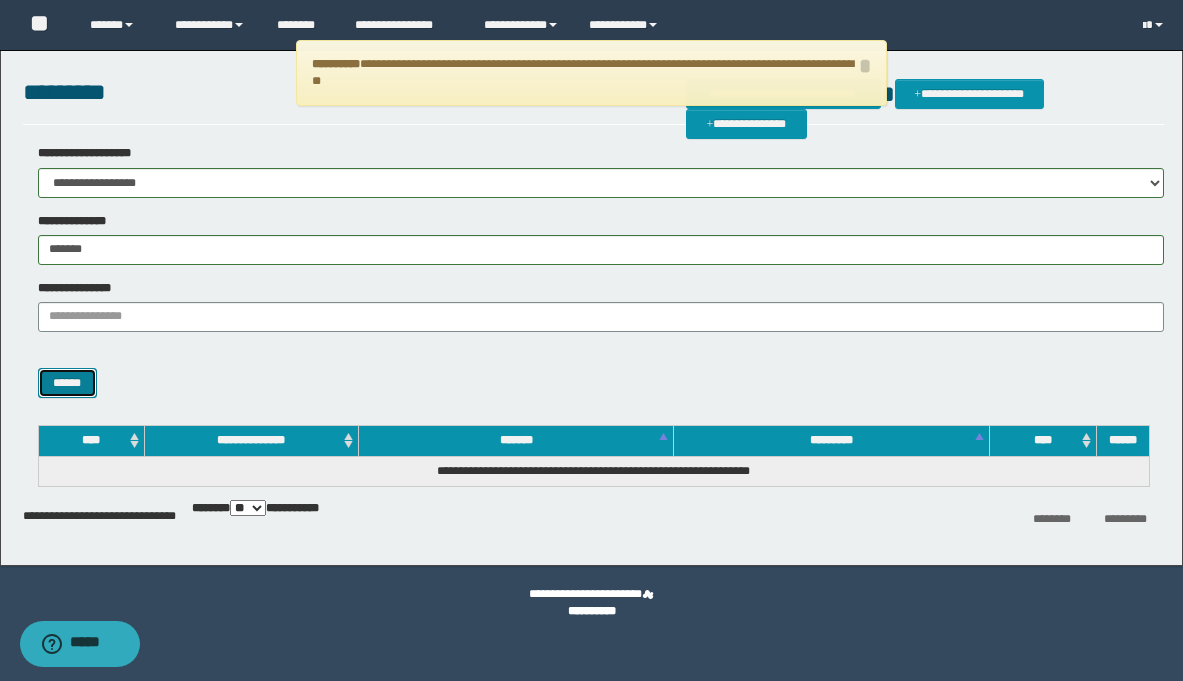 click on "******" at bounding box center (67, 383) 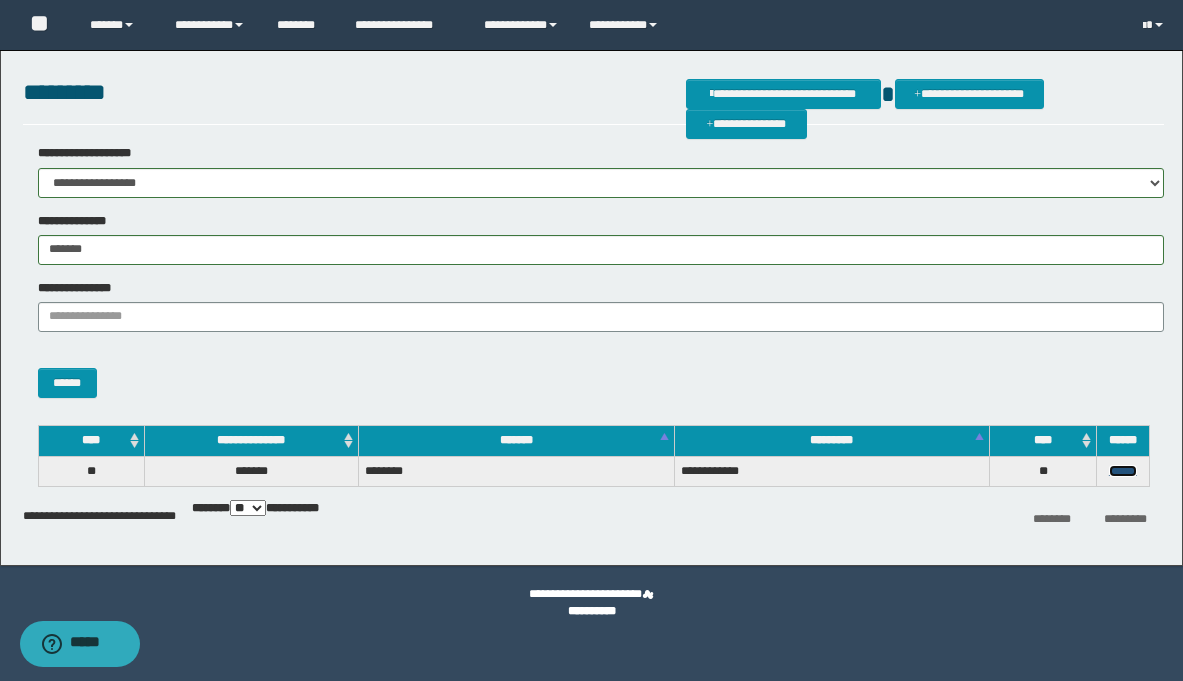 click on "******" at bounding box center [1123, 471] 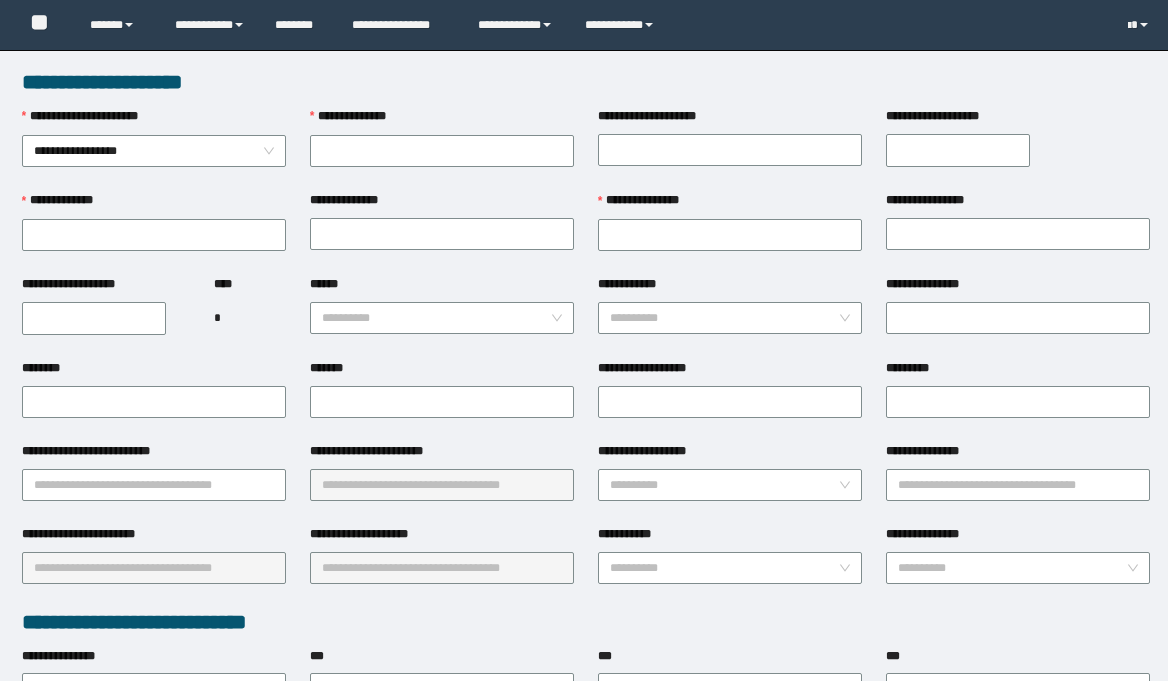 scroll, scrollTop: 0, scrollLeft: 0, axis: both 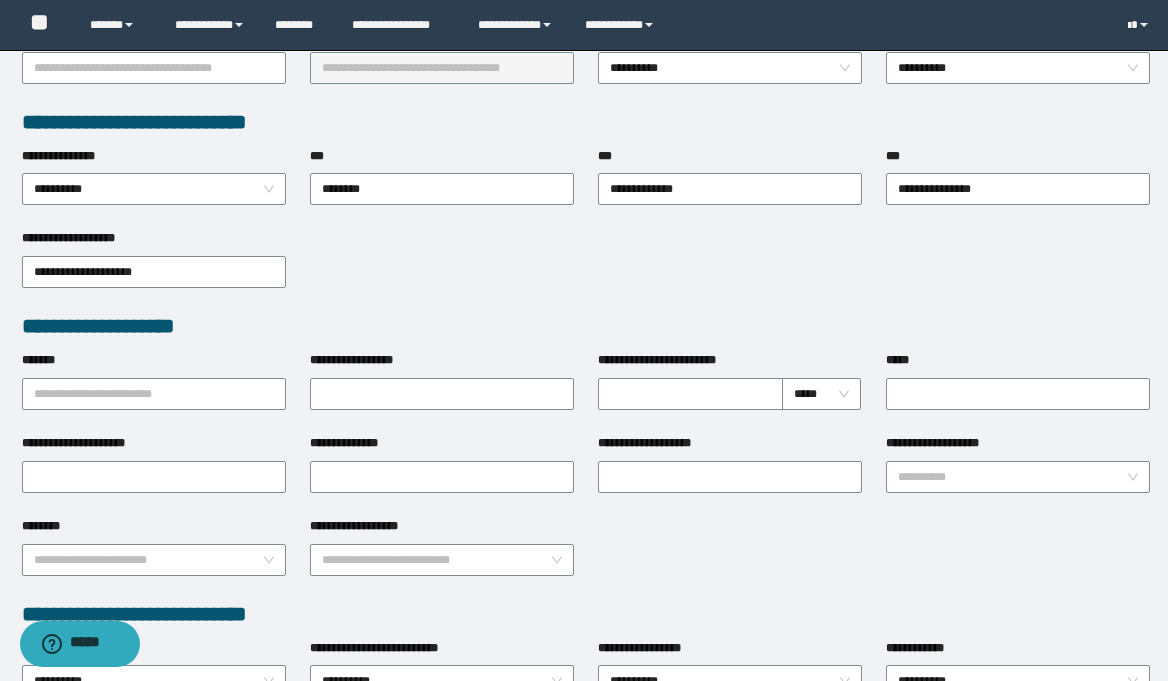 click on "**********" at bounding box center [586, 270] 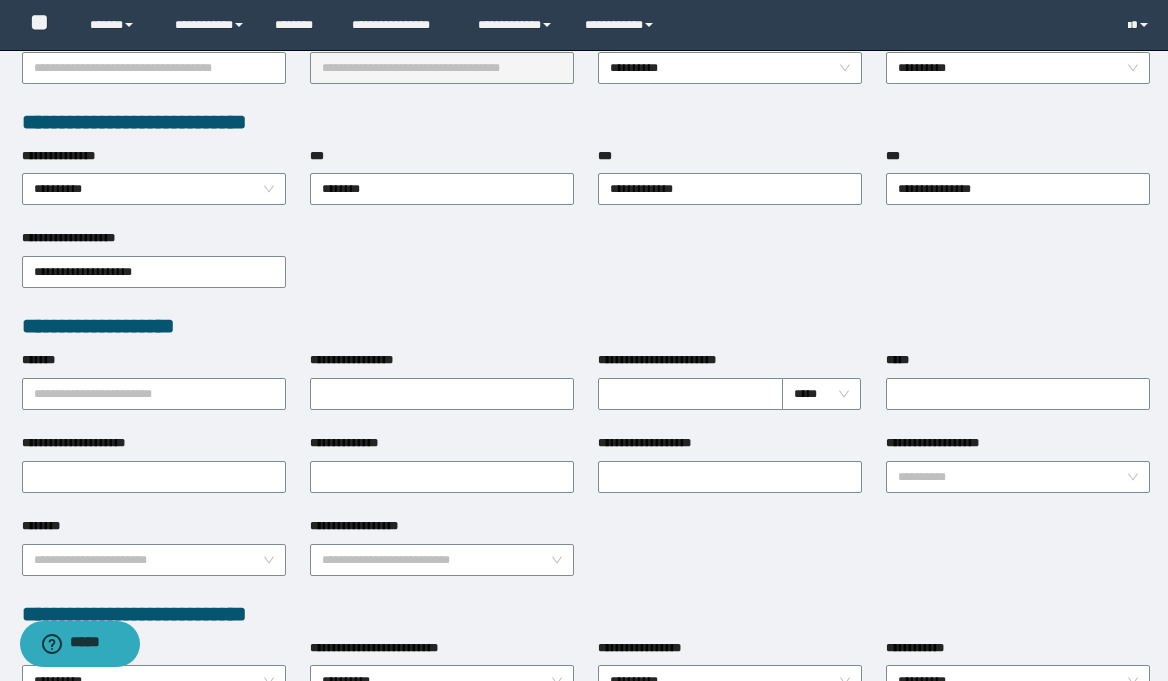 click on "**********" at bounding box center [442, 66] 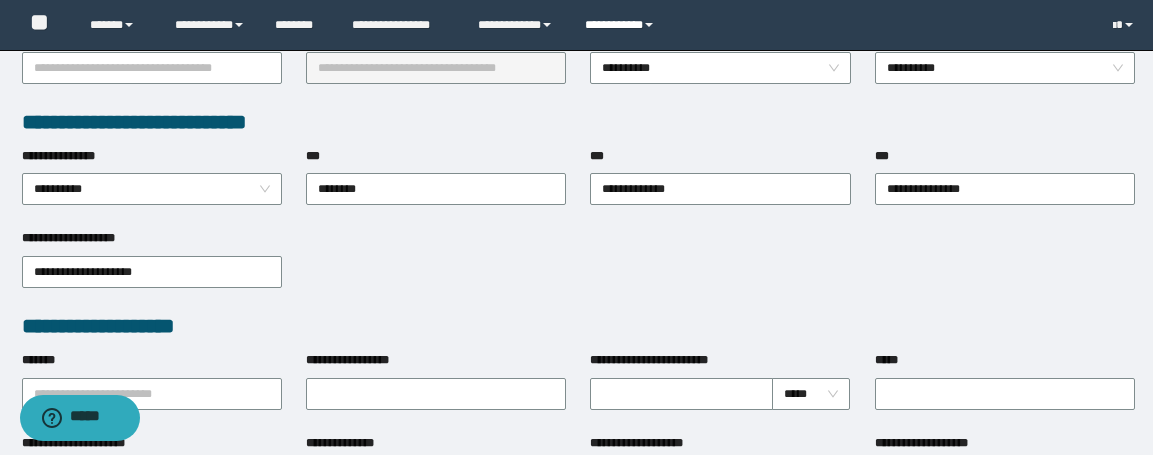 click on "**********" at bounding box center [622, 25] 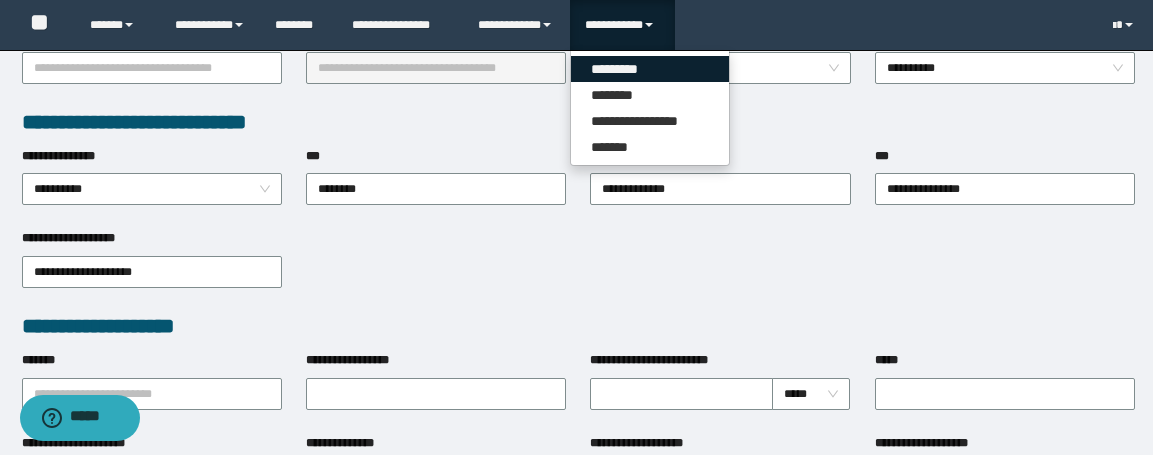 click on "*********" at bounding box center (650, 69) 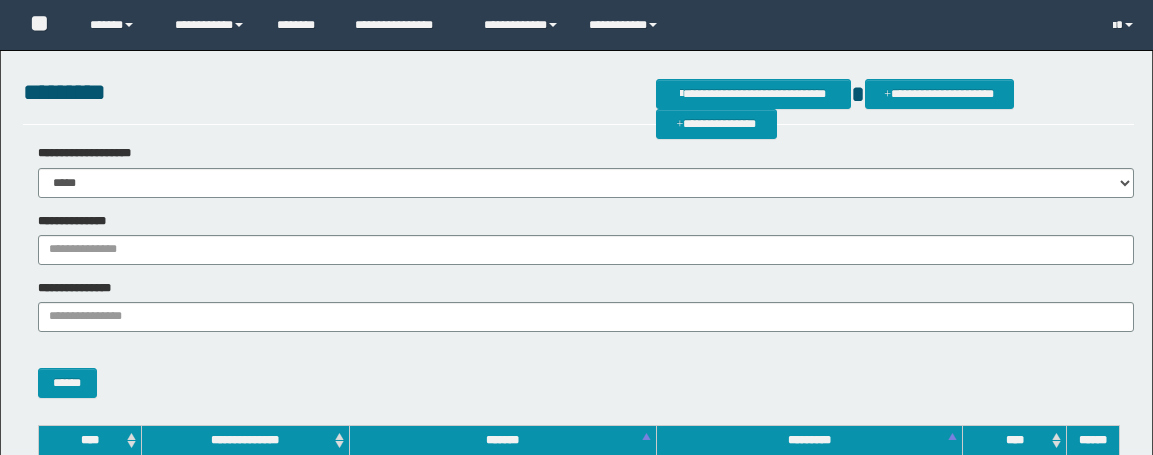 scroll, scrollTop: 0, scrollLeft: 0, axis: both 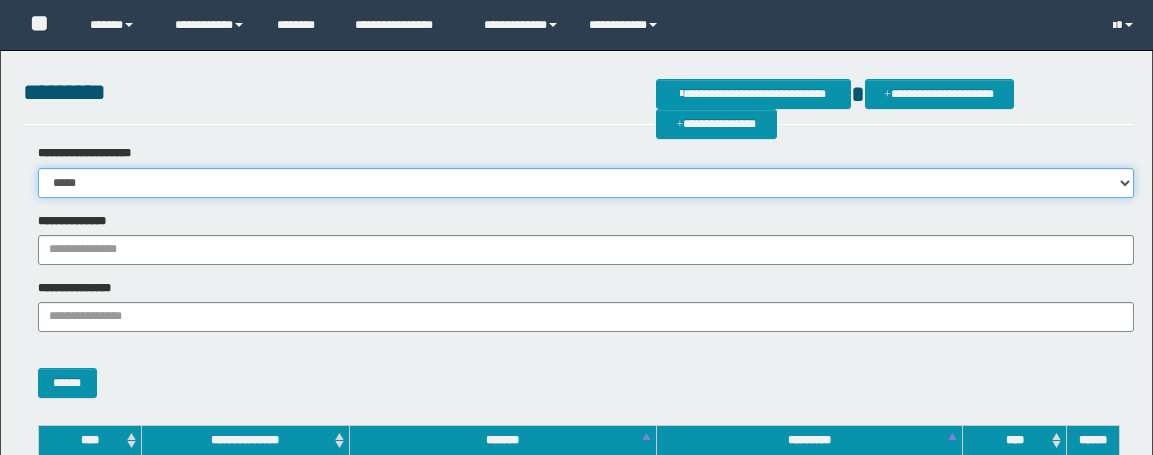 drag, startPoint x: 249, startPoint y: 182, endPoint x: 218, endPoint y: 197, distance: 34.43835 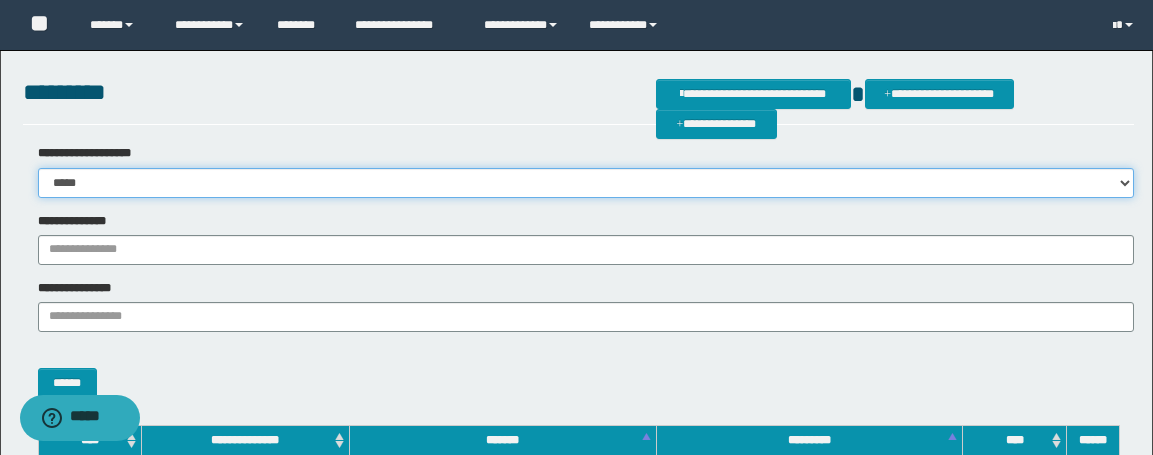 select on "*" 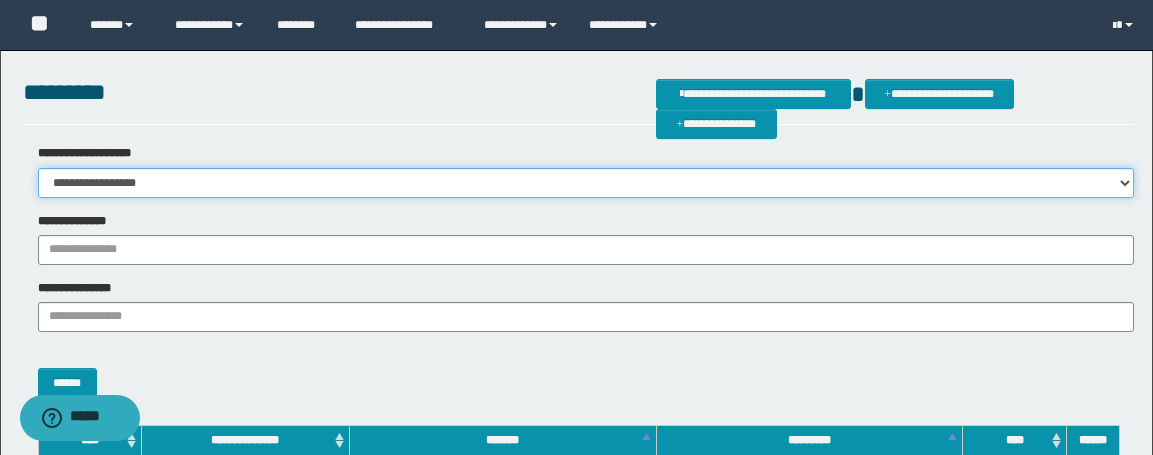 click on "**********" at bounding box center (586, 183) 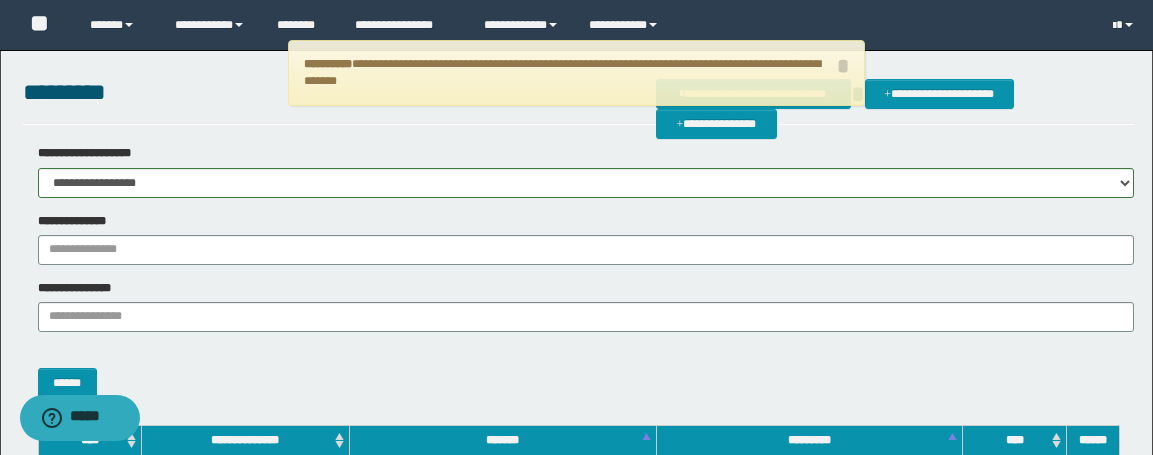 drag, startPoint x: 144, startPoint y: 230, endPoint x: 84, endPoint y: 244, distance: 61.611687 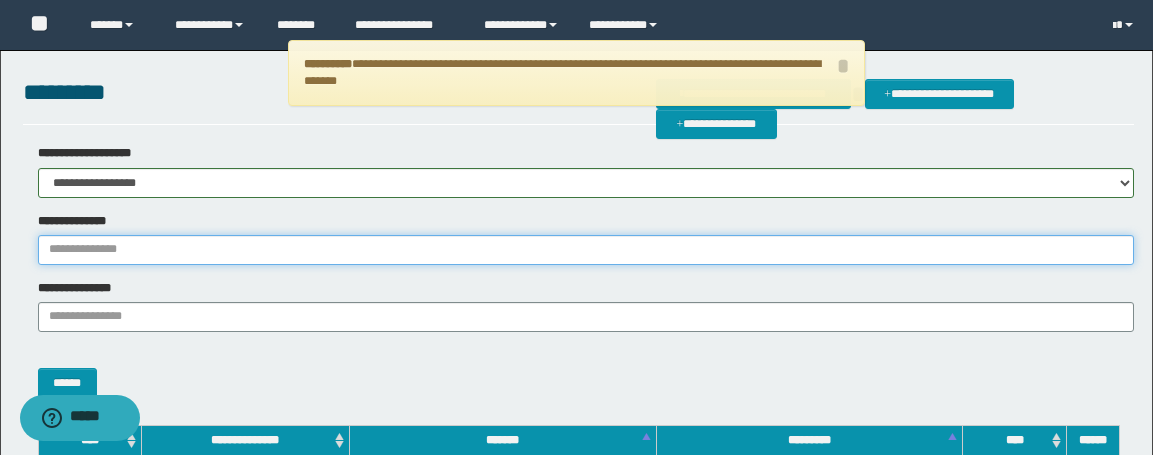 click on "**********" at bounding box center (586, 250) 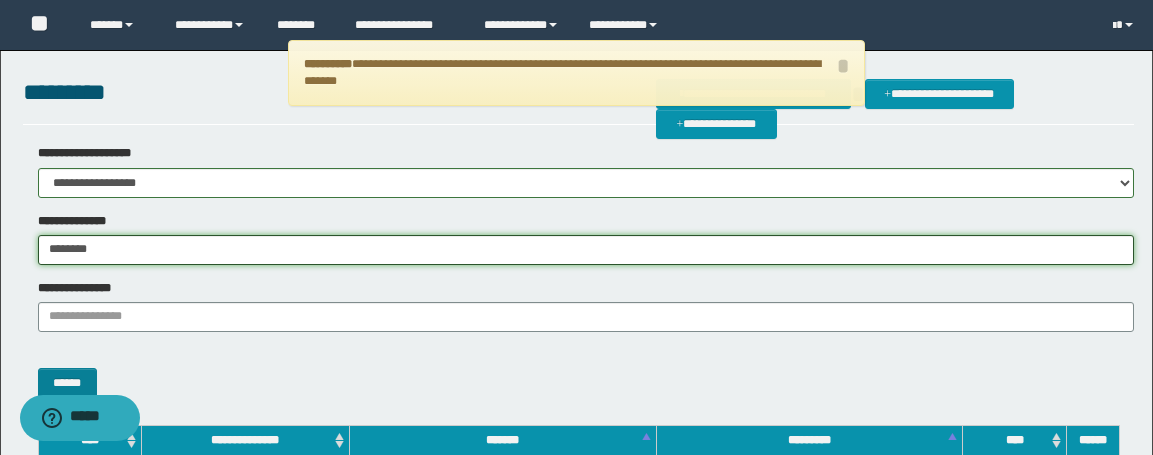 type on "********" 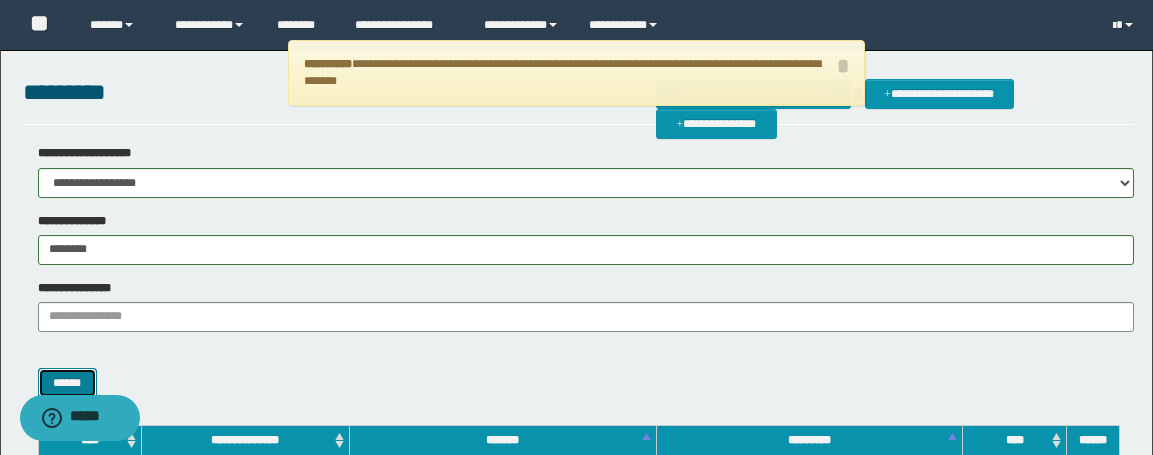 click on "******" at bounding box center (67, 383) 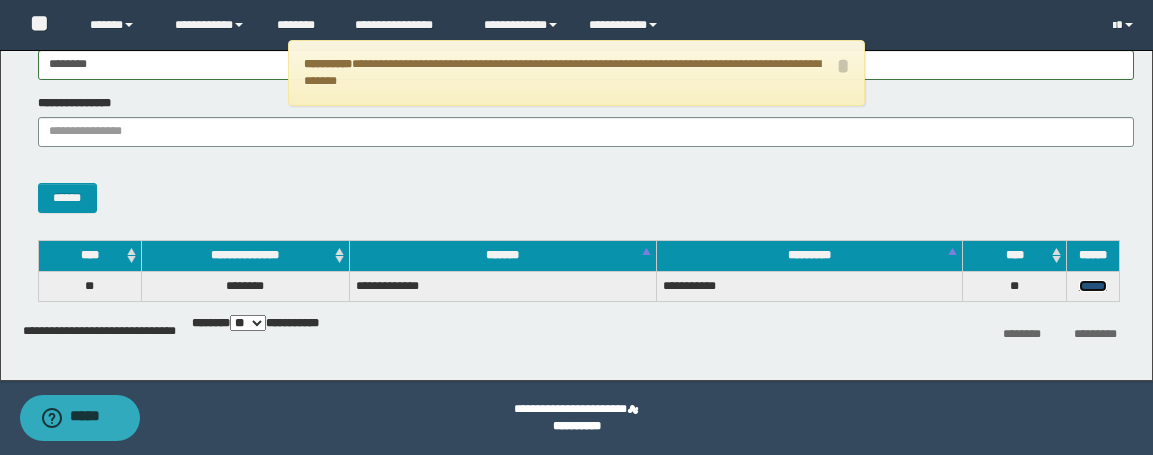 click on "******" at bounding box center [1093, 286] 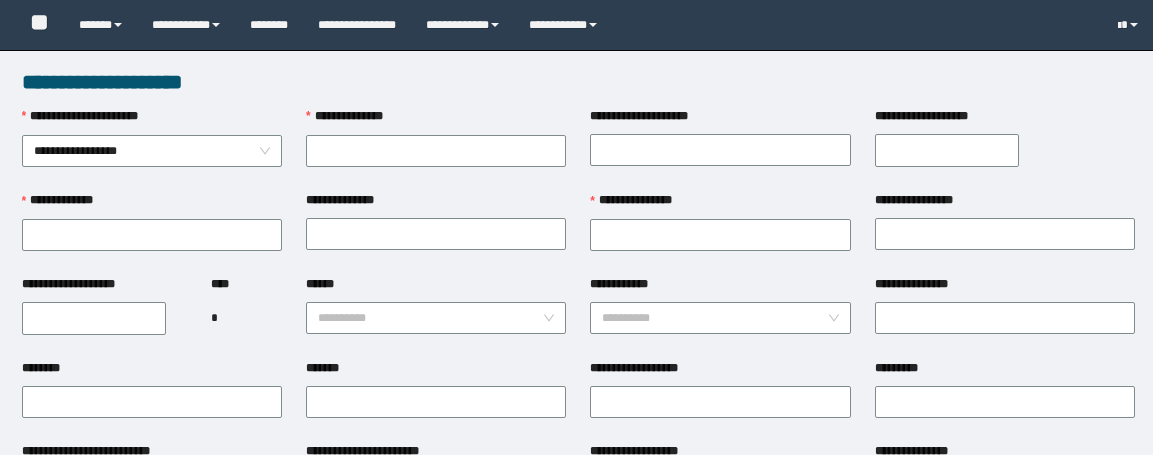 scroll, scrollTop: 0, scrollLeft: 0, axis: both 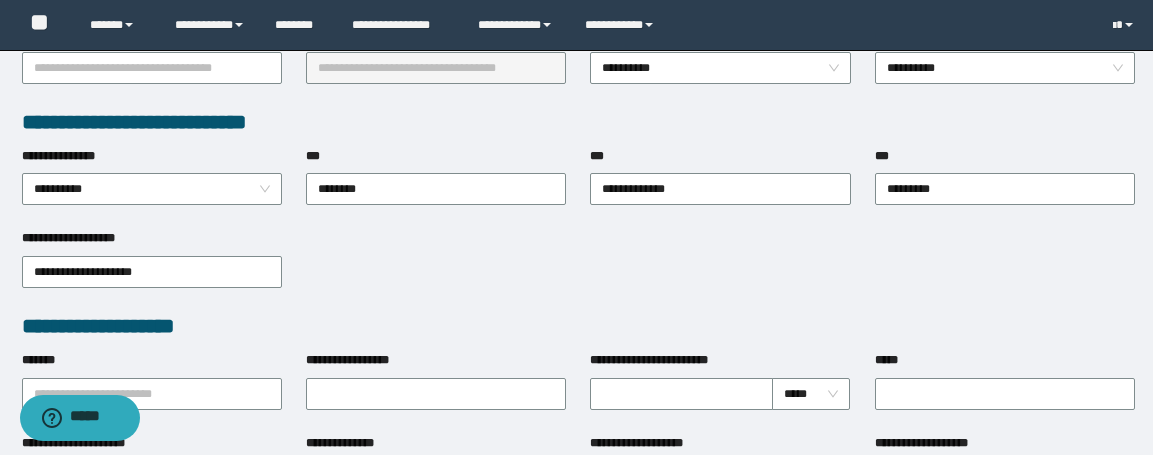 click on "**********" at bounding box center (578, 270) 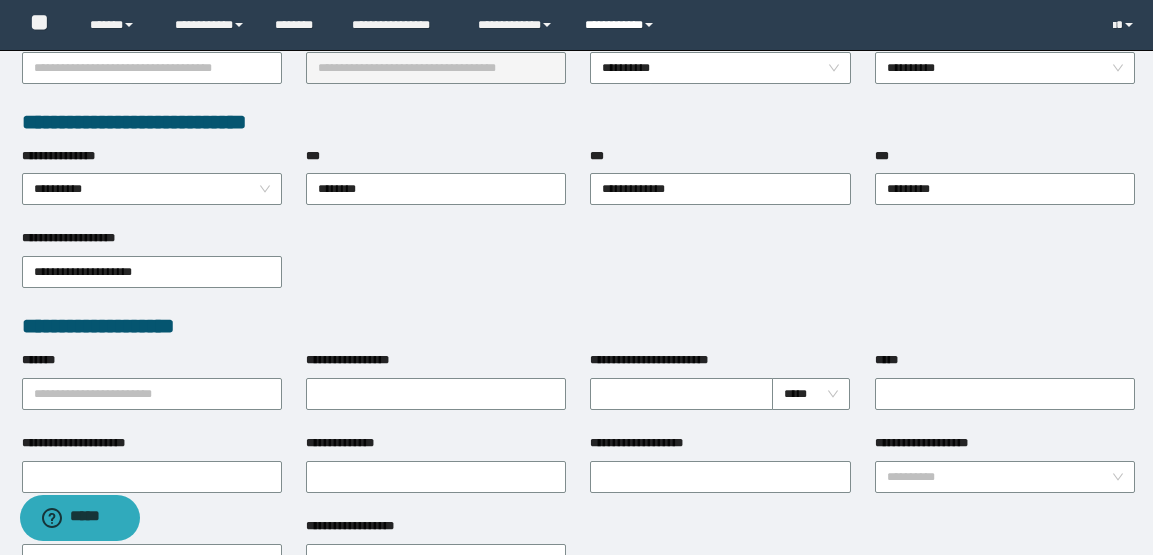 click on "**********" at bounding box center (622, 25) 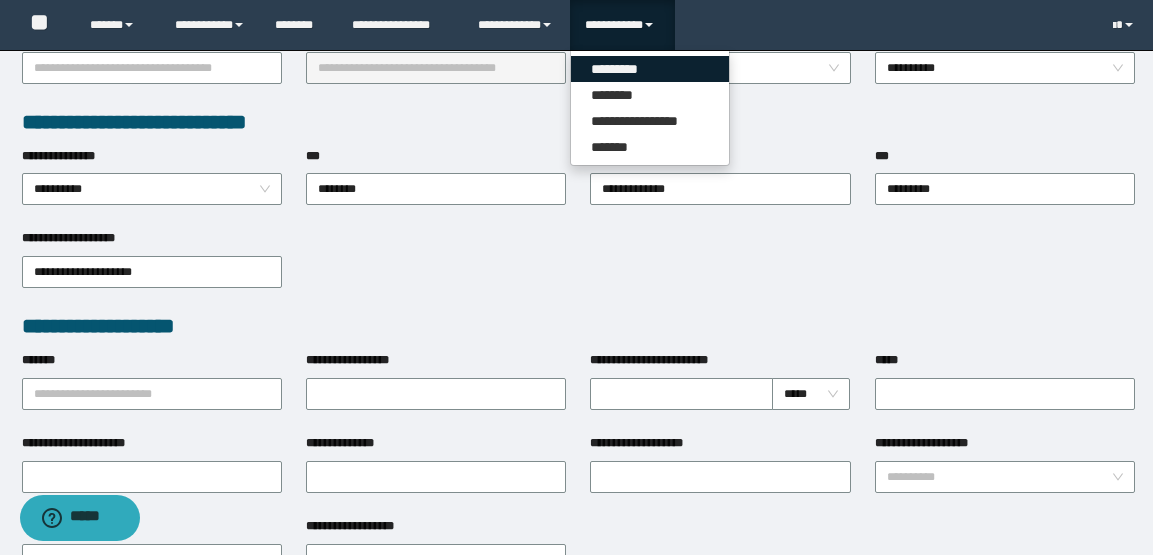 click on "*********" at bounding box center (650, 69) 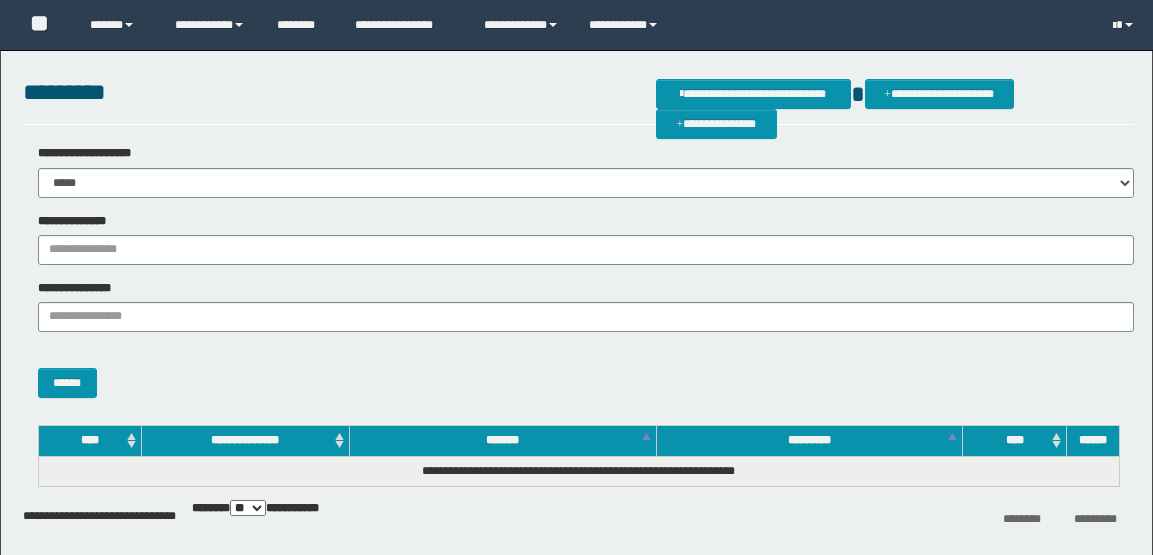 scroll, scrollTop: 0, scrollLeft: 0, axis: both 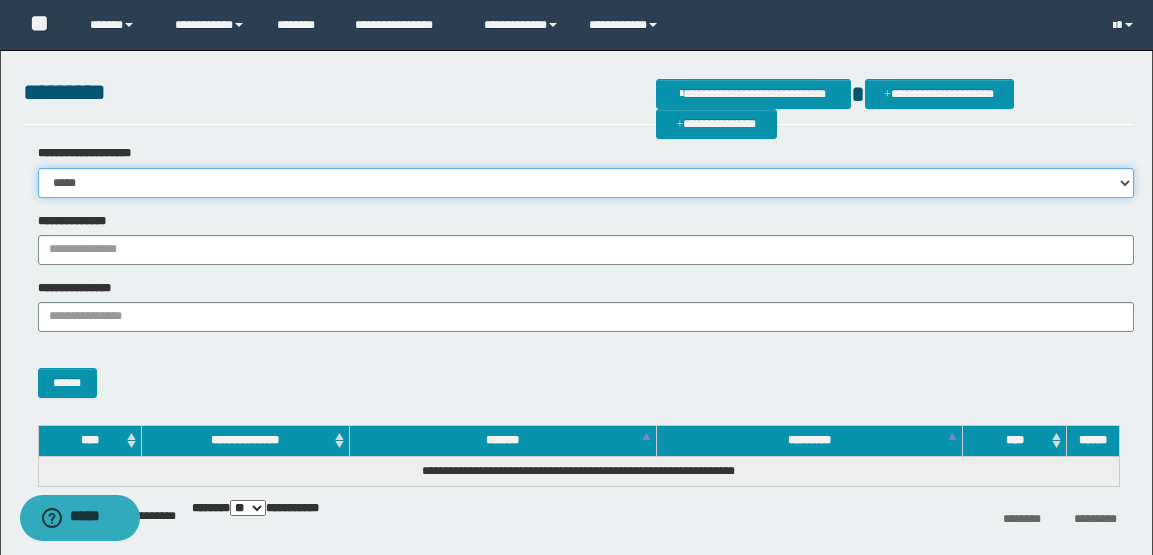 click on "**********" at bounding box center (586, 183) 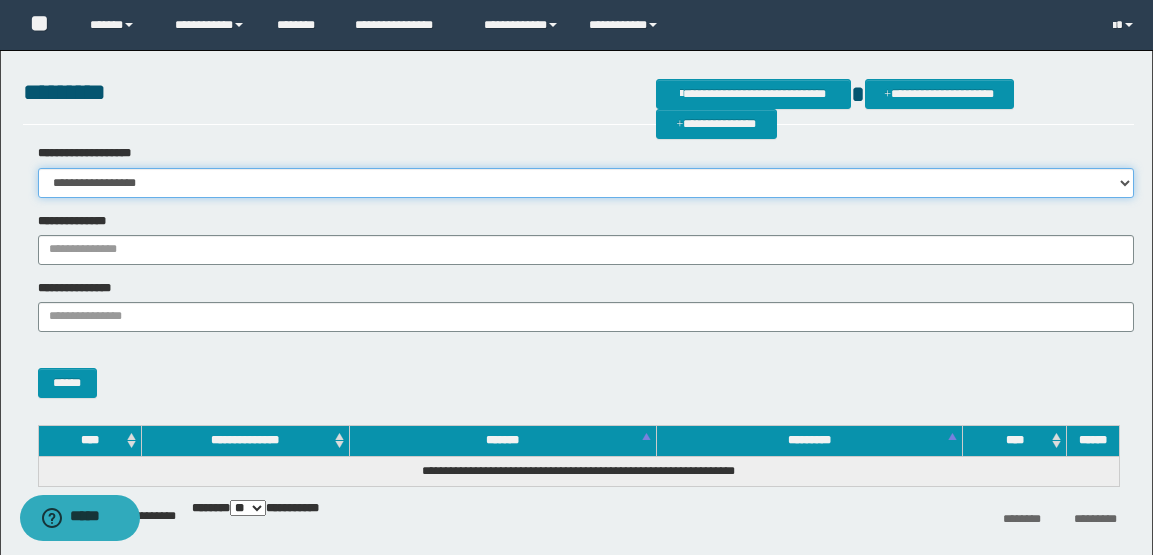 click on "**********" at bounding box center (586, 183) 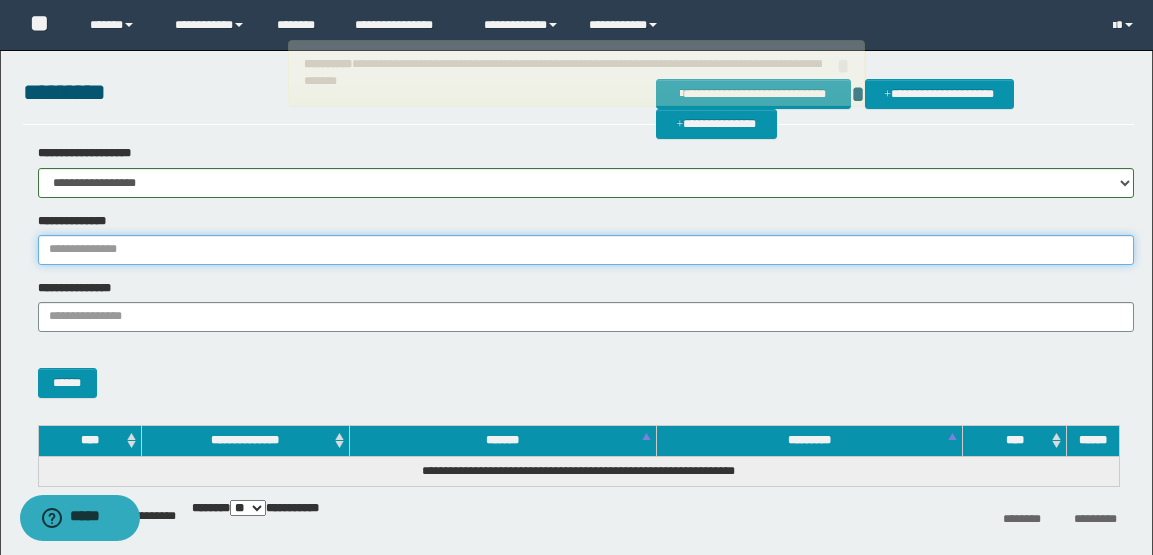 click on "**********" at bounding box center (586, 250) 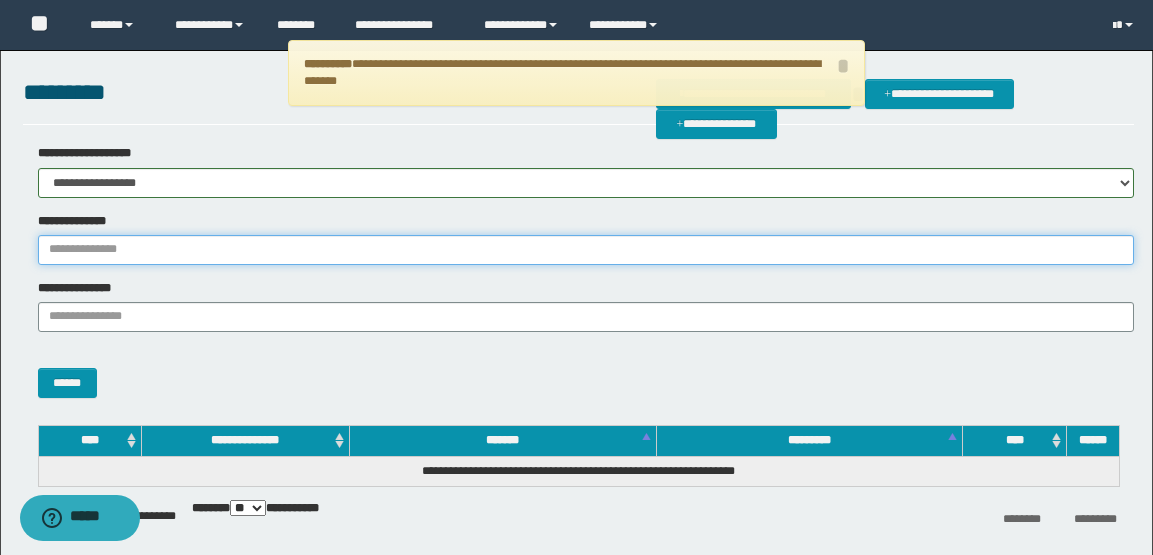 paste on "**********" 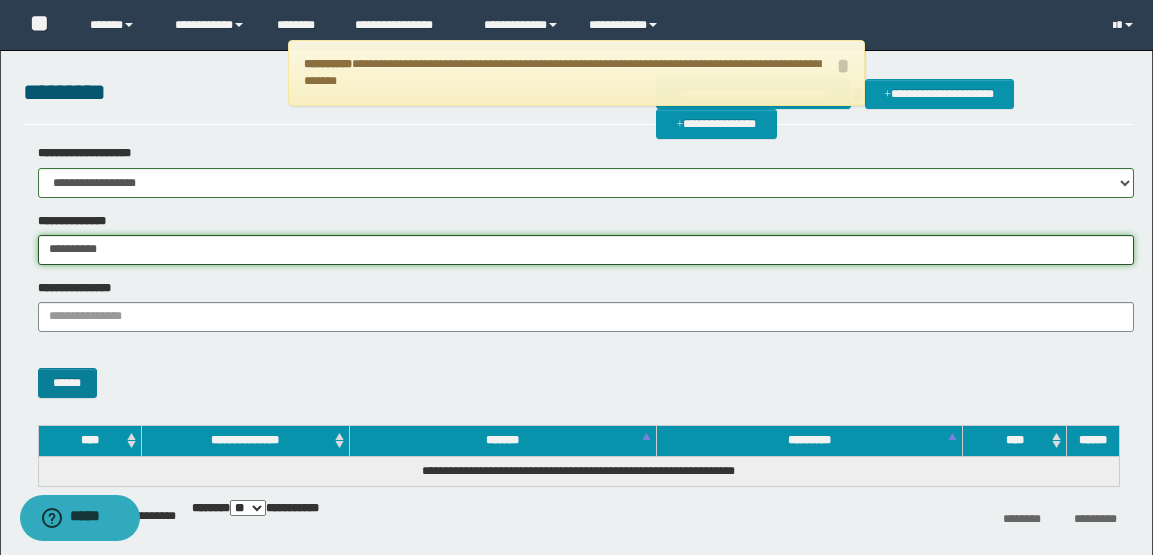 type on "**********" 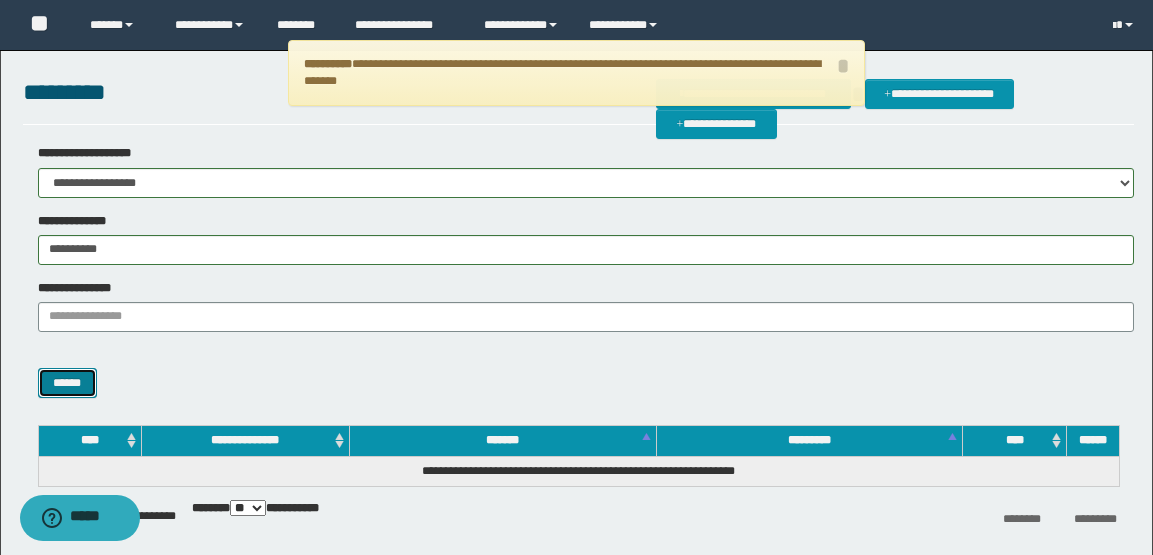 click on "******" at bounding box center (67, 383) 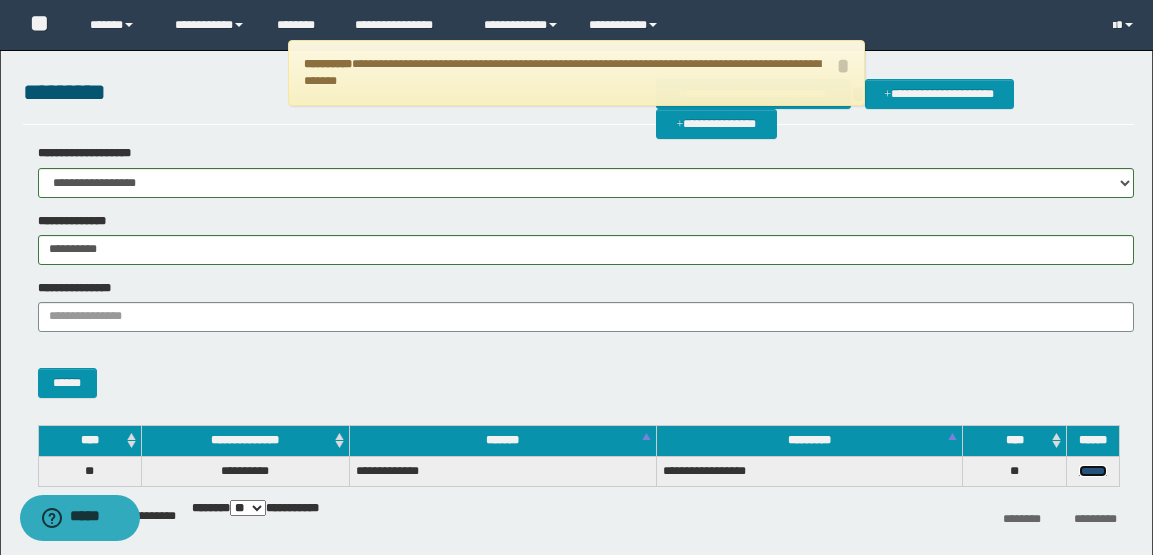 click on "******" at bounding box center [1093, 471] 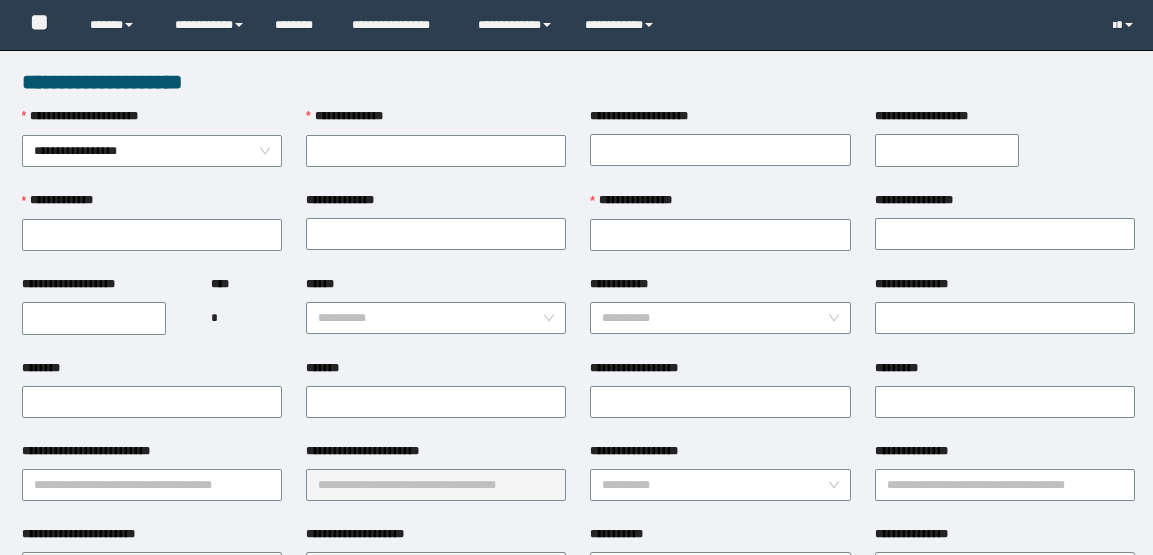 scroll, scrollTop: 0, scrollLeft: 0, axis: both 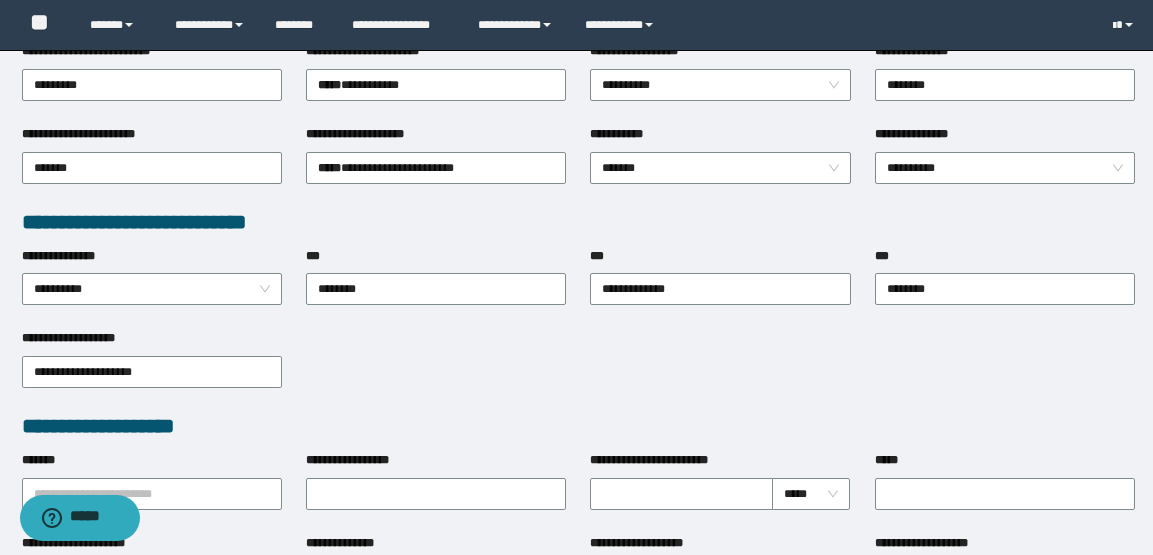 click on "**********" at bounding box center (578, 370) 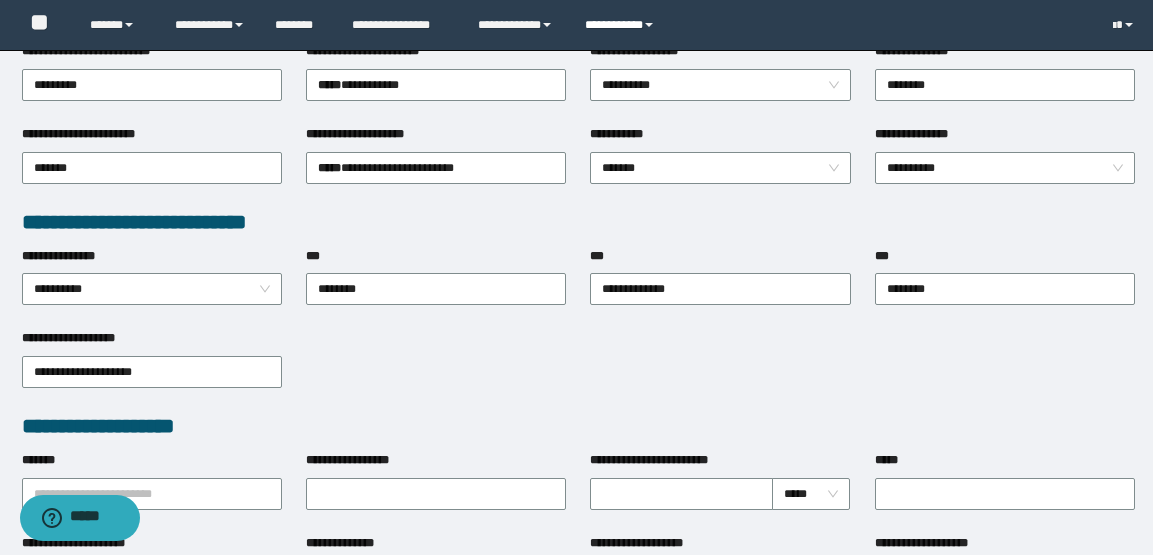 click on "**********" at bounding box center [622, 25] 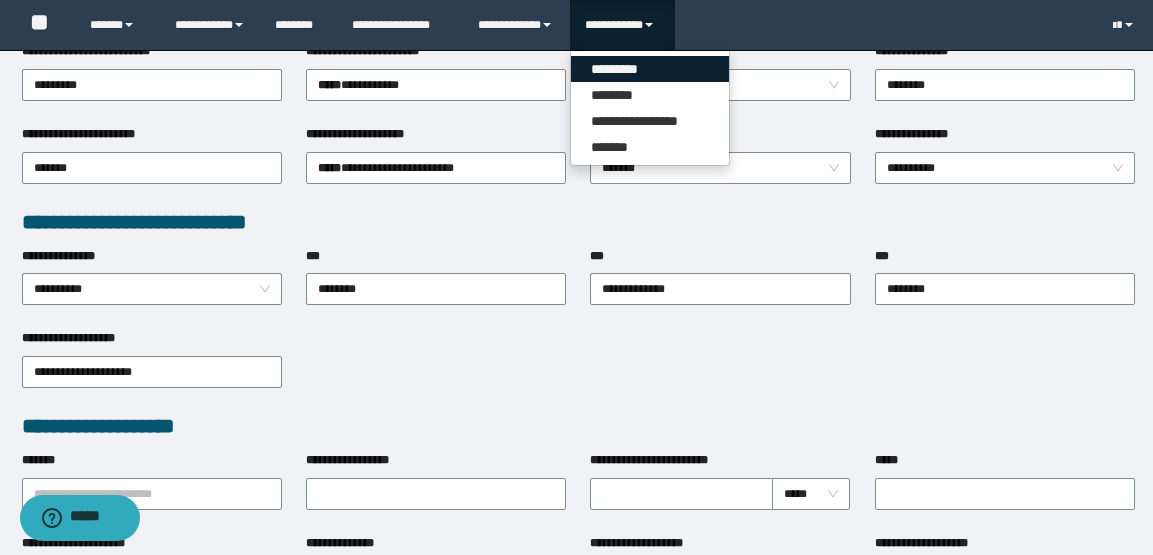 click on "*********" at bounding box center (650, 69) 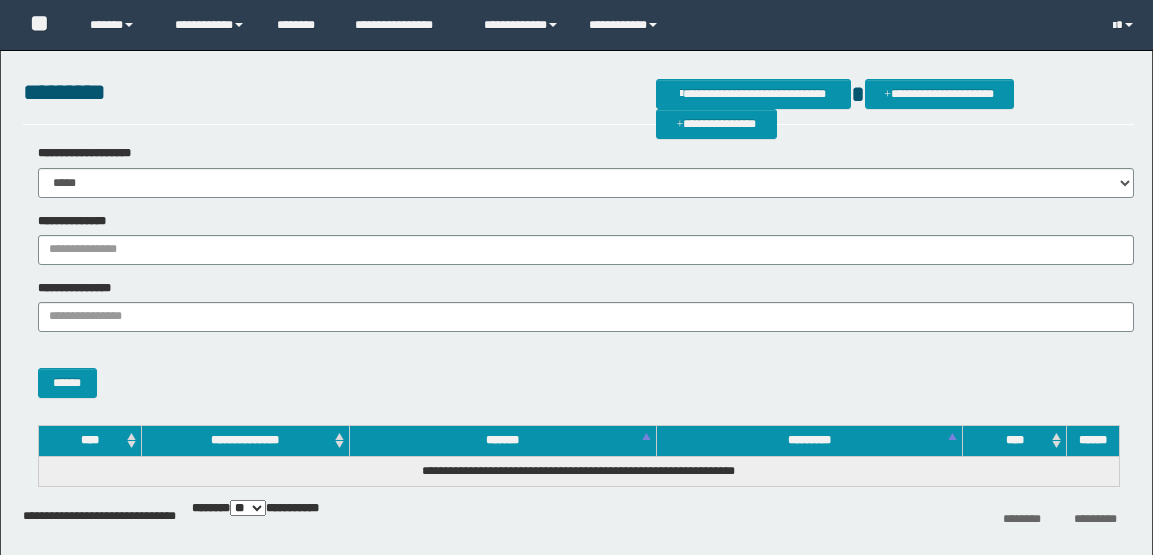 scroll, scrollTop: 0, scrollLeft: 0, axis: both 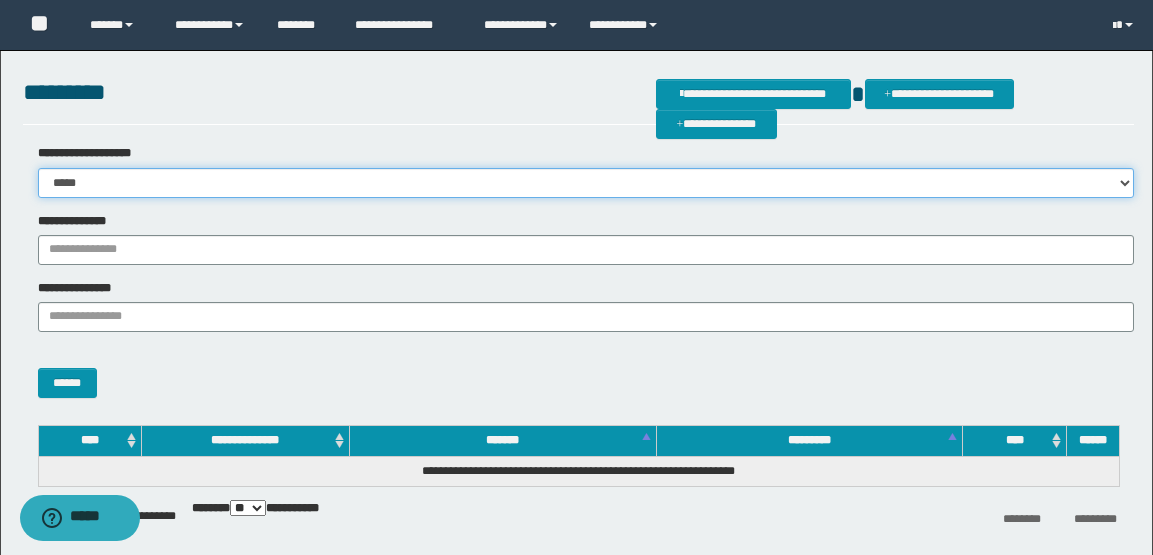 click on "**********" at bounding box center (586, 183) 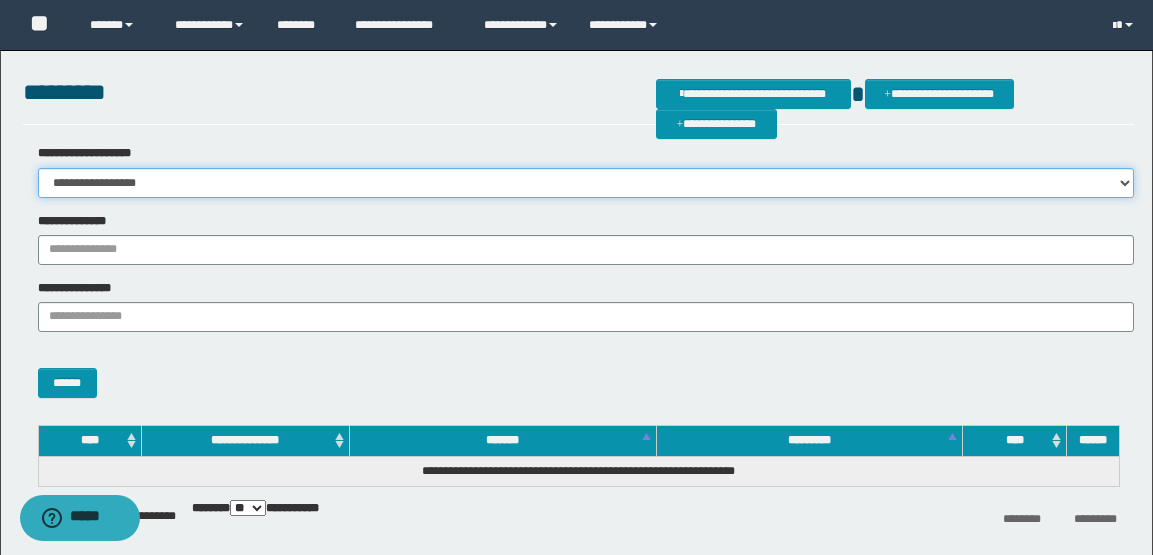 click on "**********" at bounding box center (586, 183) 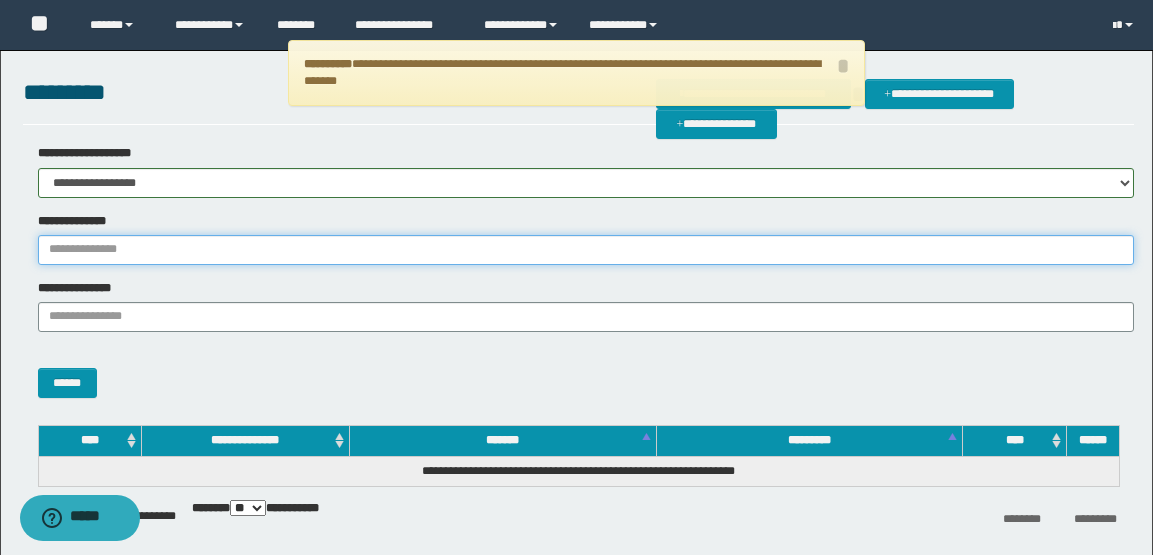 click on "**********" at bounding box center [586, 250] 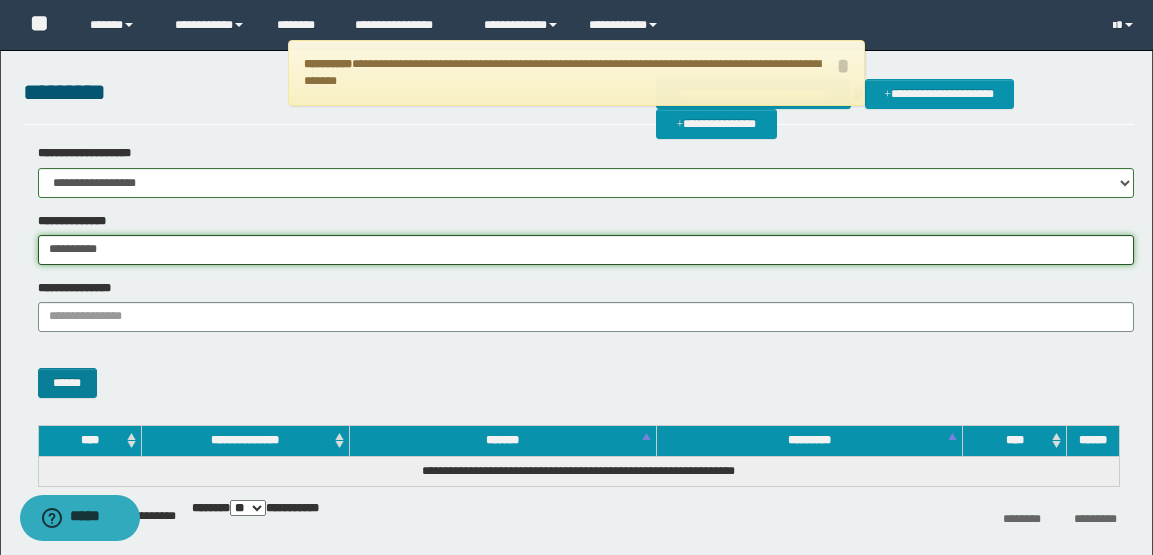 type on "**********" 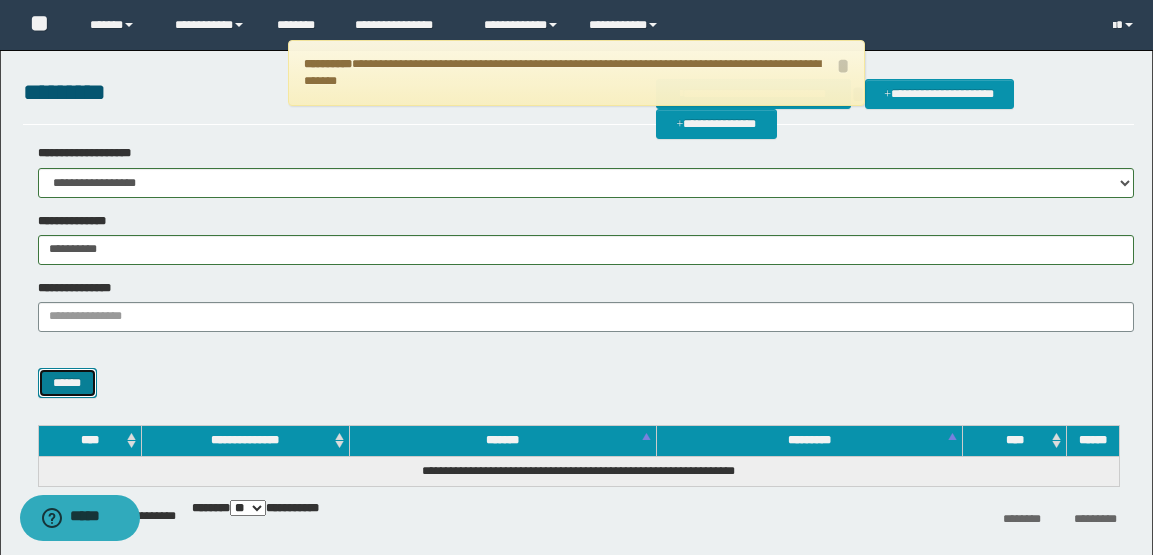 click on "******" at bounding box center (67, 383) 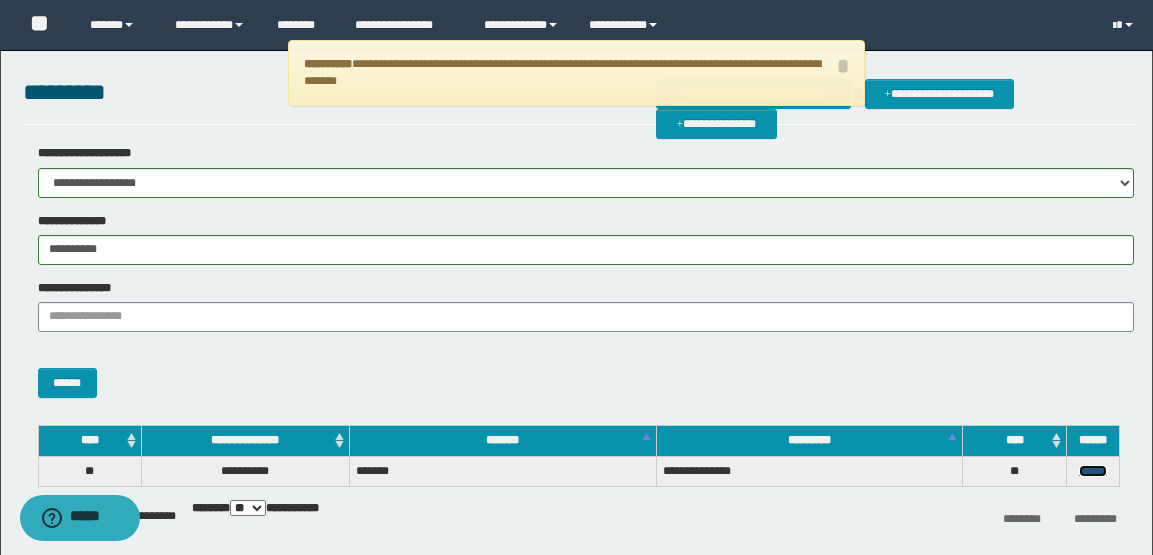click on "******" at bounding box center (1093, 471) 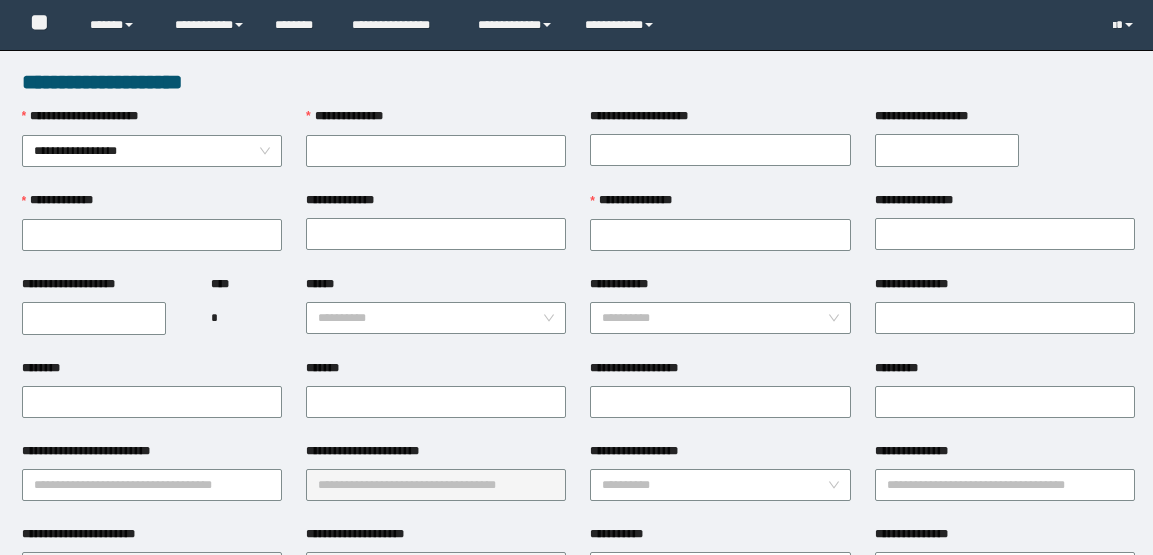 scroll, scrollTop: 0, scrollLeft: 0, axis: both 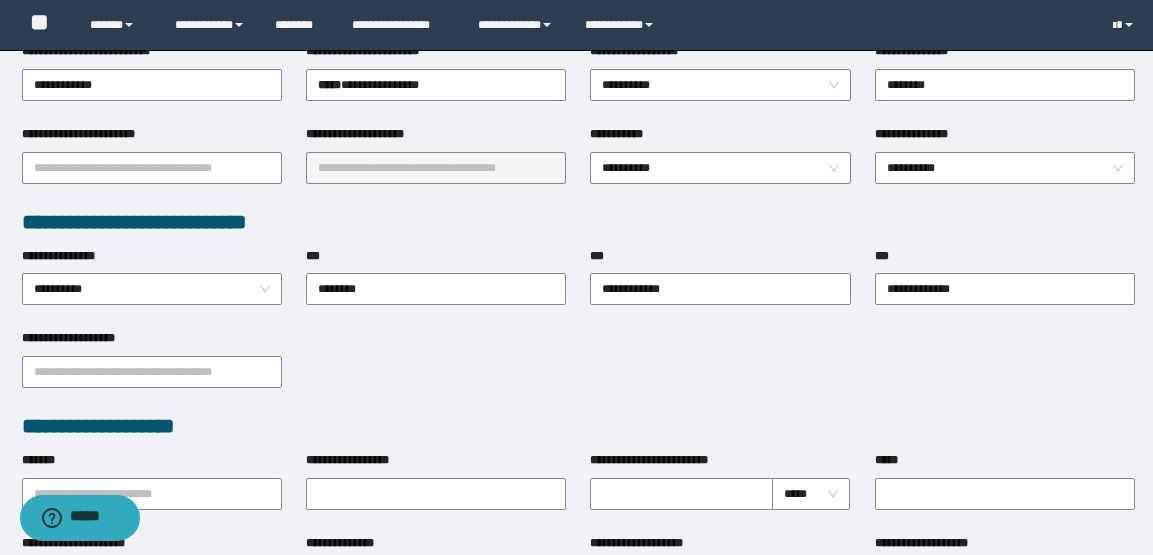 click on "**********" at bounding box center (578, 370) 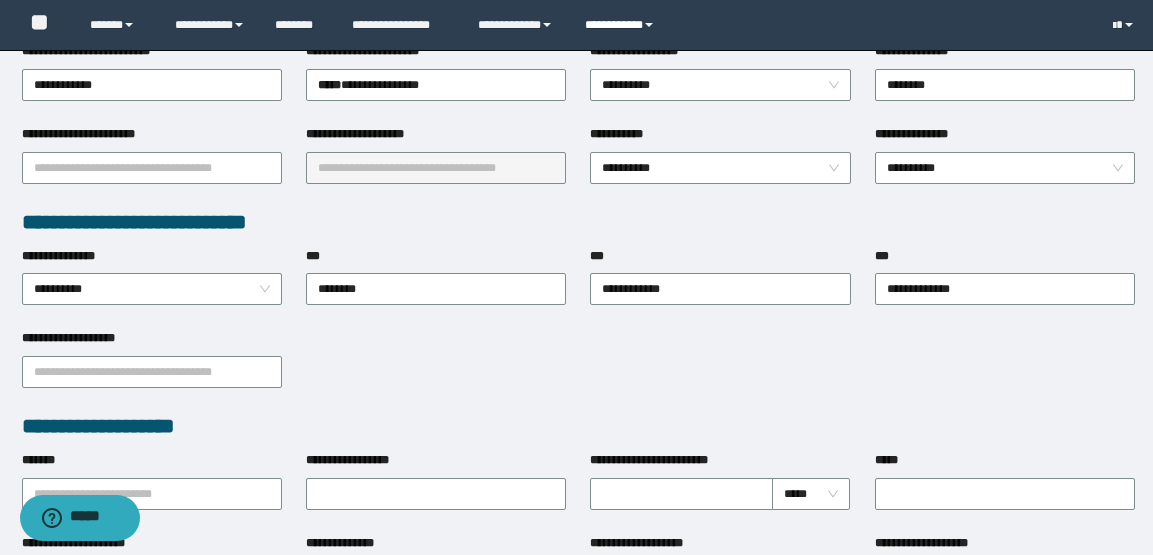 click on "**********" at bounding box center (622, 25) 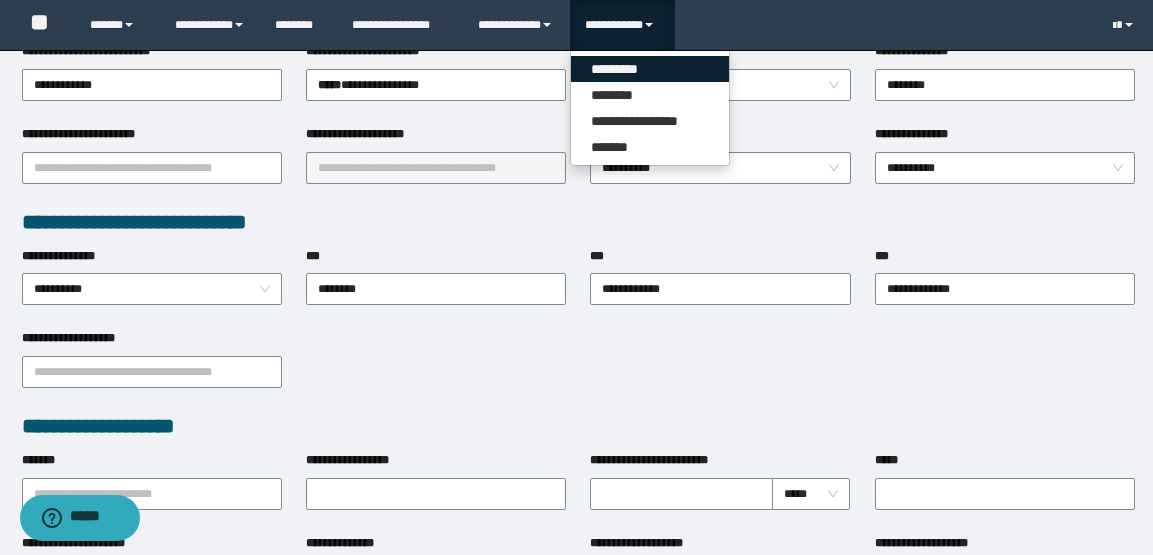 click on "*********" at bounding box center (650, 69) 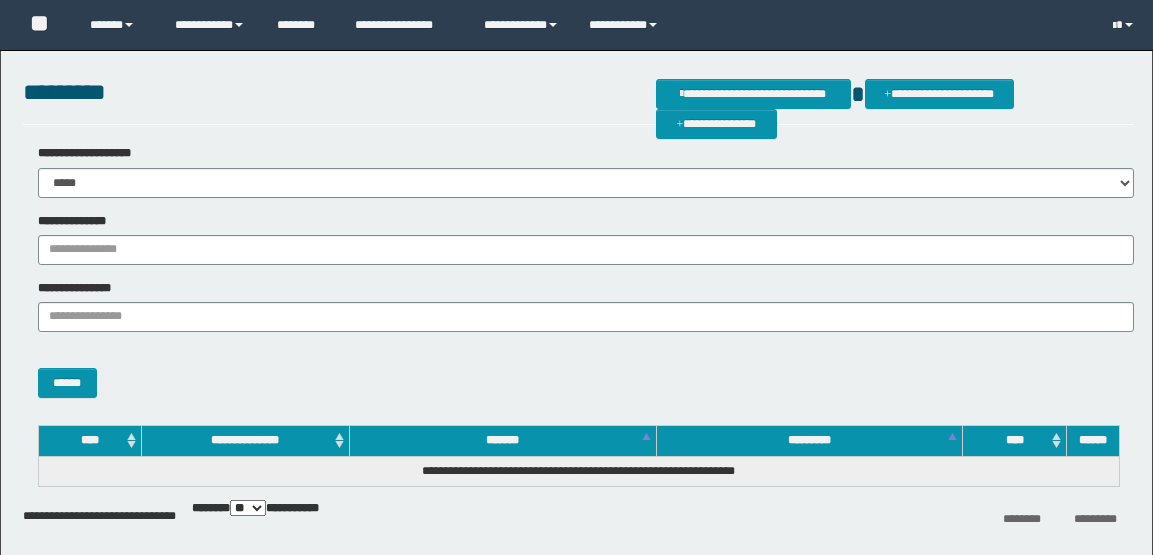 scroll, scrollTop: 0, scrollLeft: 0, axis: both 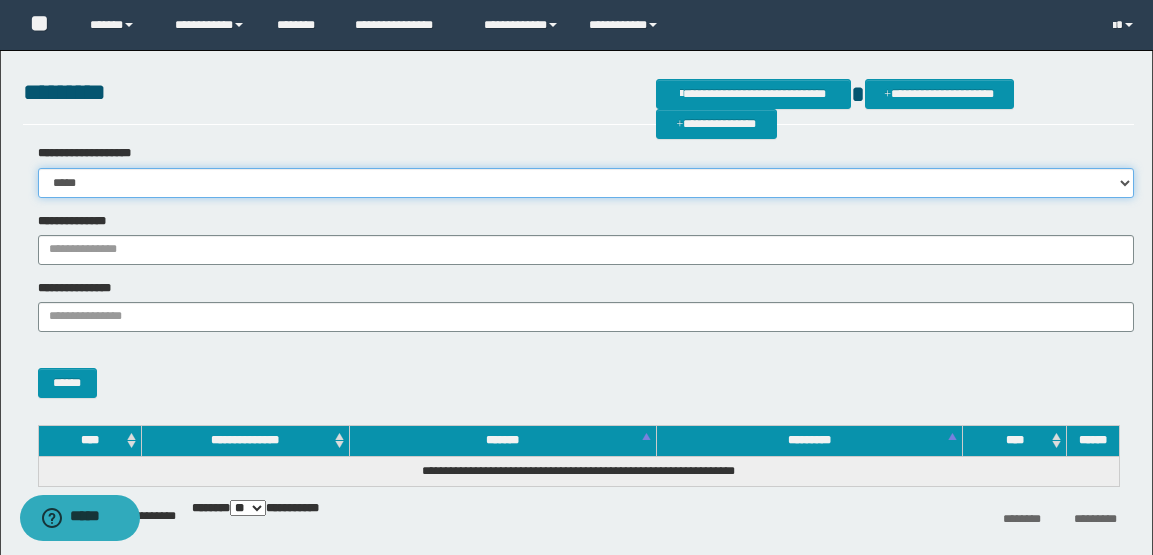 click on "**********" at bounding box center (586, 183) 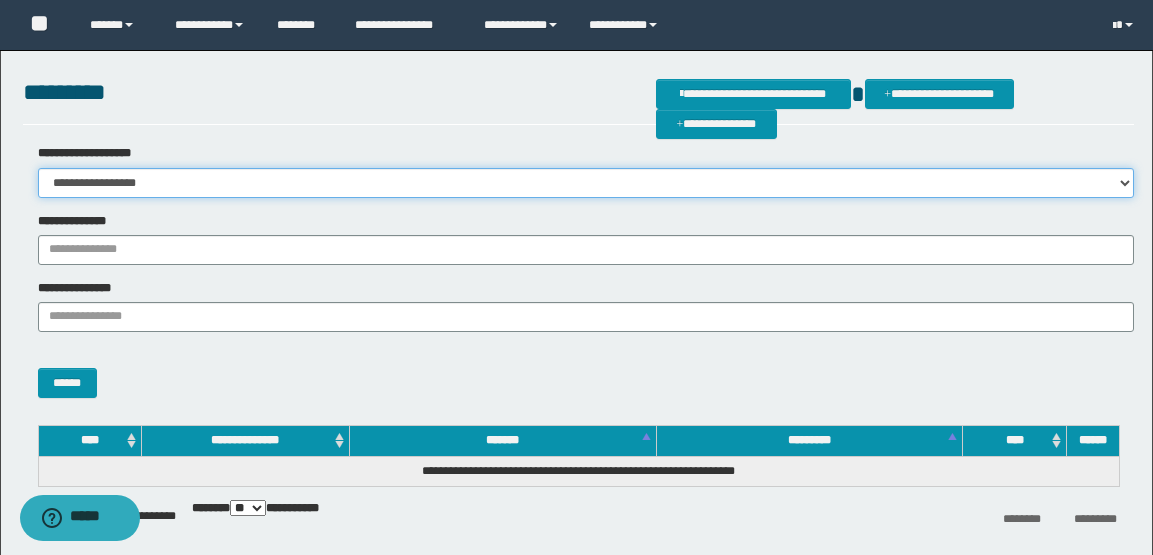 click on "**********" at bounding box center [586, 183] 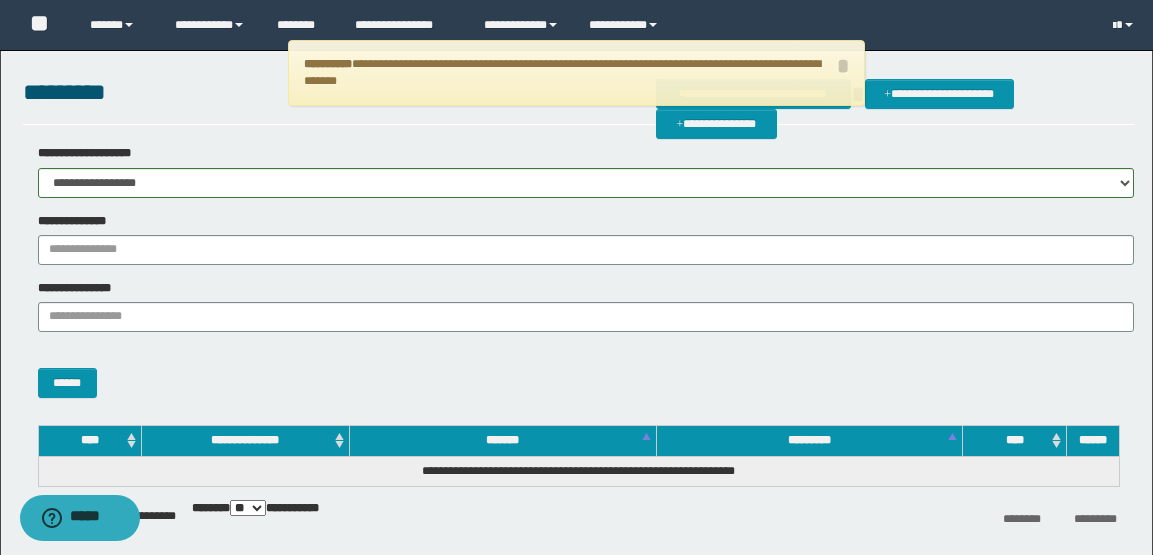 click on "**********" at bounding box center (578, 239) 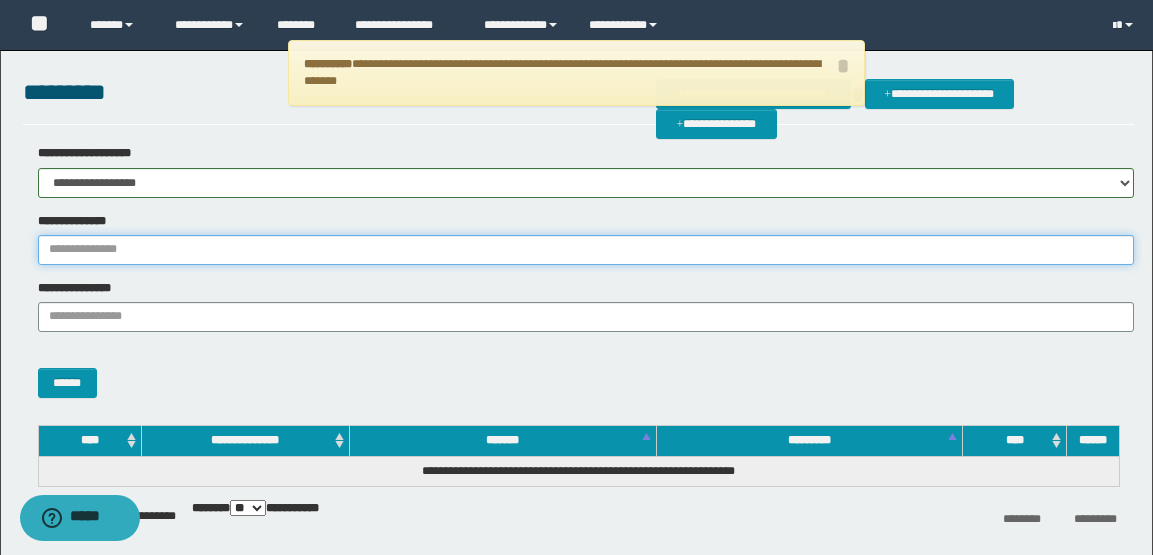 click on "**********" at bounding box center (586, 250) 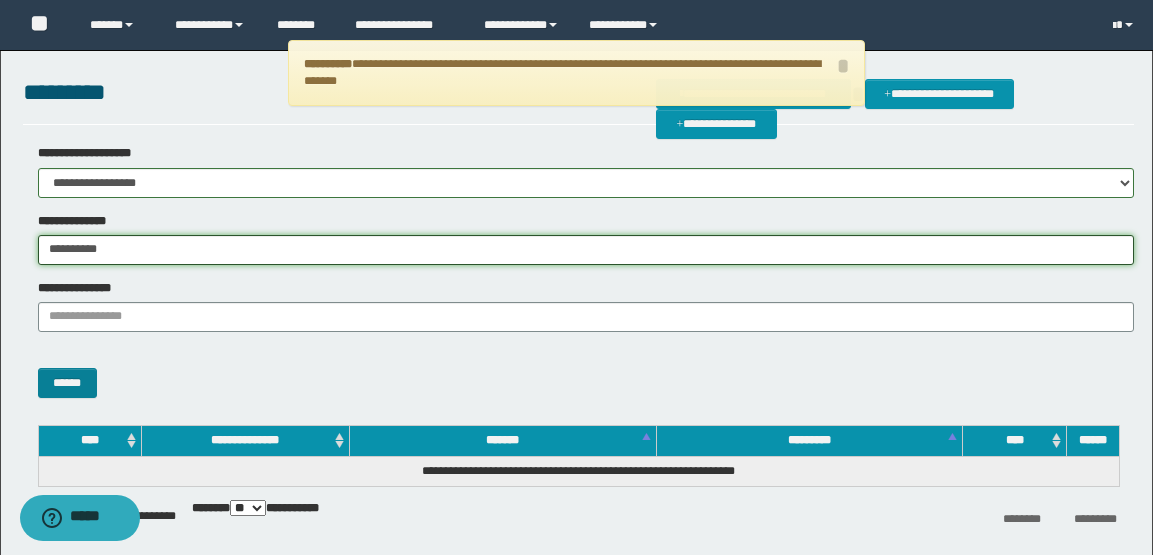 type on "**********" 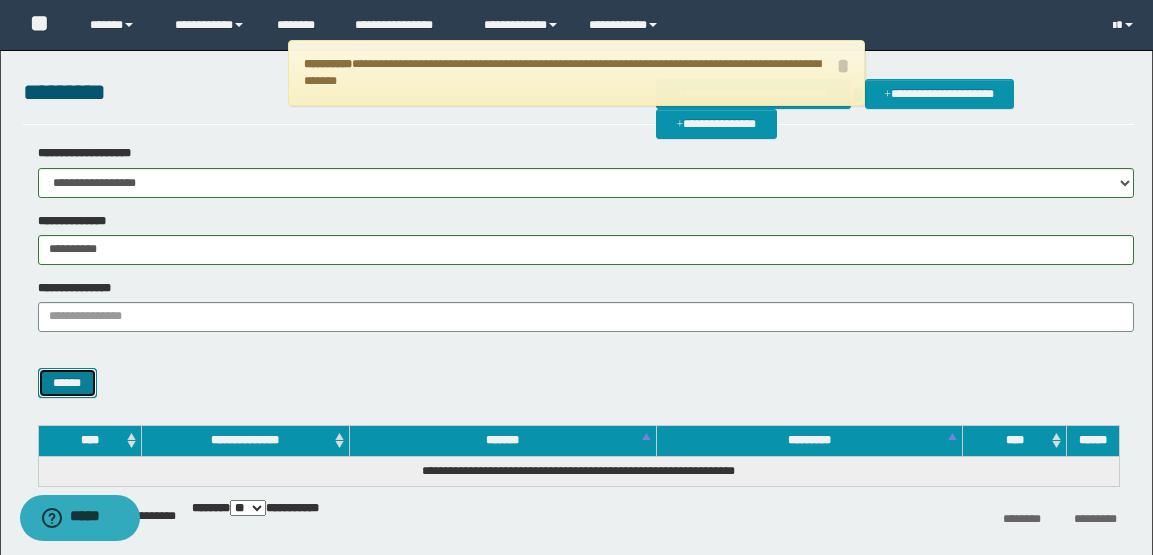 click on "******" at bounding box center [67, 383] 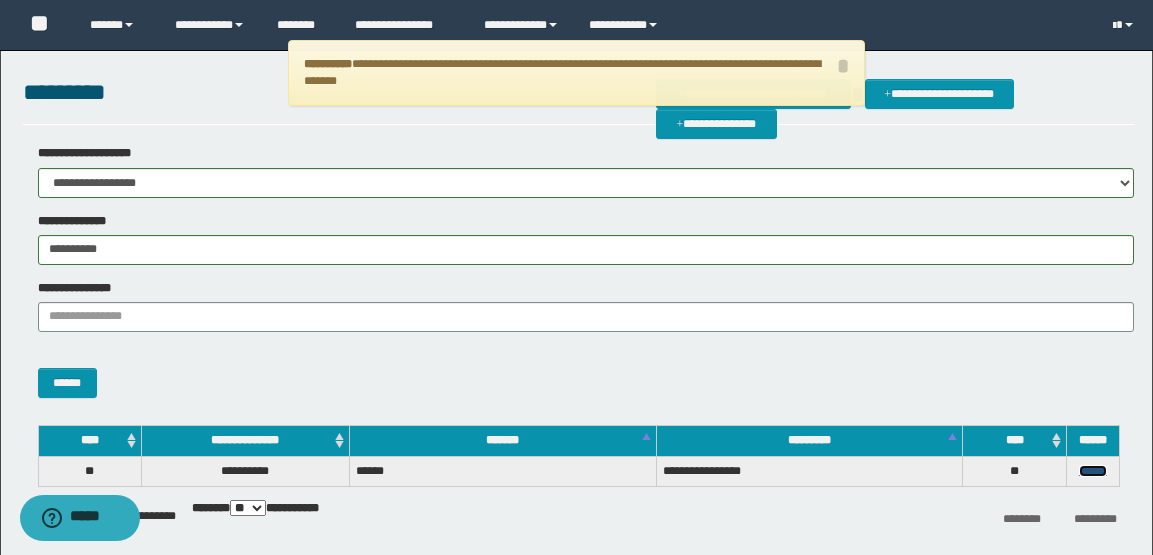 click on "******" at bounding box center (1093, 471) 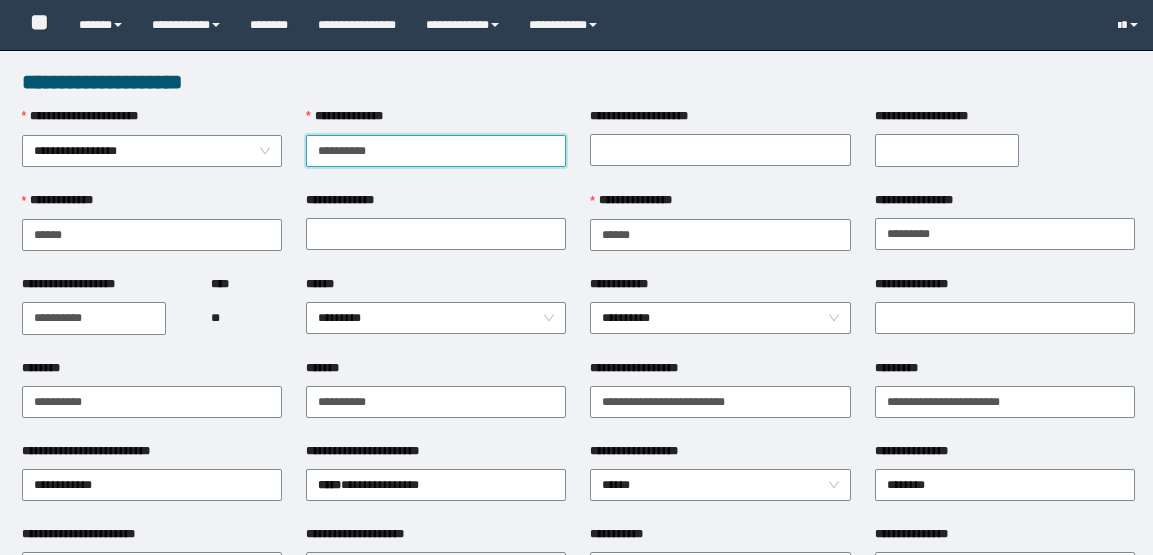 scroll, scrollTop: 0, scrollLeft: 0, axis: both 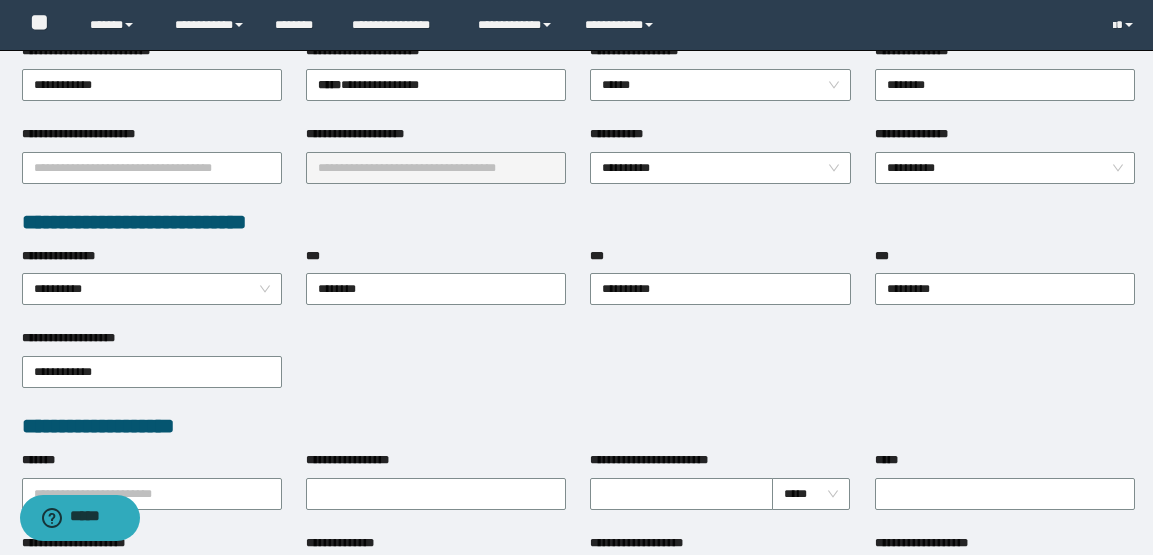 click on "**********" at bounding box center [578, 370] 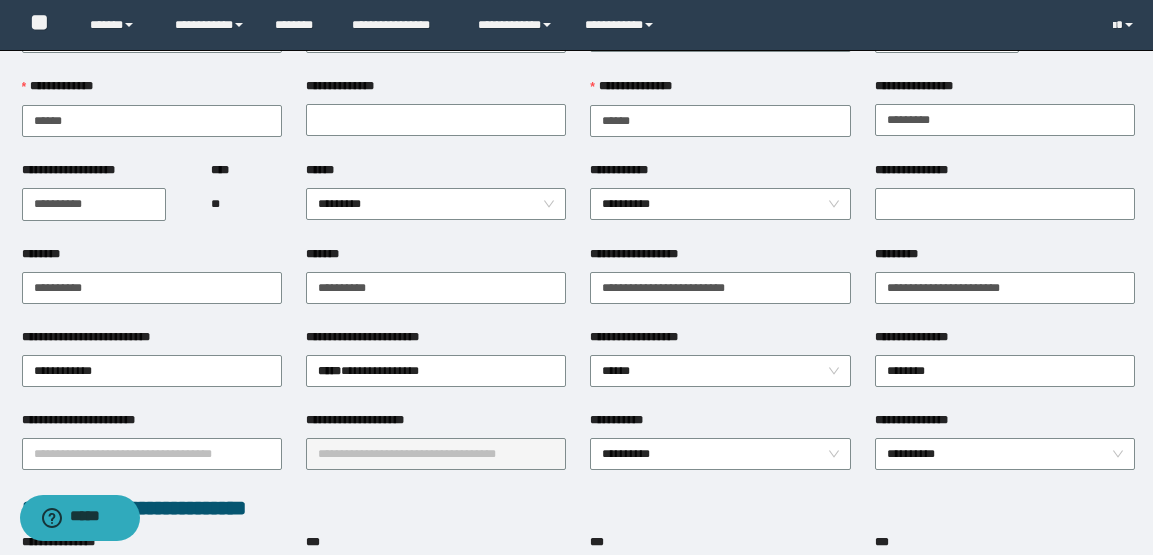 scroll, scrollTop: 0, scrollLeft: 0, axis: both 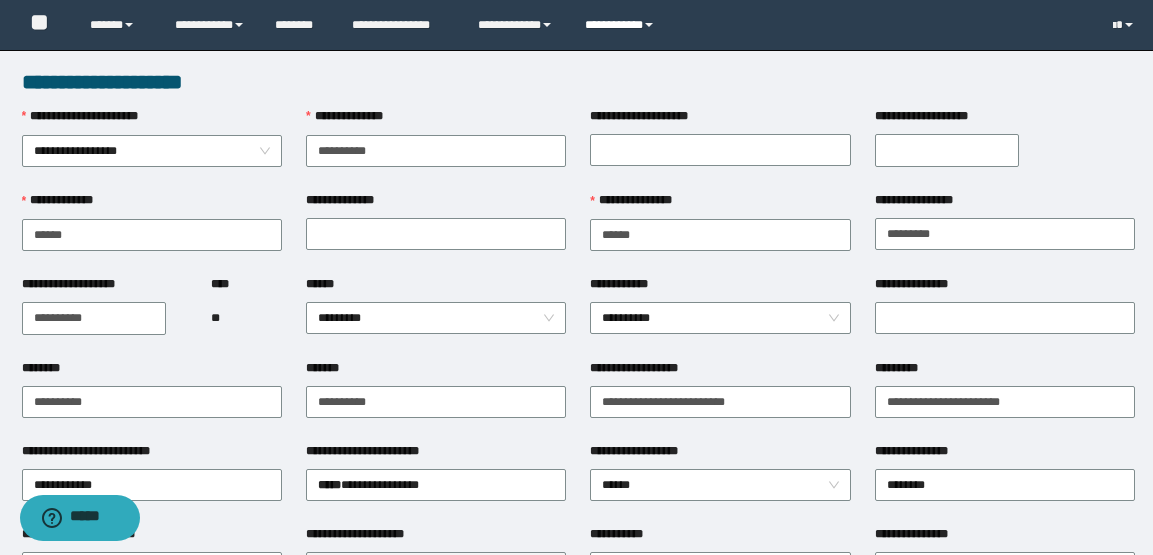 click on "**********" at bounding box center (622, 25) 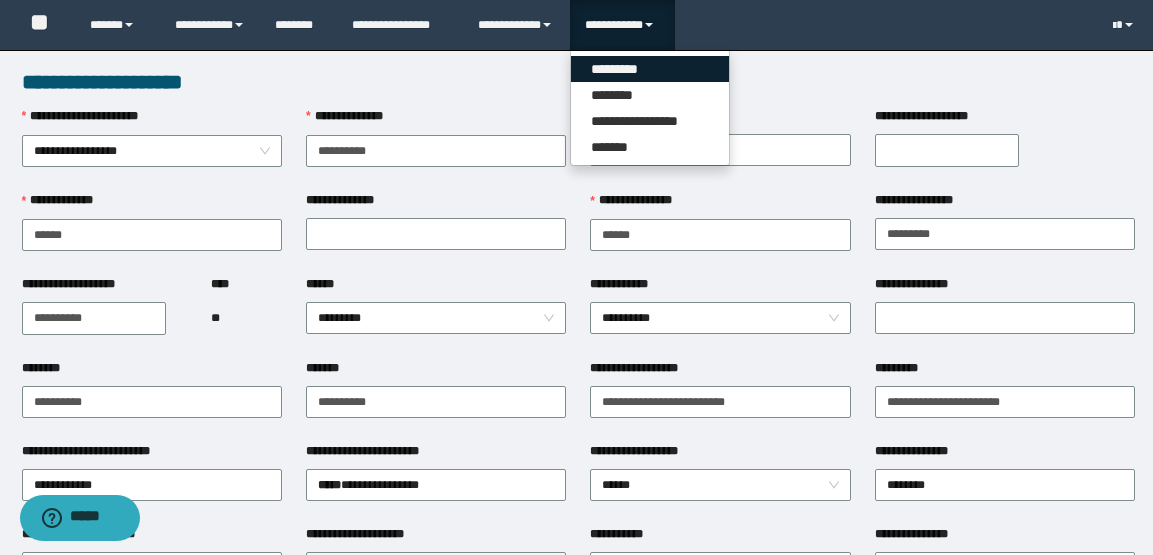 click on "*********" at bounding box center [650, 69] 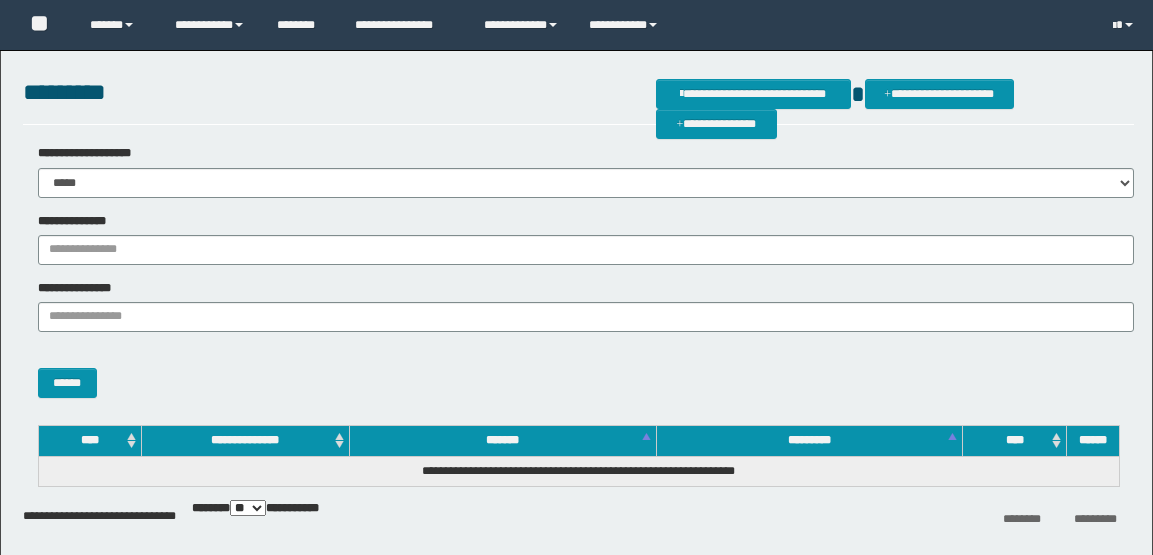 scroll, scrollTop: 0, scrollLeft: 0, axis: both 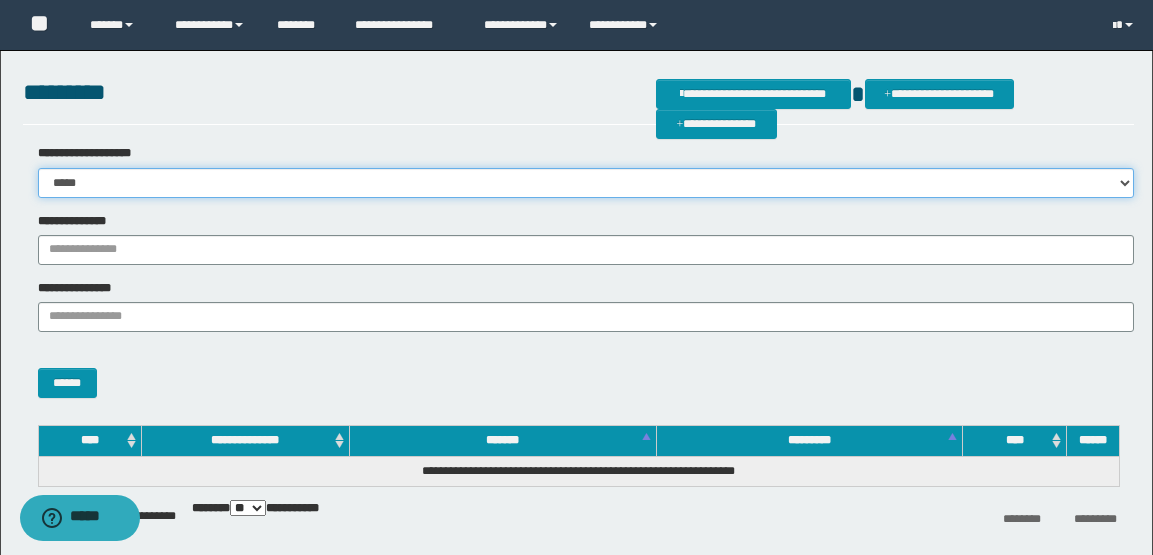 click on "**********" at bounding box center [586, 183] 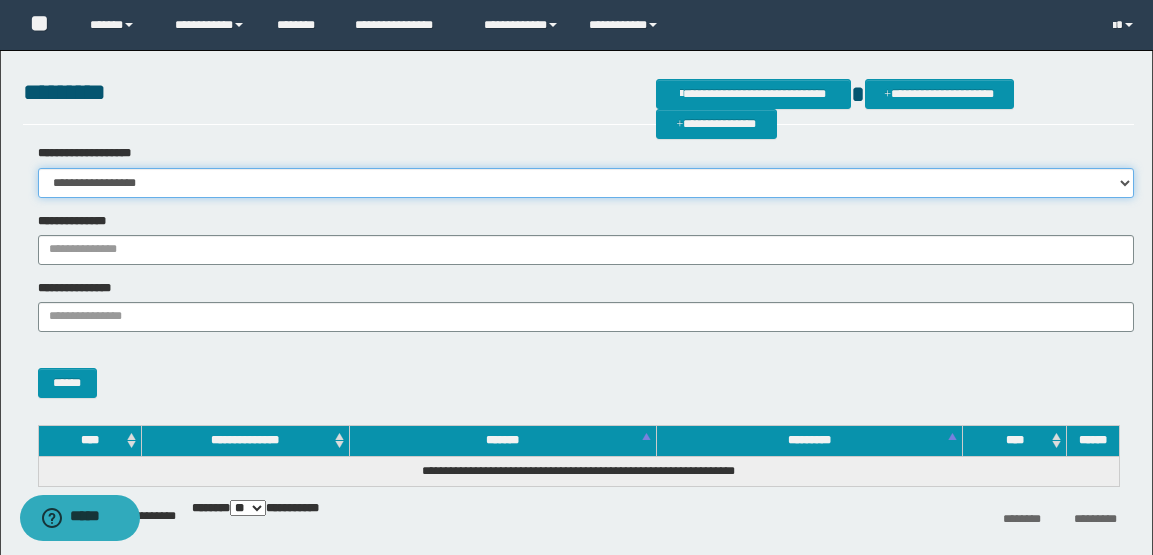 click on "**********" at bounding box center (586, 183) 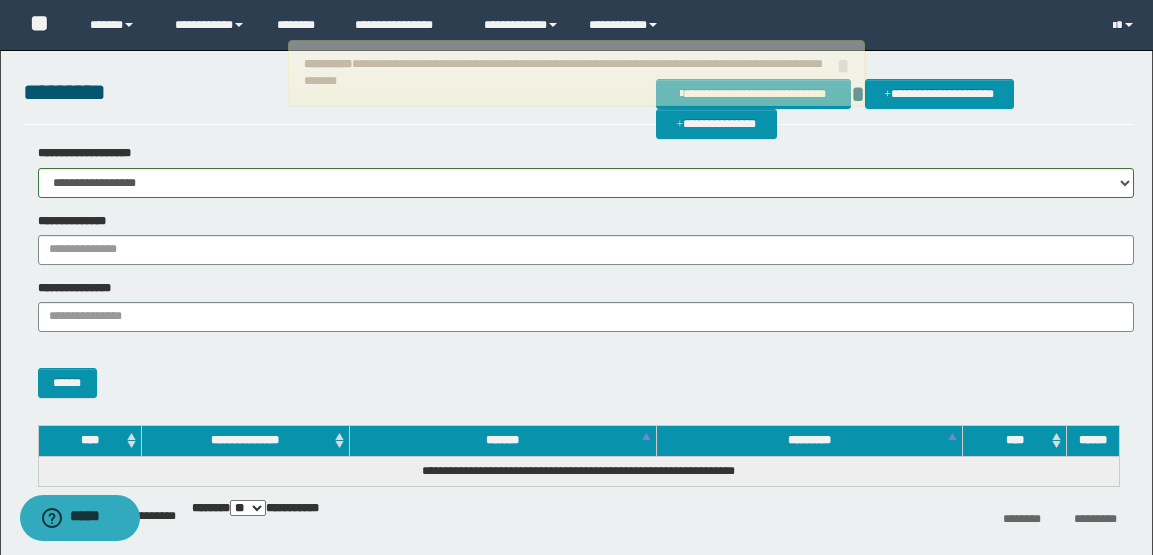 click on "**********" at bounding box center (578, 239) 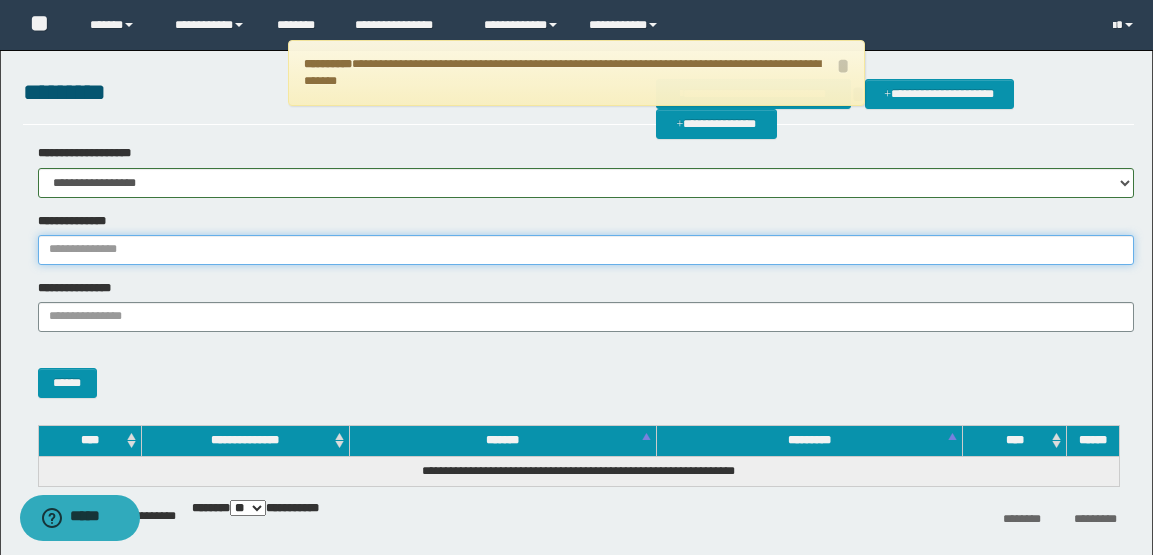 click on "**********" at bounding box center (586, 250) 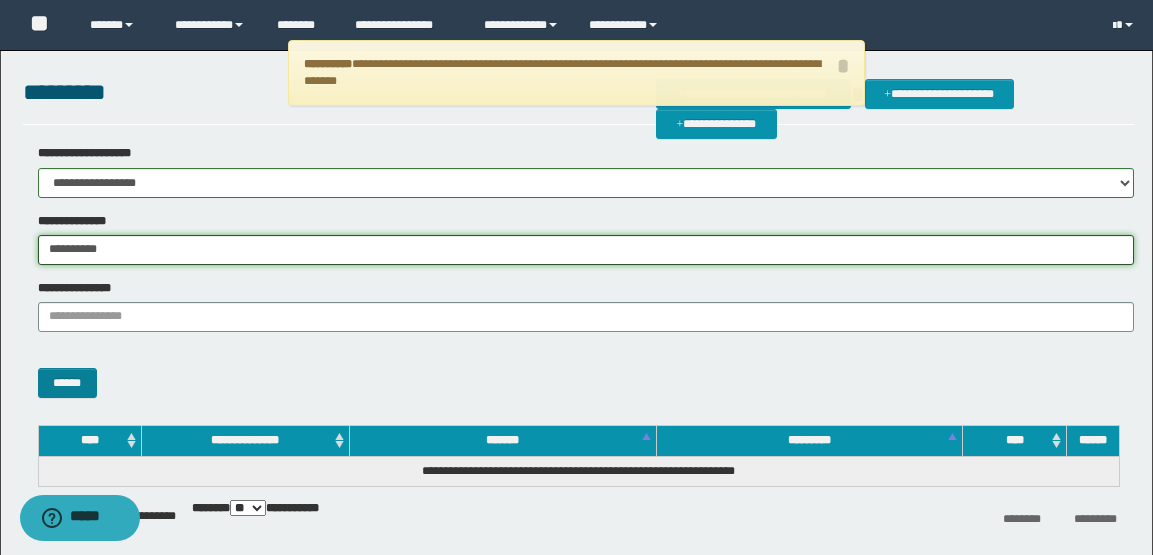 type on "**********" 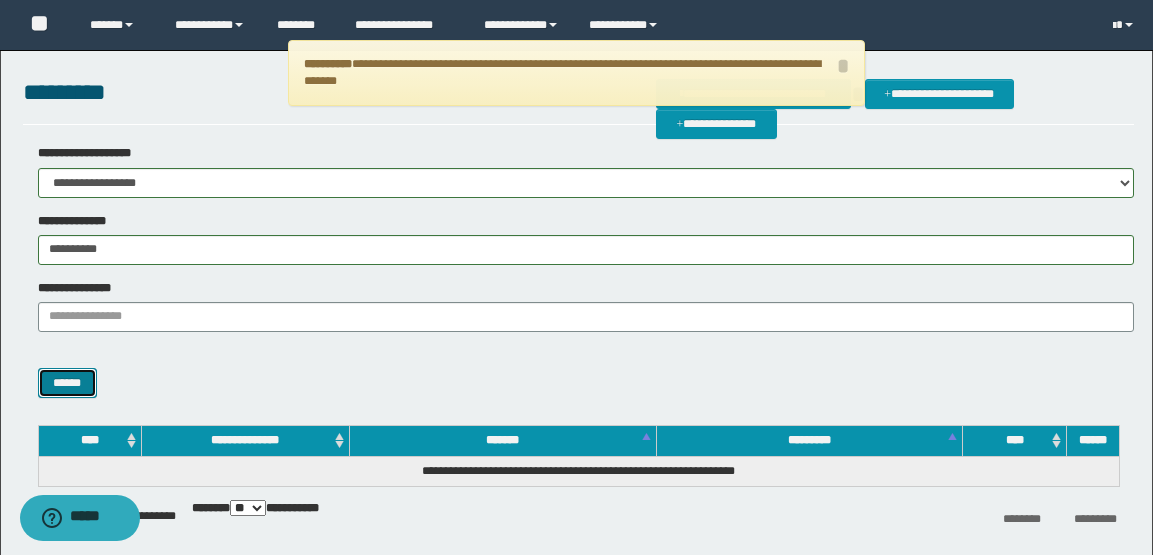 click on "******" at bounding box center [67, 383] 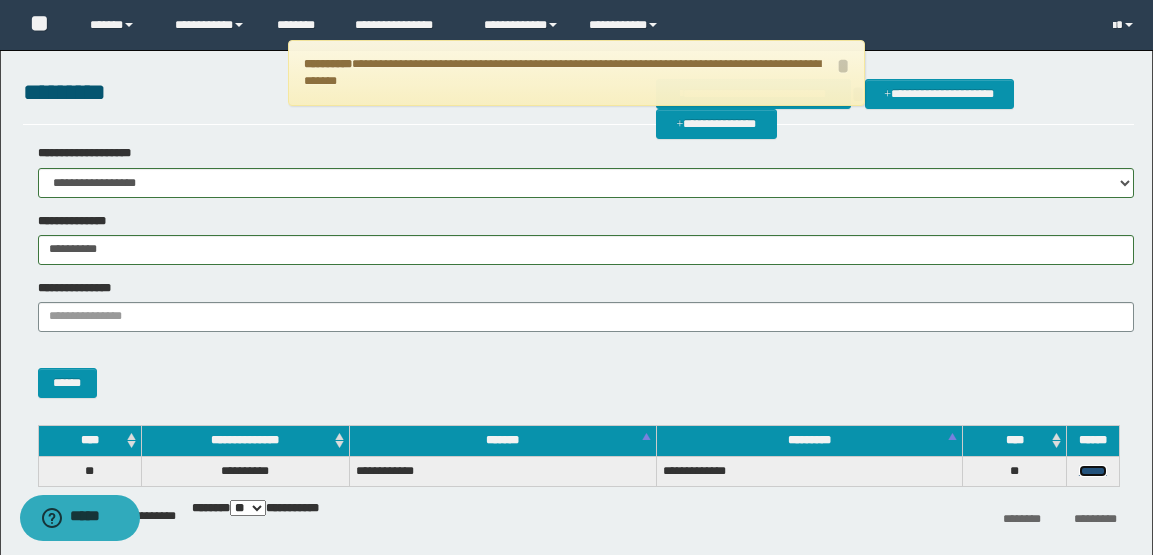 click on "******" at bounding box center (1093, 471) 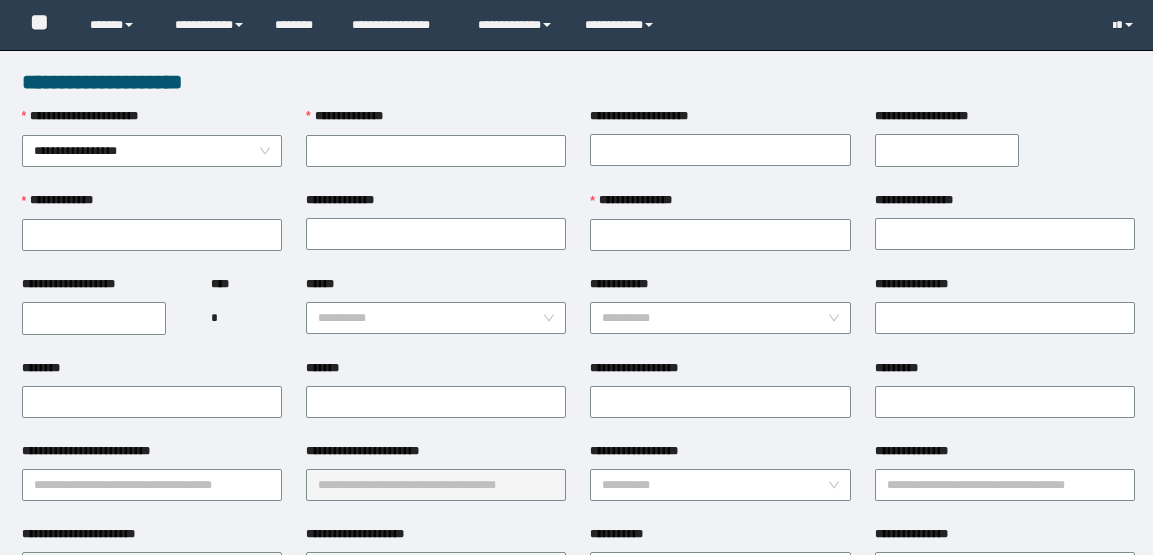 scroll, scrollTop: 0, scrollLeft: 0, axis: both 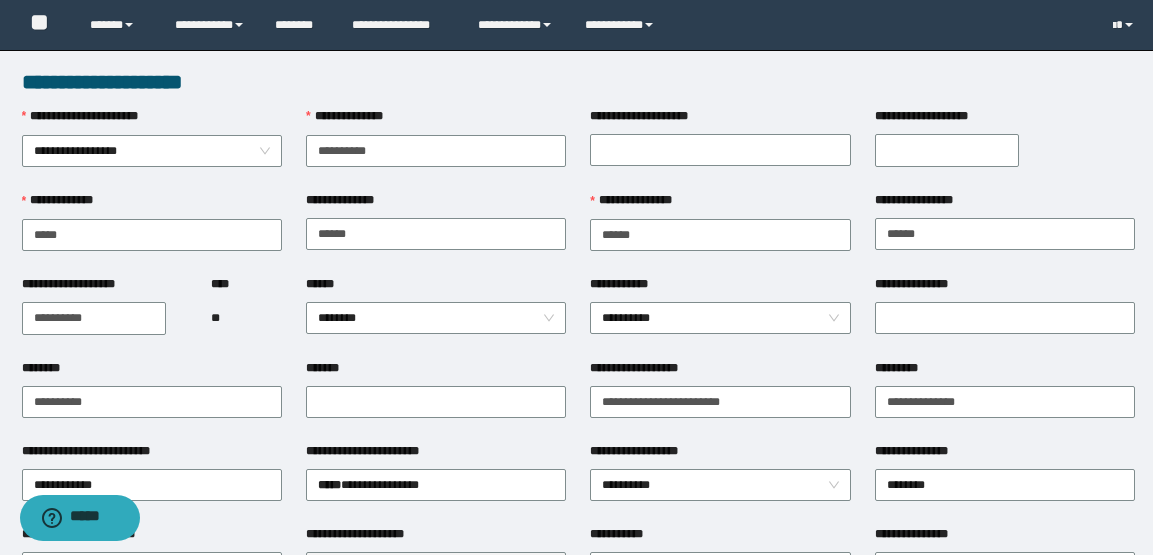click on "**********" at bounding box center [720, 205] 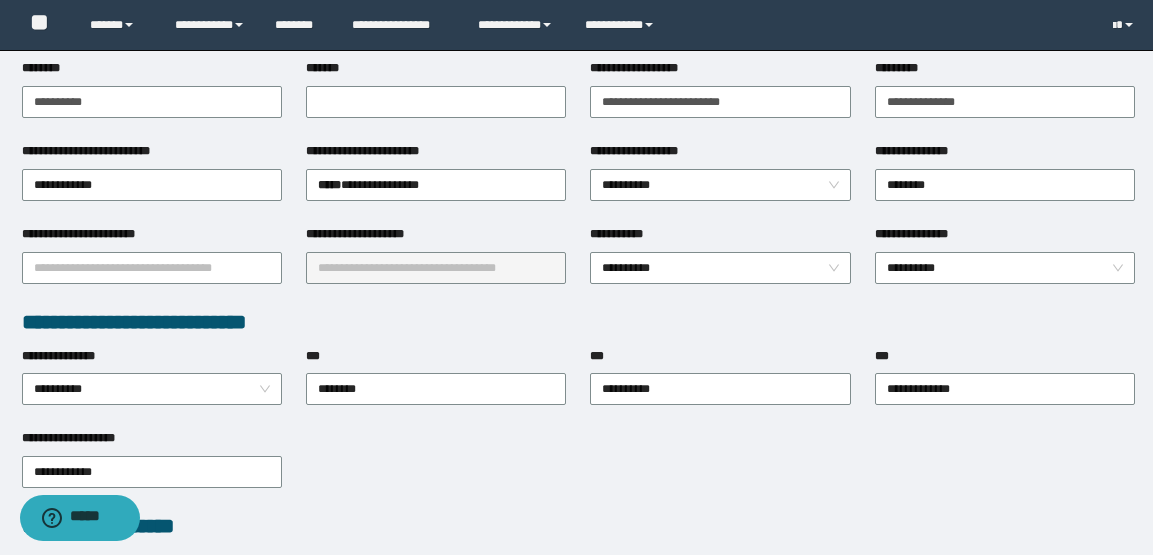scroll, scrollTop: 400, scrollLeft: 0, axis: vertical 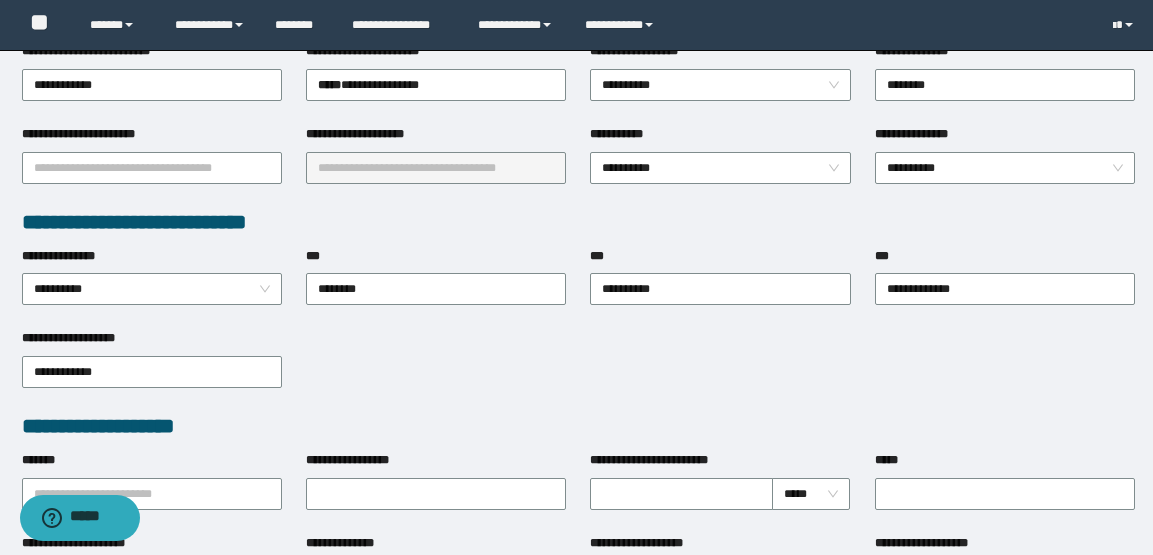 click on "**********" at bounding box center (578, 370) 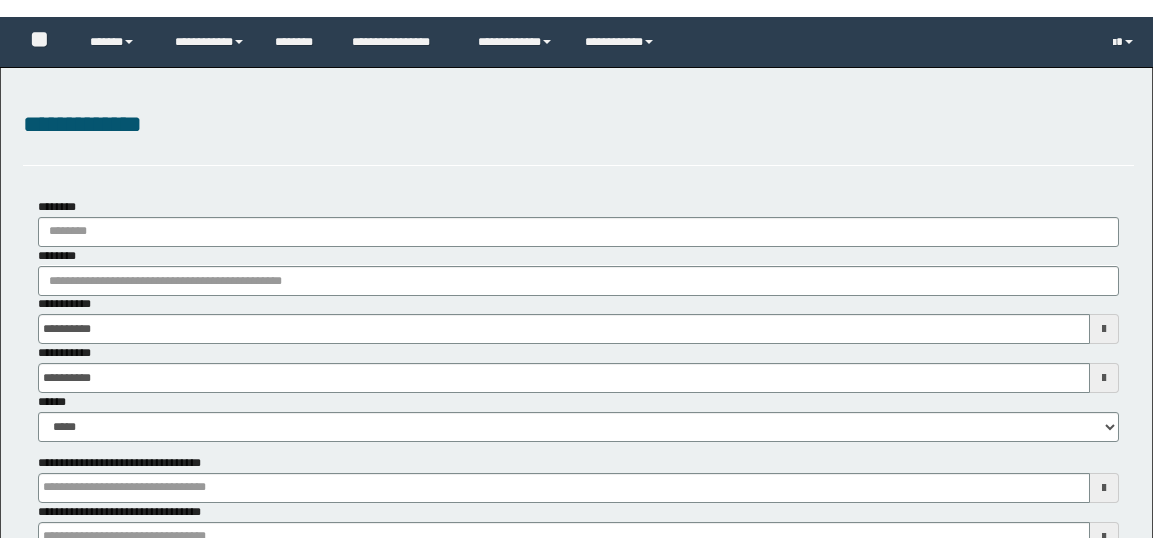 scroll, scrollTop: 0, scrollLeft: 0, axis: both 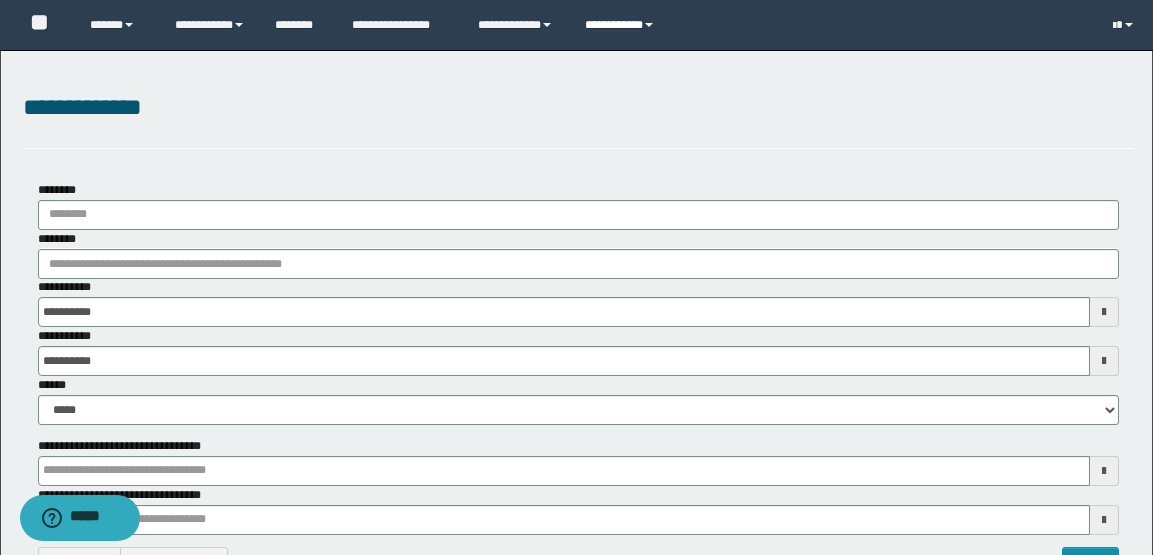 click on "**********" at bounding box center [622, 25] 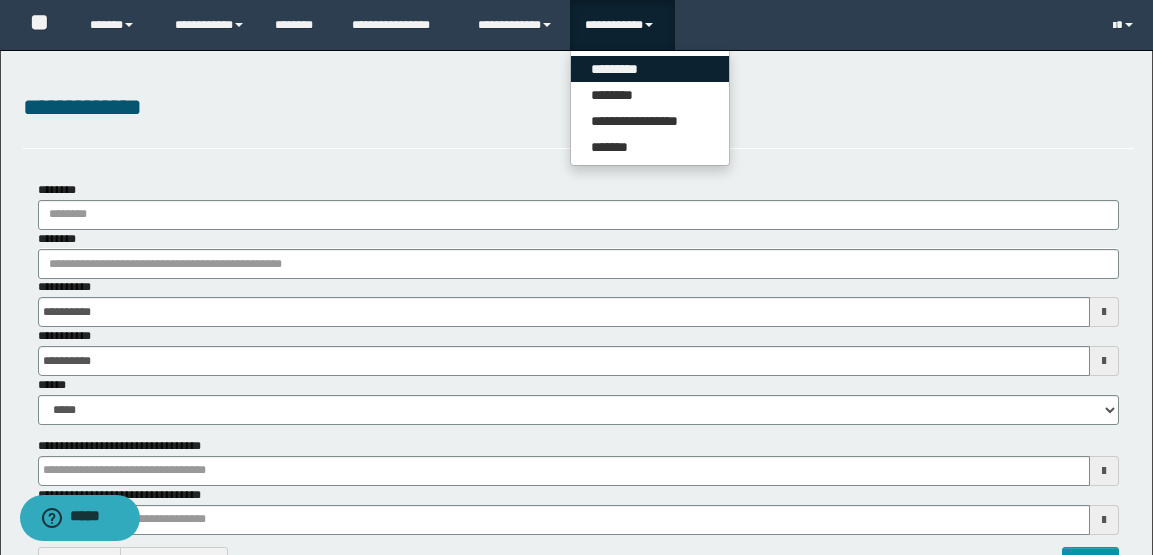 click on "*********" at bounding box center [650, 69] 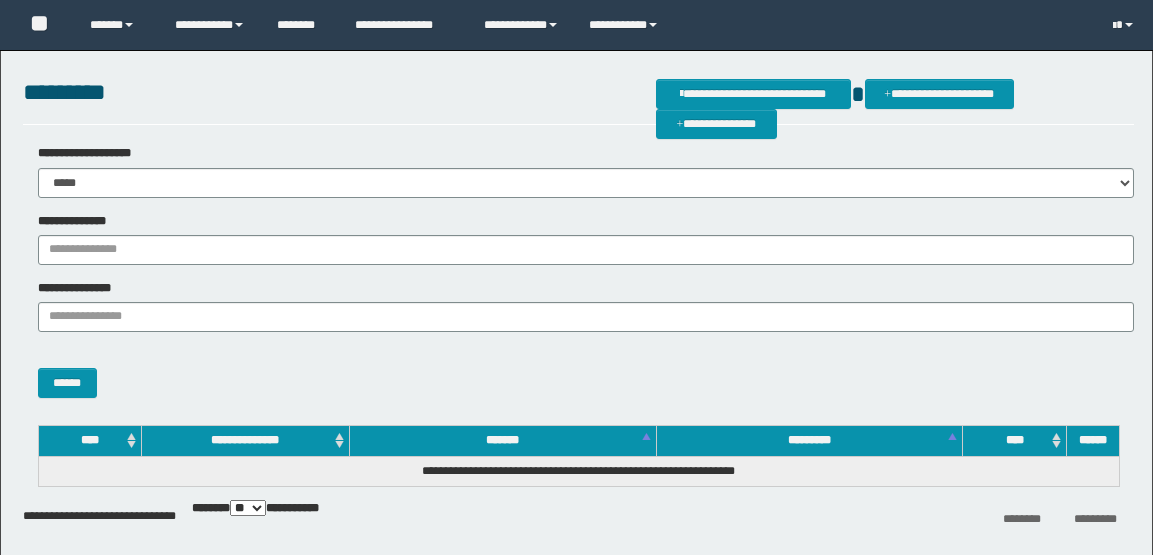 scroll, scrollTop: 0, scrollLeft: 0, axis: both 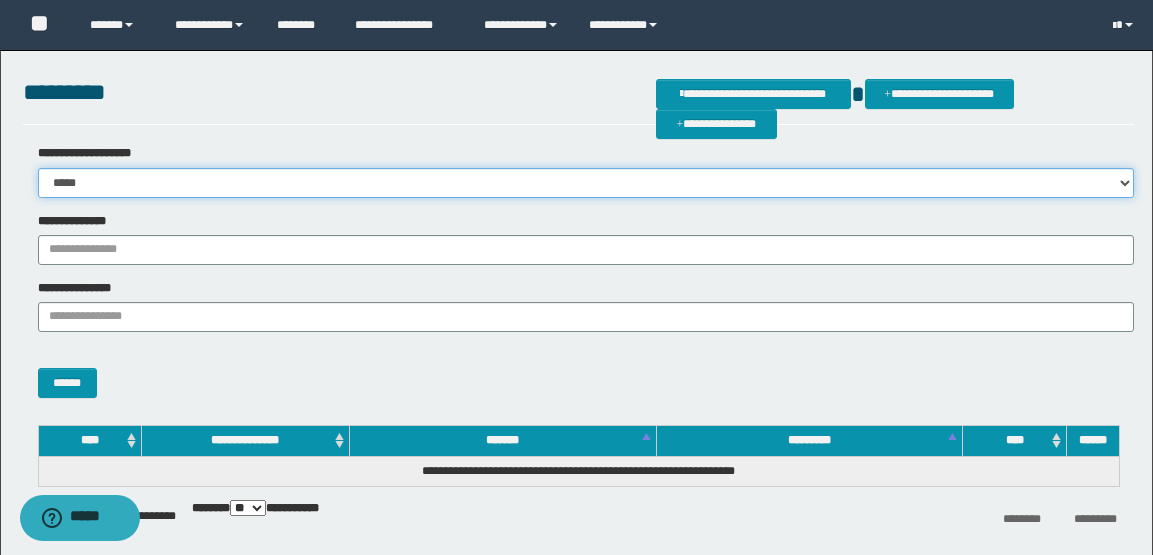 click on "**********" at bounding box center [586, 183] 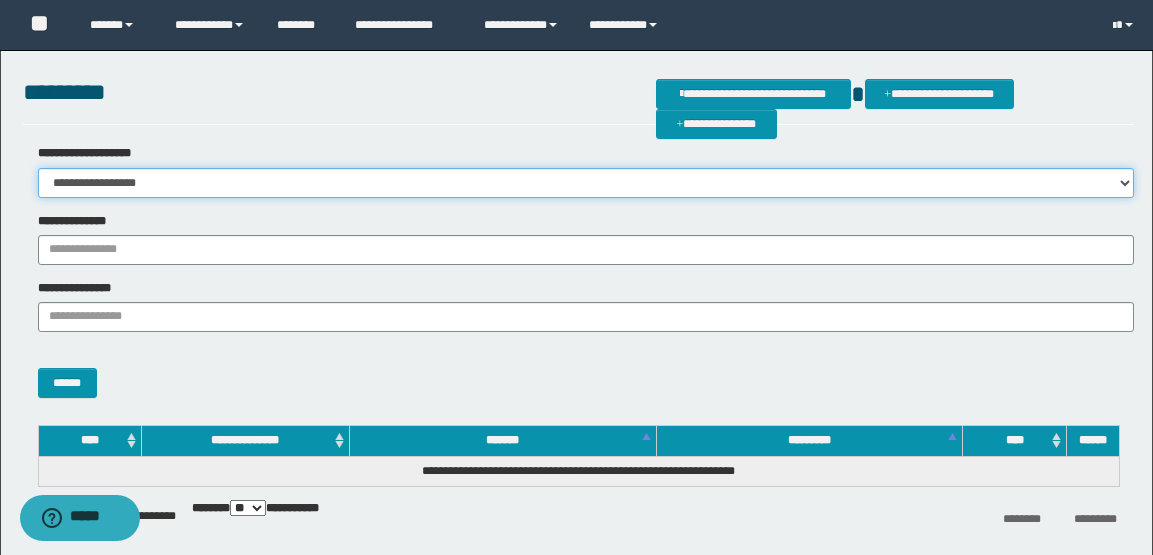 click on "**********" at bounding box center (586, 183) 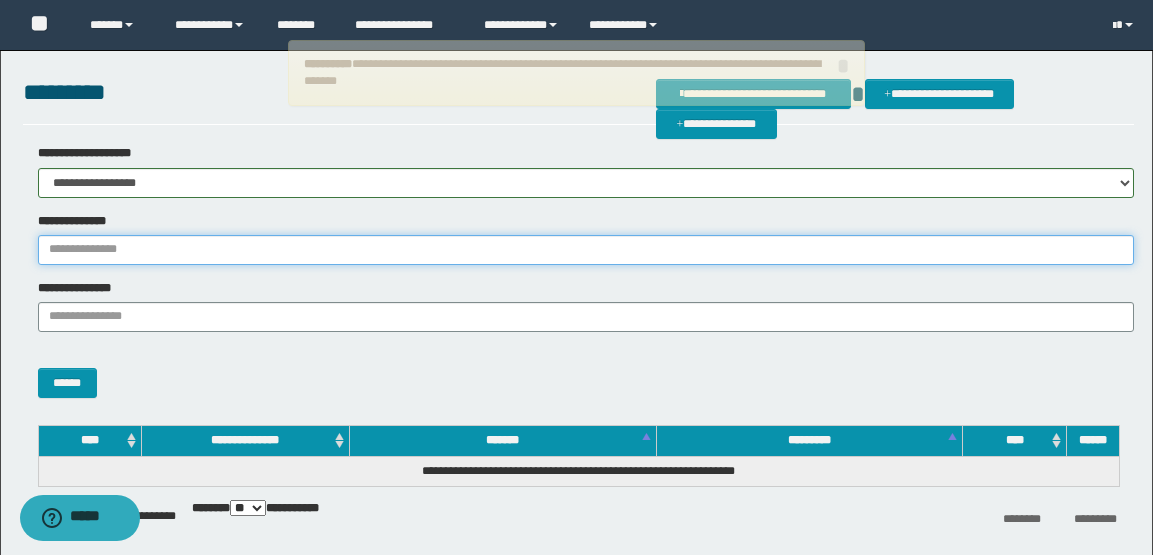 click on "**********" at bounding box center (586, 250) 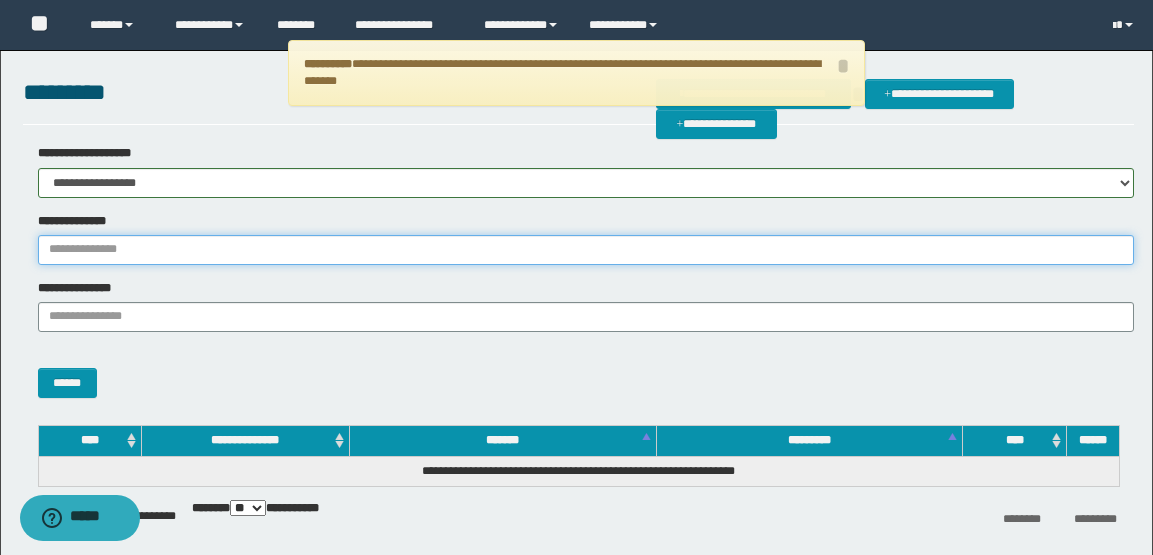 paste on "**********" 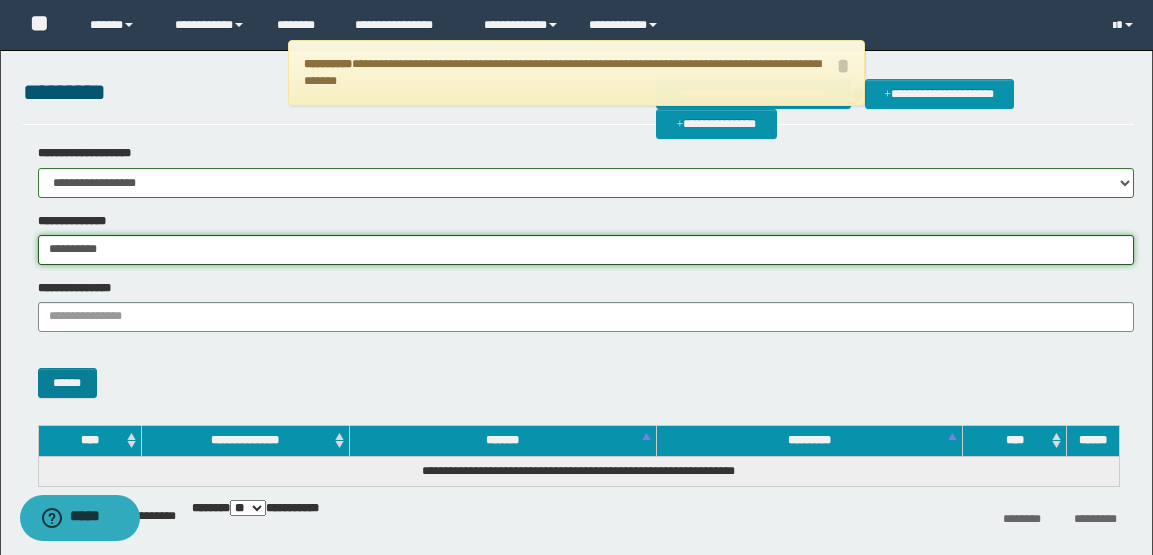 type on "**********" 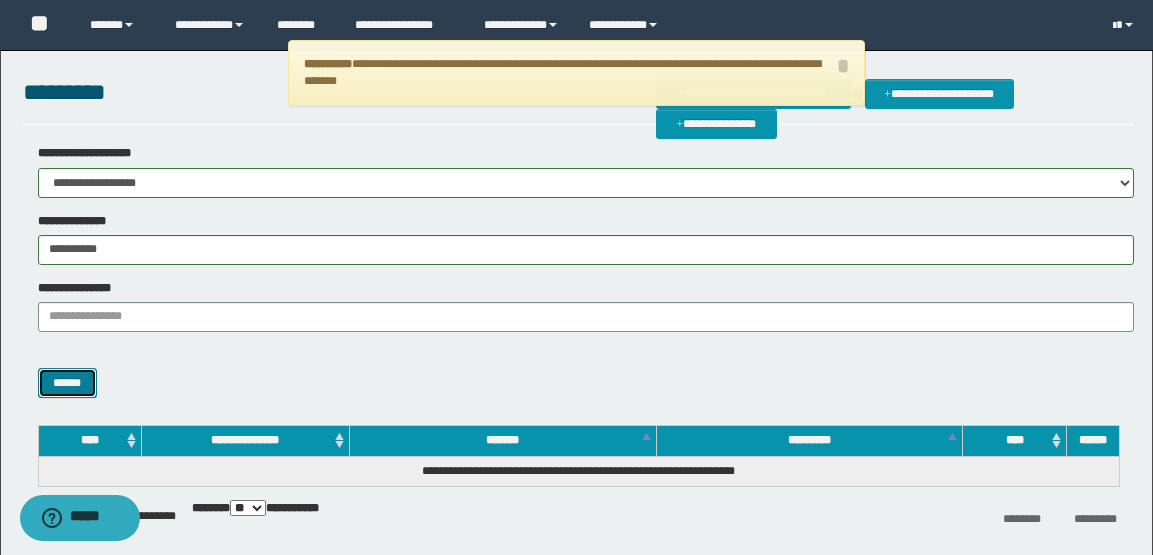 click on "******" at bounding box center [67, 383] 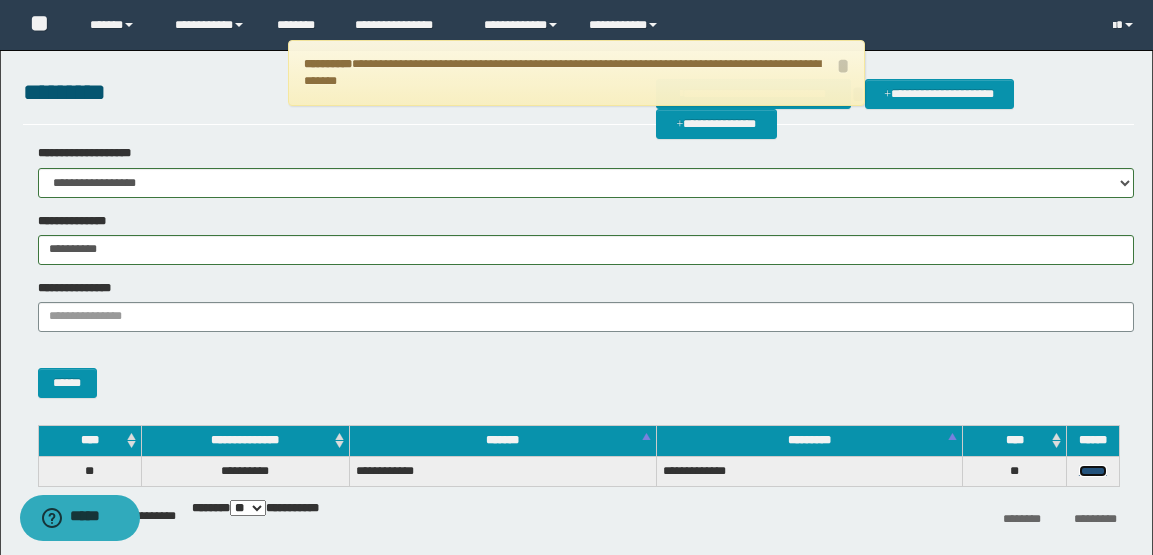 click on "******" at bounding box center [1093, 471] 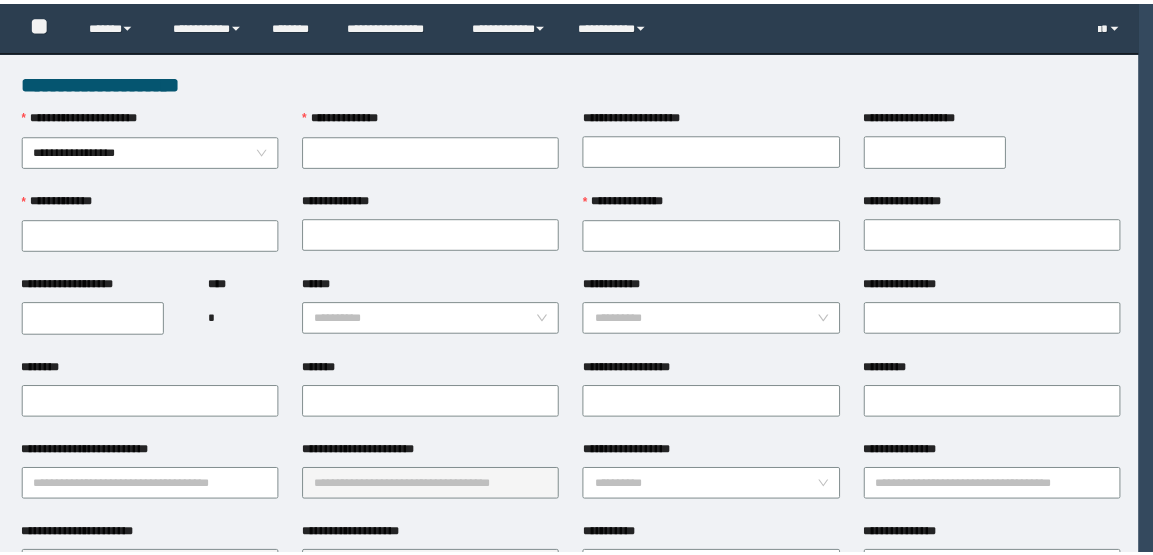 scroll, scrollTop: 0, scrollLeft: 0, axis: both 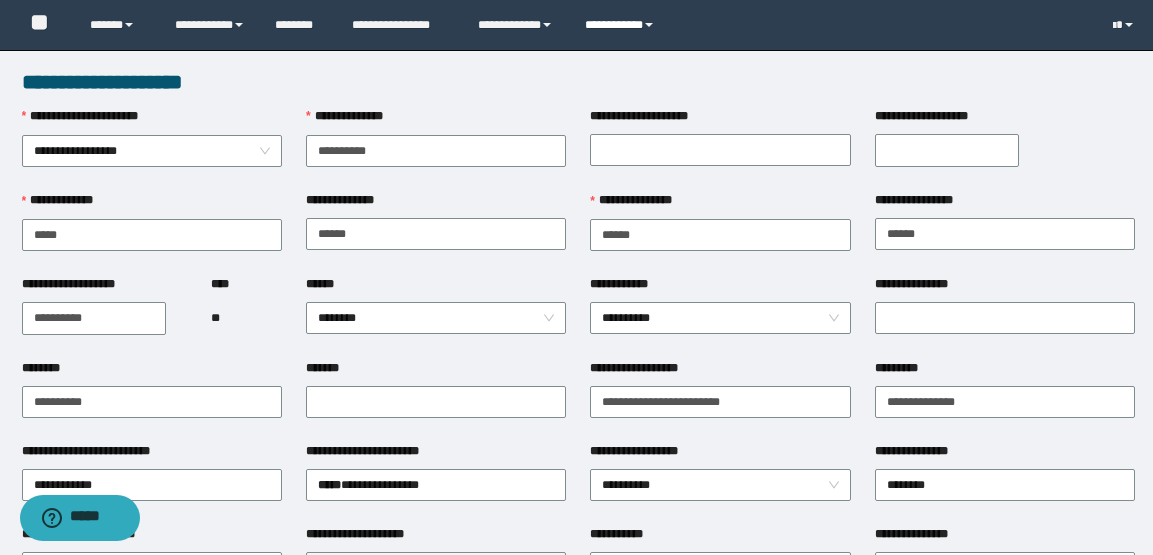 click on "**********" at bounding box center [622, 25] 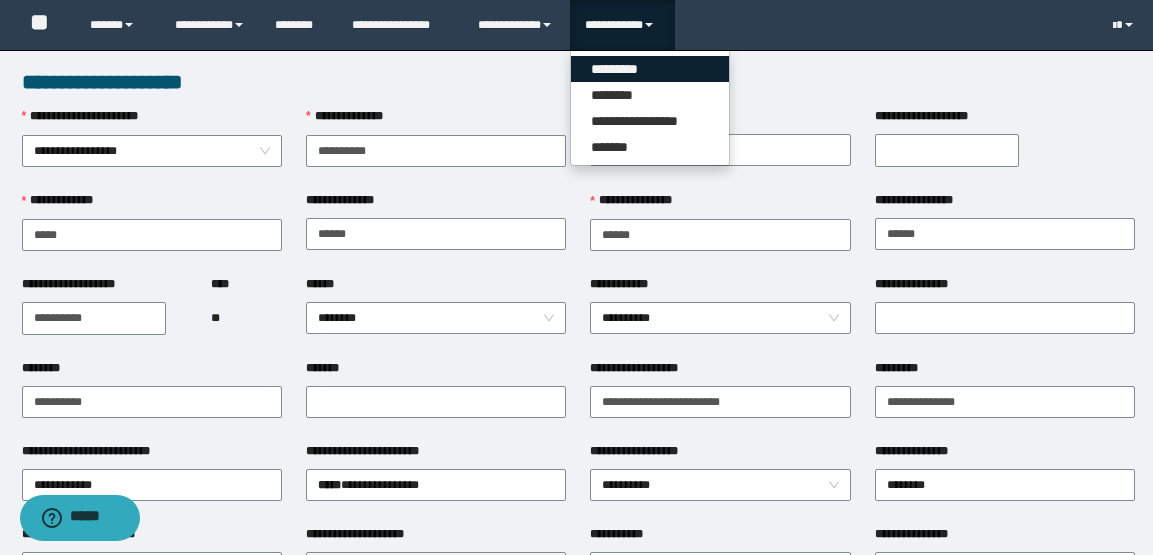 click on "*********" at bounding box center (650, 69) 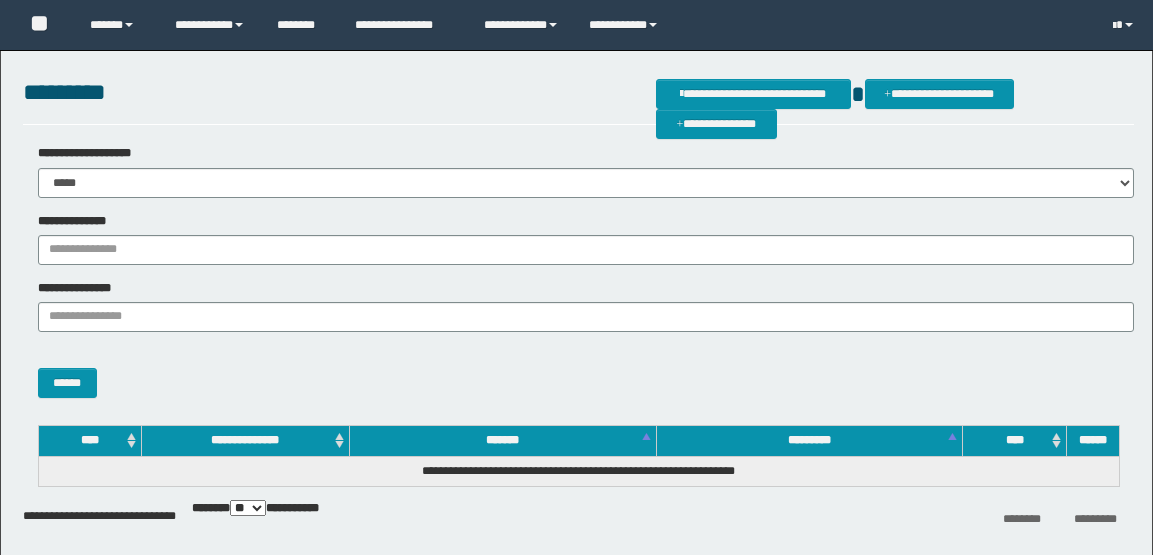 scroll, scrollTop: 0, scrollLeft: 0, axis: both 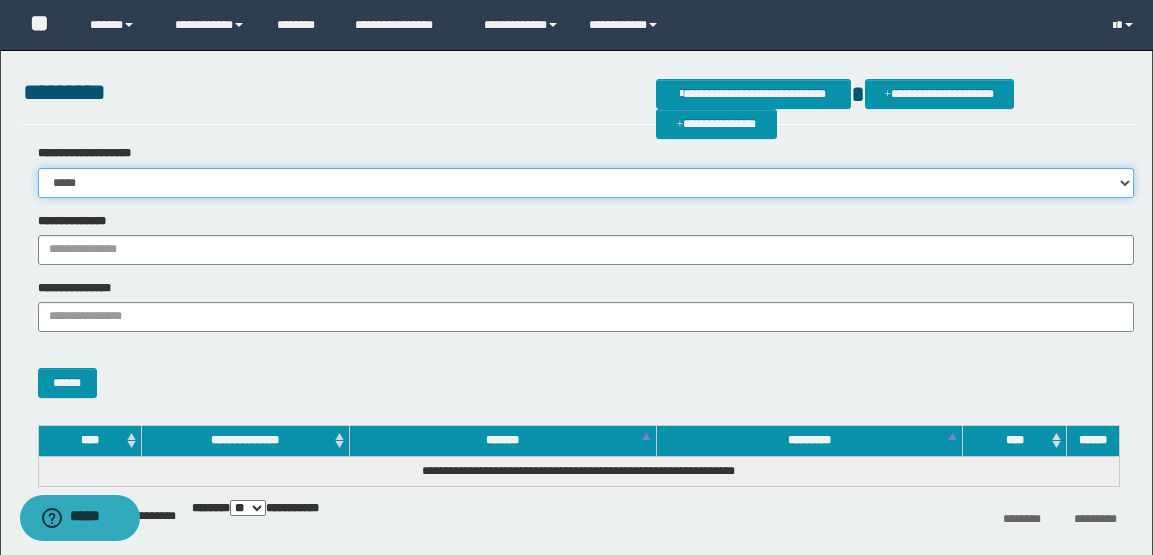 click on "**********" at bounding box center (586, 183) 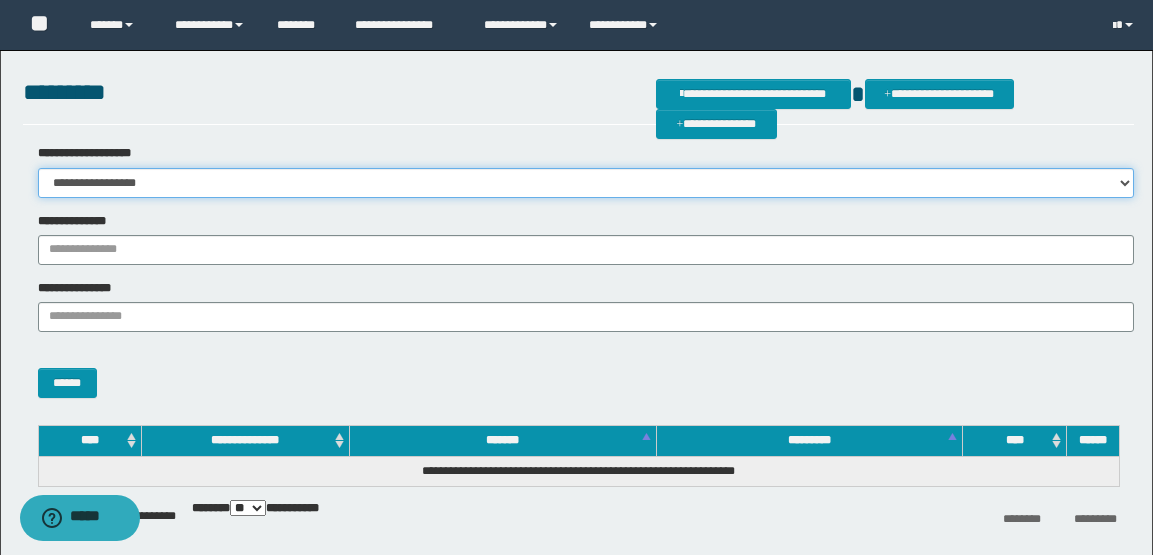 click on "**********" at bounding box center (586, 183) 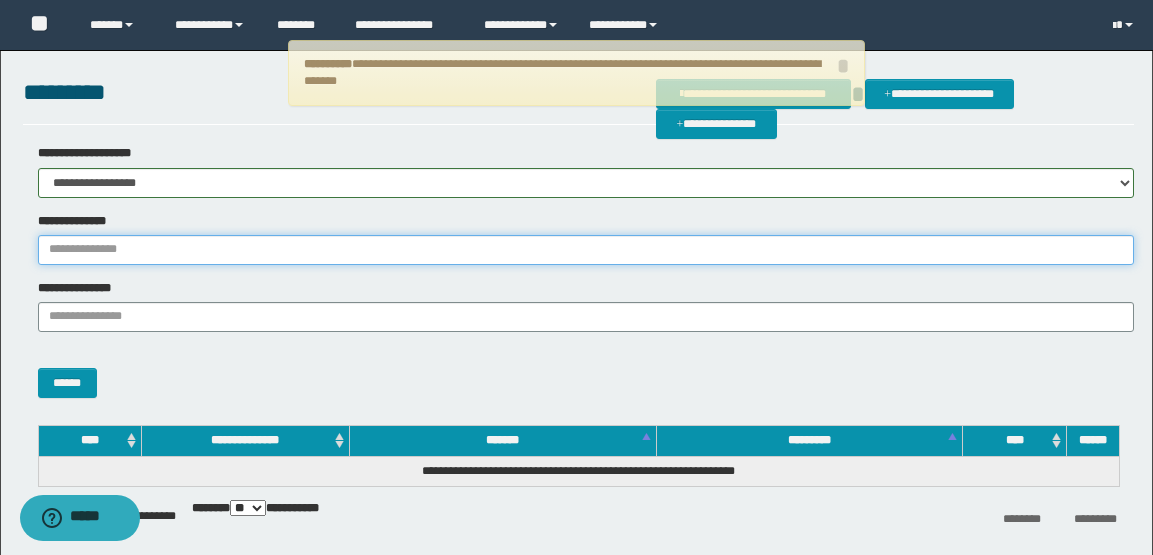 click on "**********" at bounding box center (586, 250) 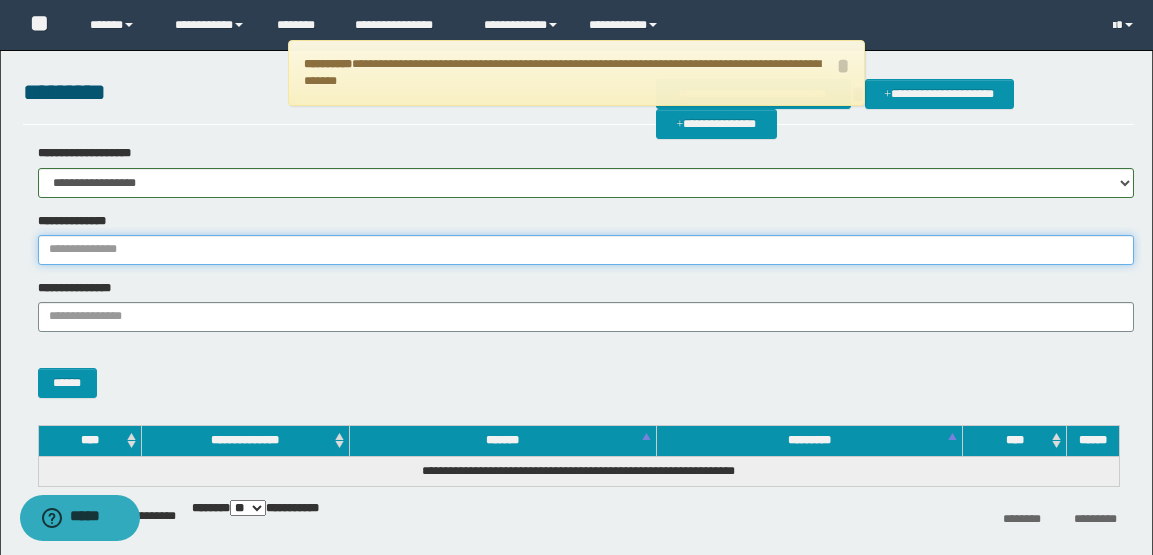 paste on "**********" 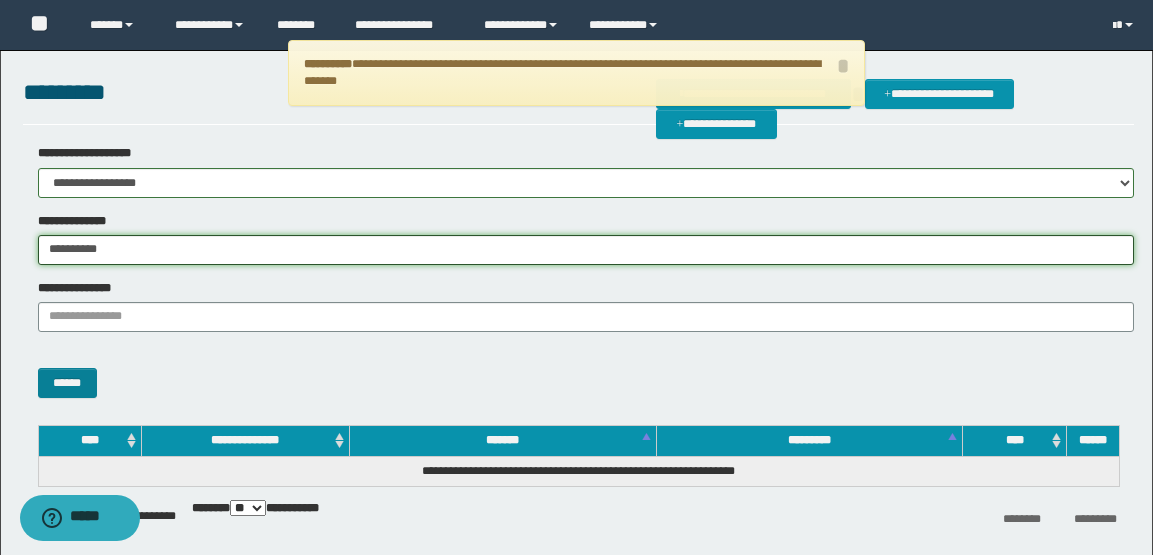 type on "**********" 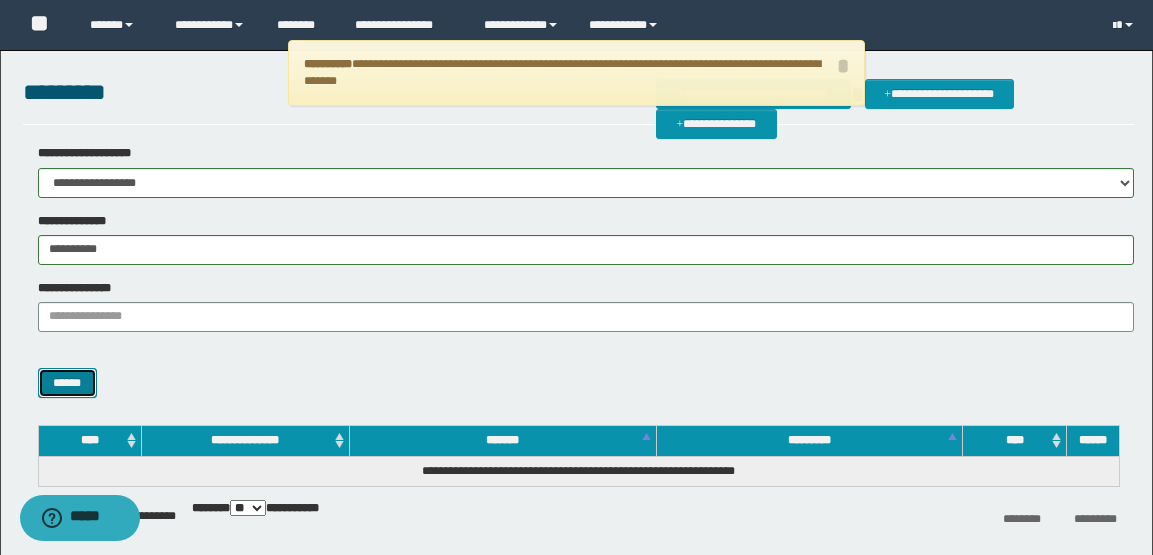 click on "******" at bounding box center [67, 383] 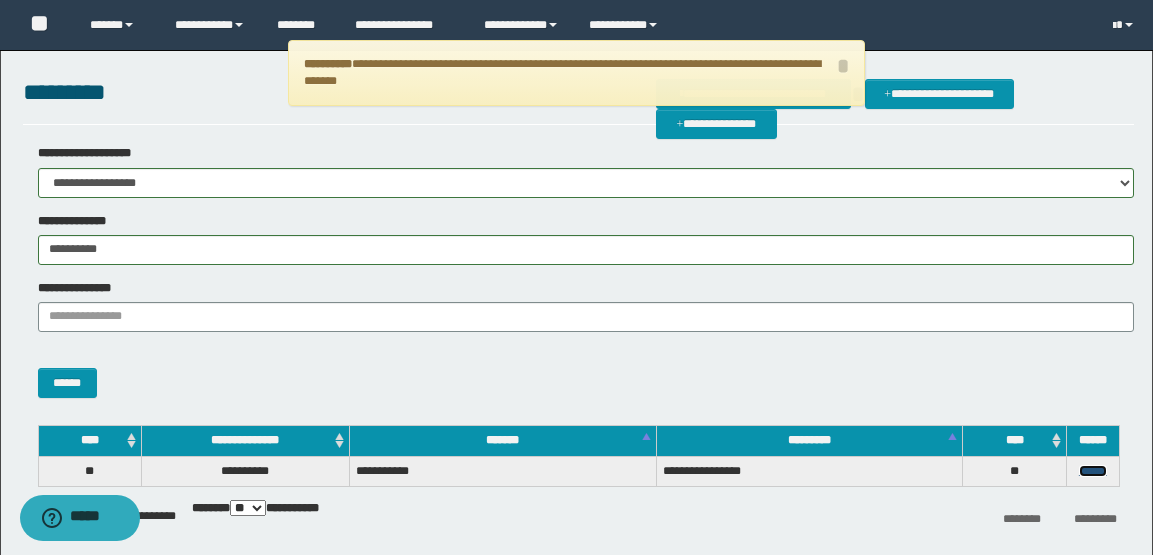 click on "******" at bounding box center (1093, 471) 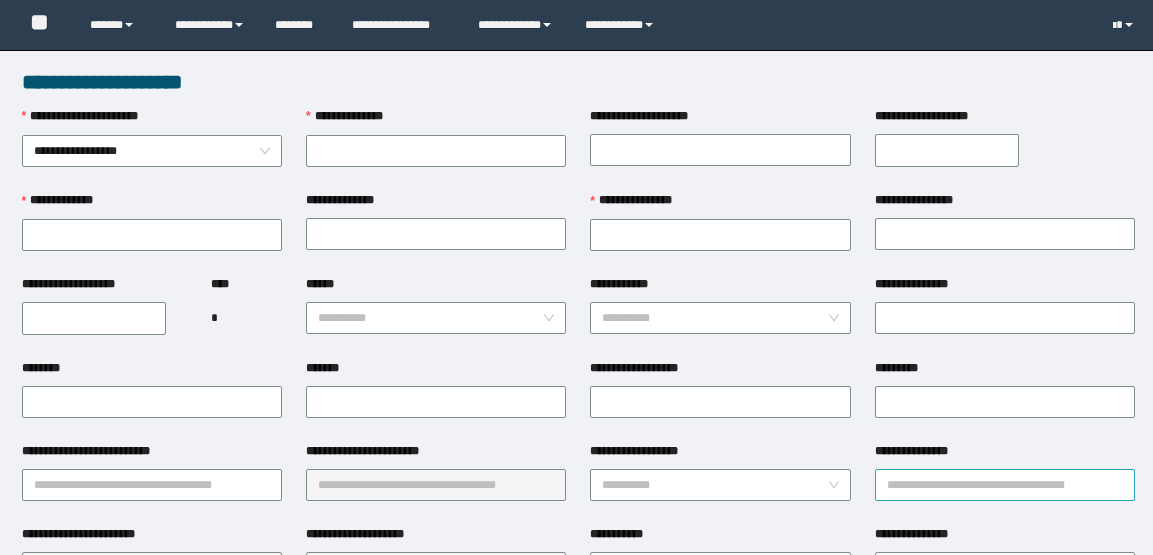 scroll, scrollTop: 0, scrollLeft: 0, axis: both 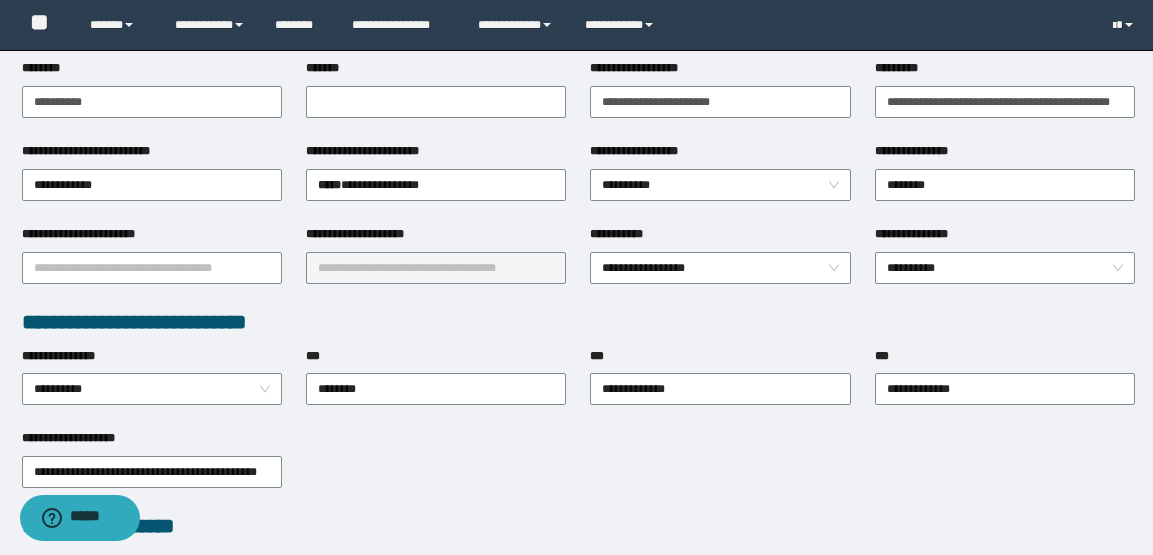 click on "**********" at bounding box center (578, 322) 